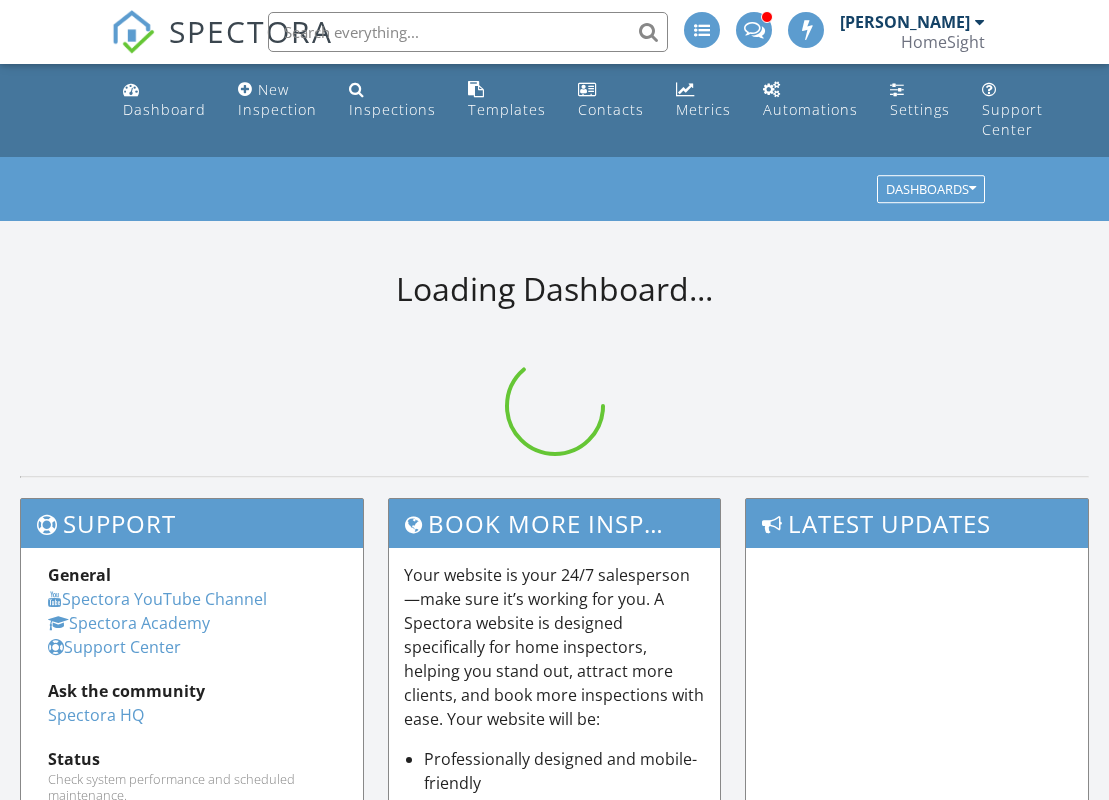 scroll, scrollTop: 0, scrollLeft: 0, axis: both 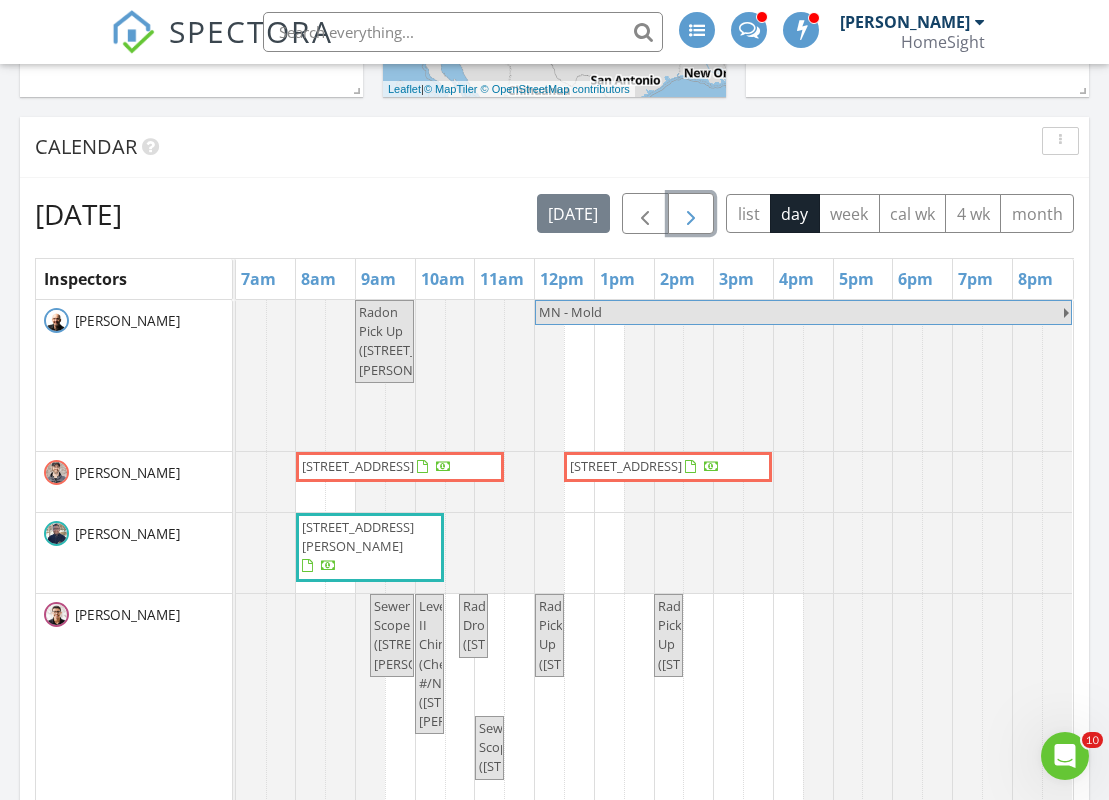 click at bounding box center (691, 215) 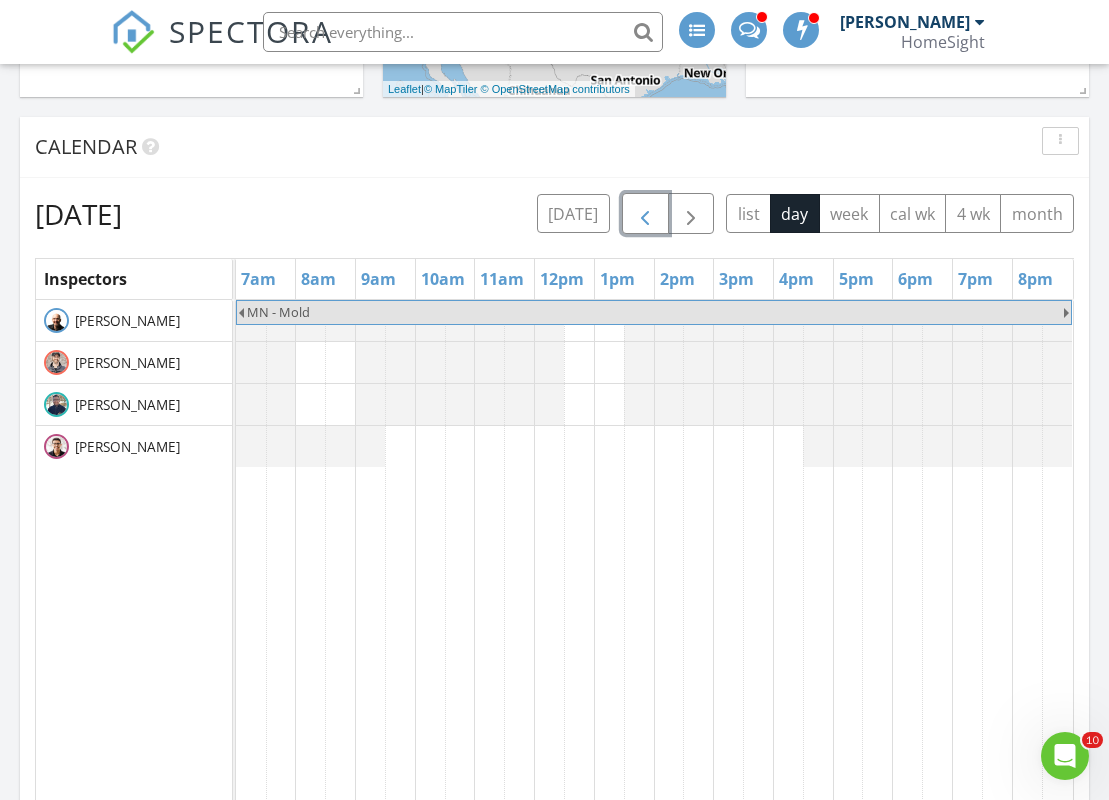 click at bounding box center [645, 215] 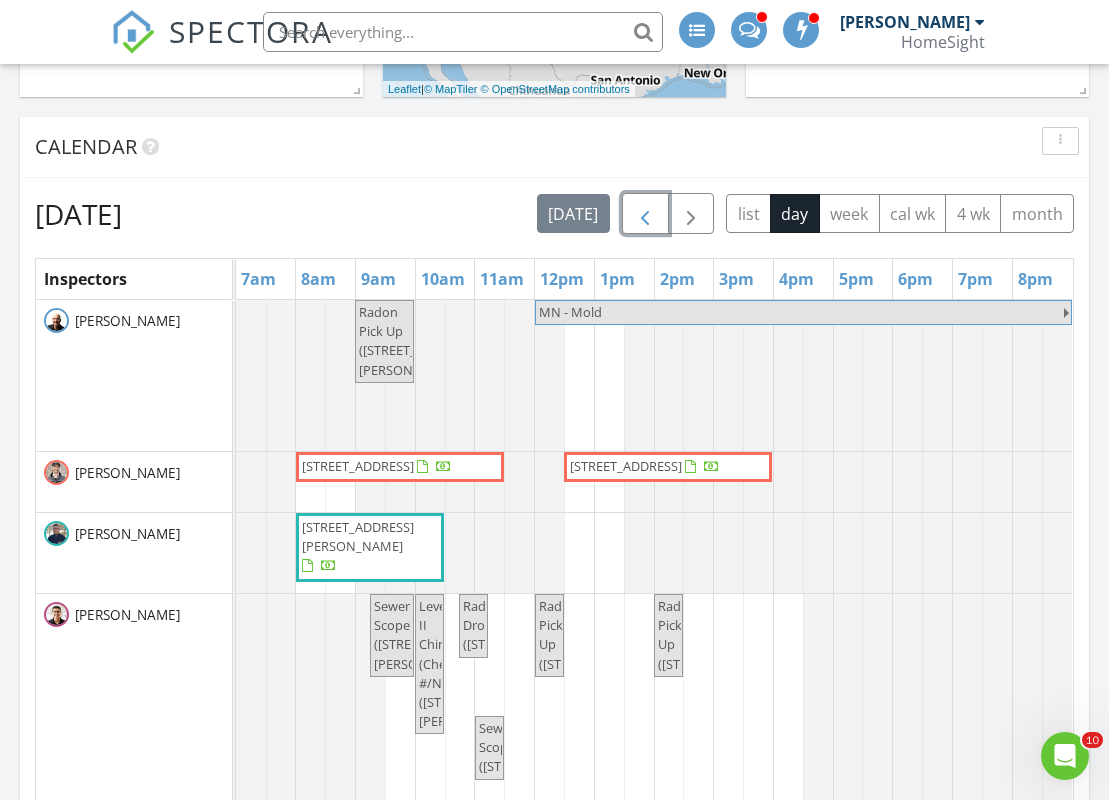 click at bounding box center (645, 215) 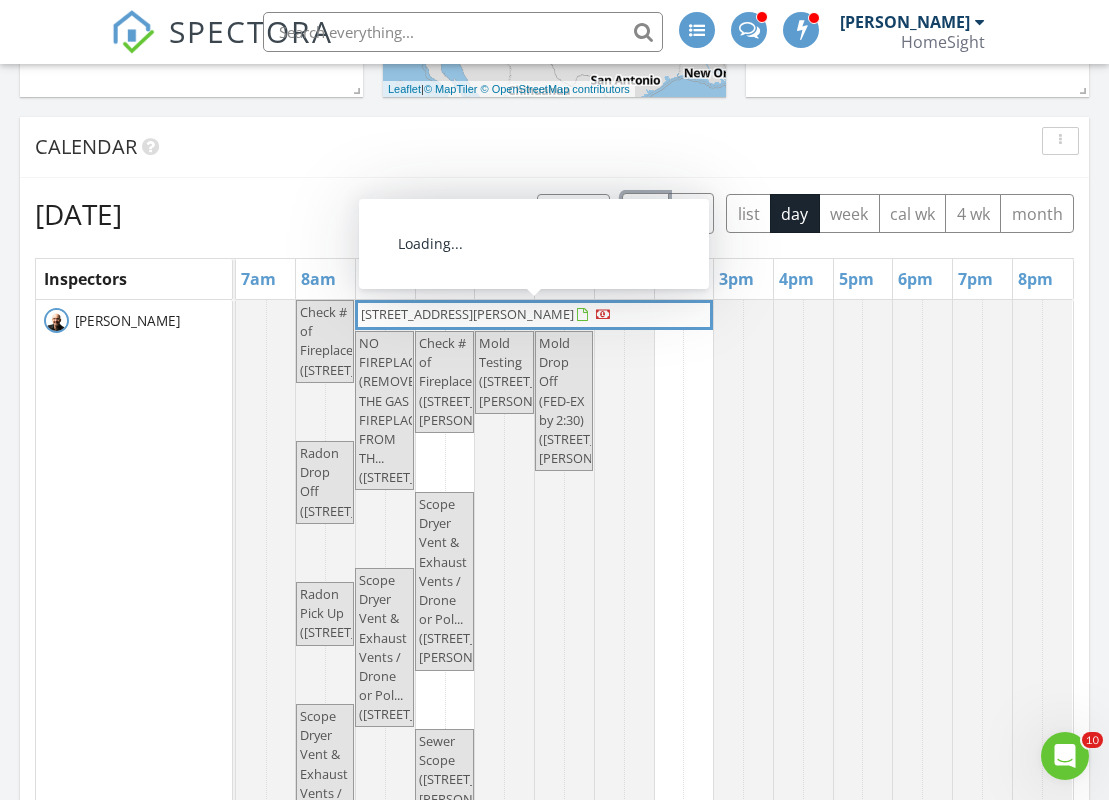 scroll, scrollTop: 75, scrollLeft: 0, axis: vertical 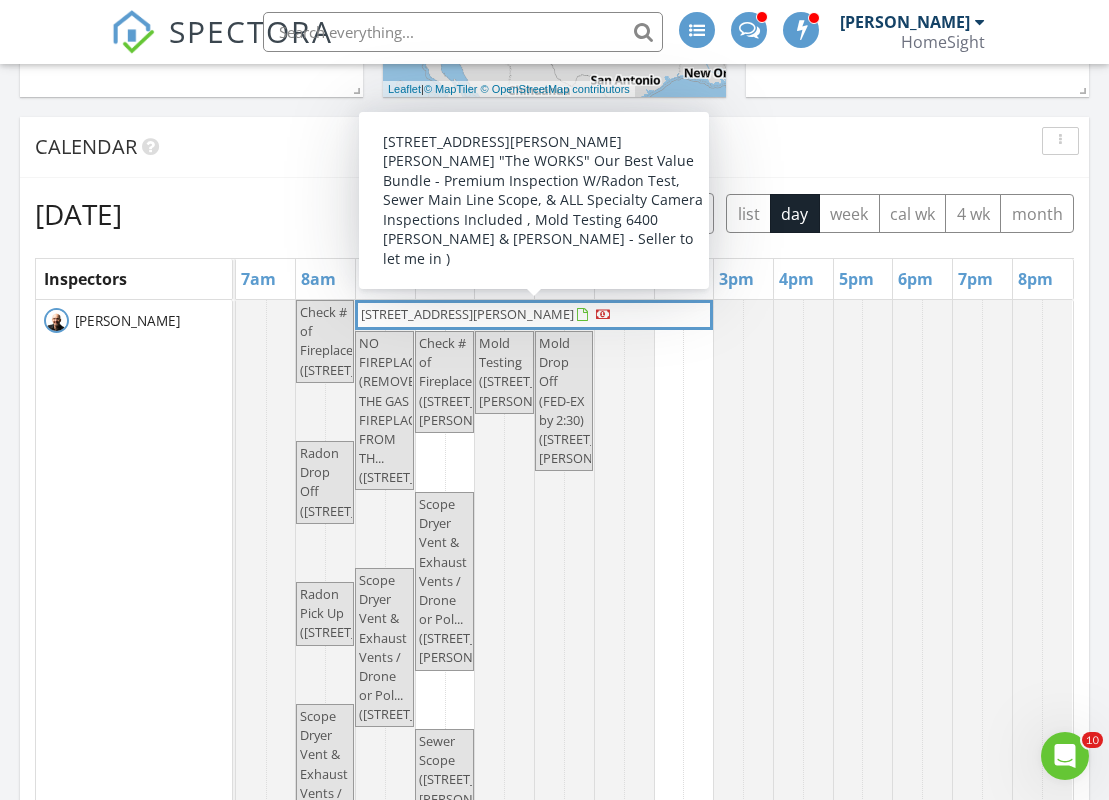 click on "6744 E Greta Ave, Post Falls 83854" at bounding box center (534, 315) 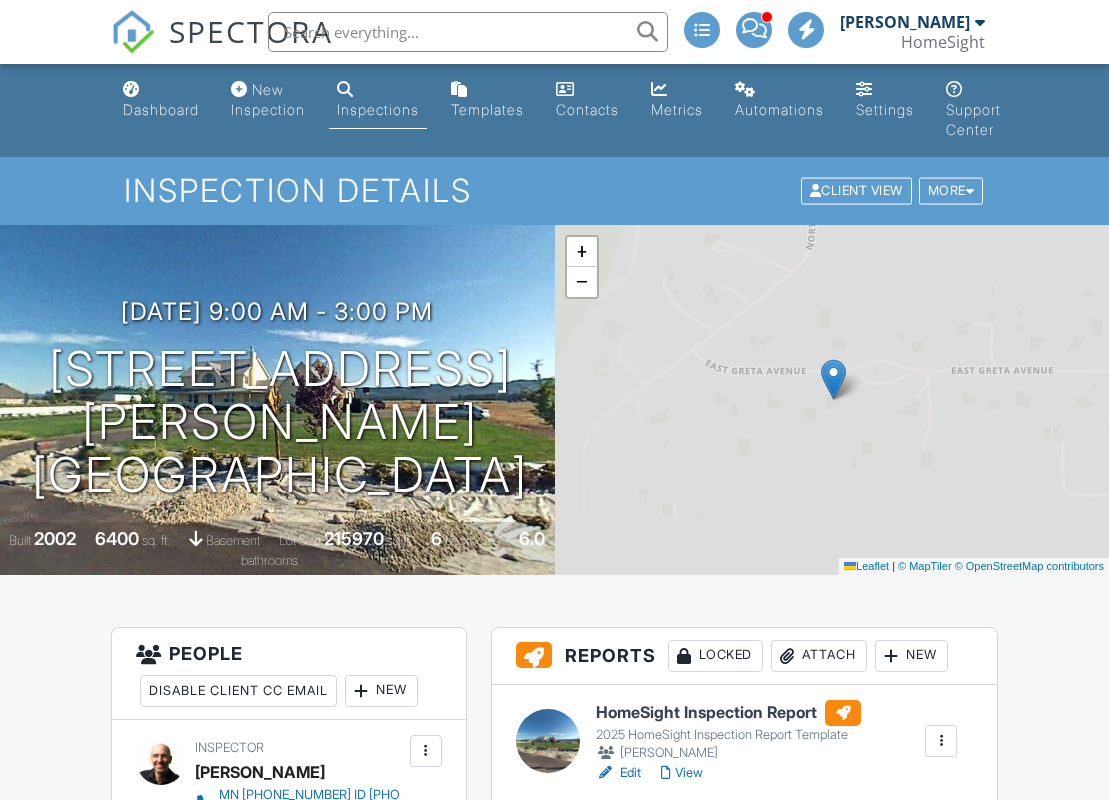 scroll, scrollTop: 0, scrollLeft: 0, axis: both 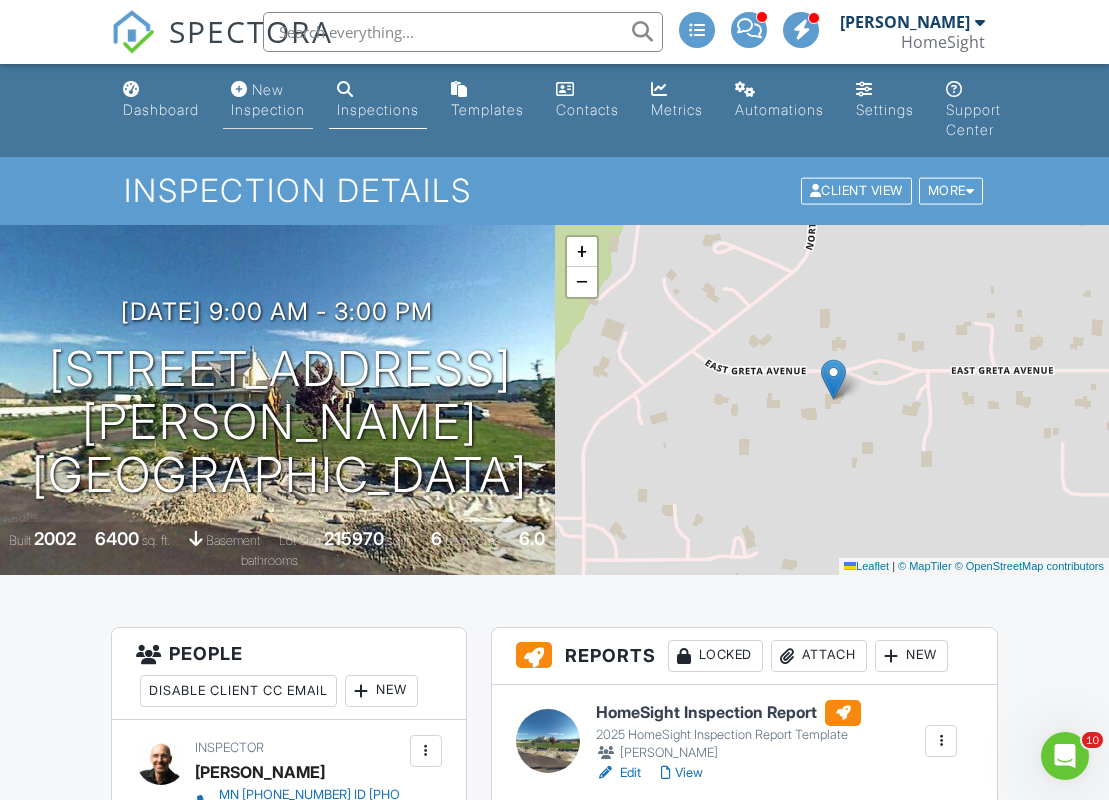 click on "New Inspection" at bounding box center [268, 99] 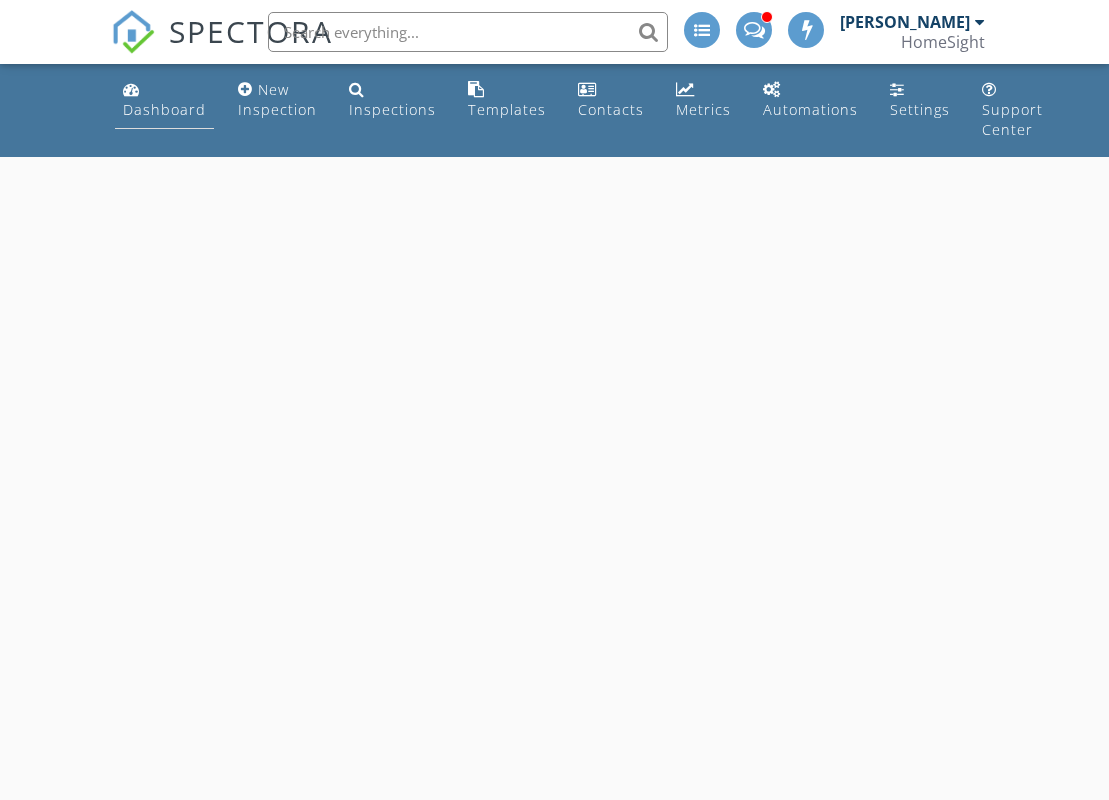 scroll, scrollTop: 0, scrollLeft: 0, axis: both 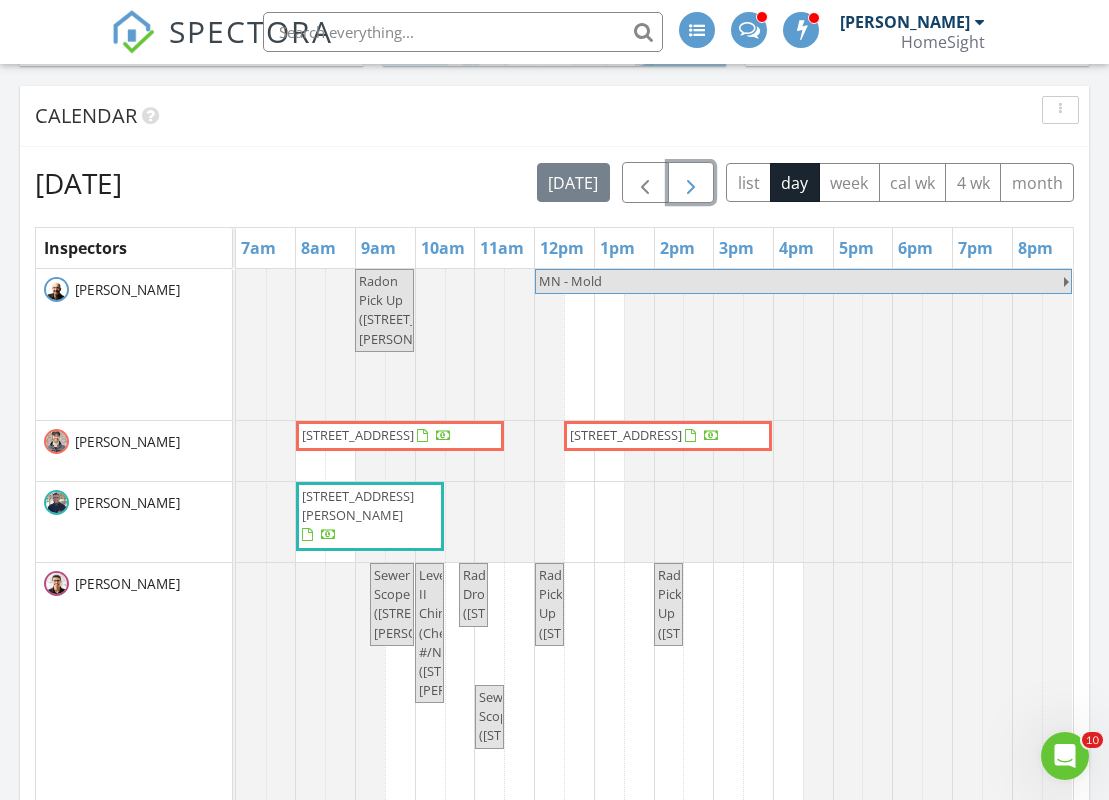 click at bounding box center [691, 184] 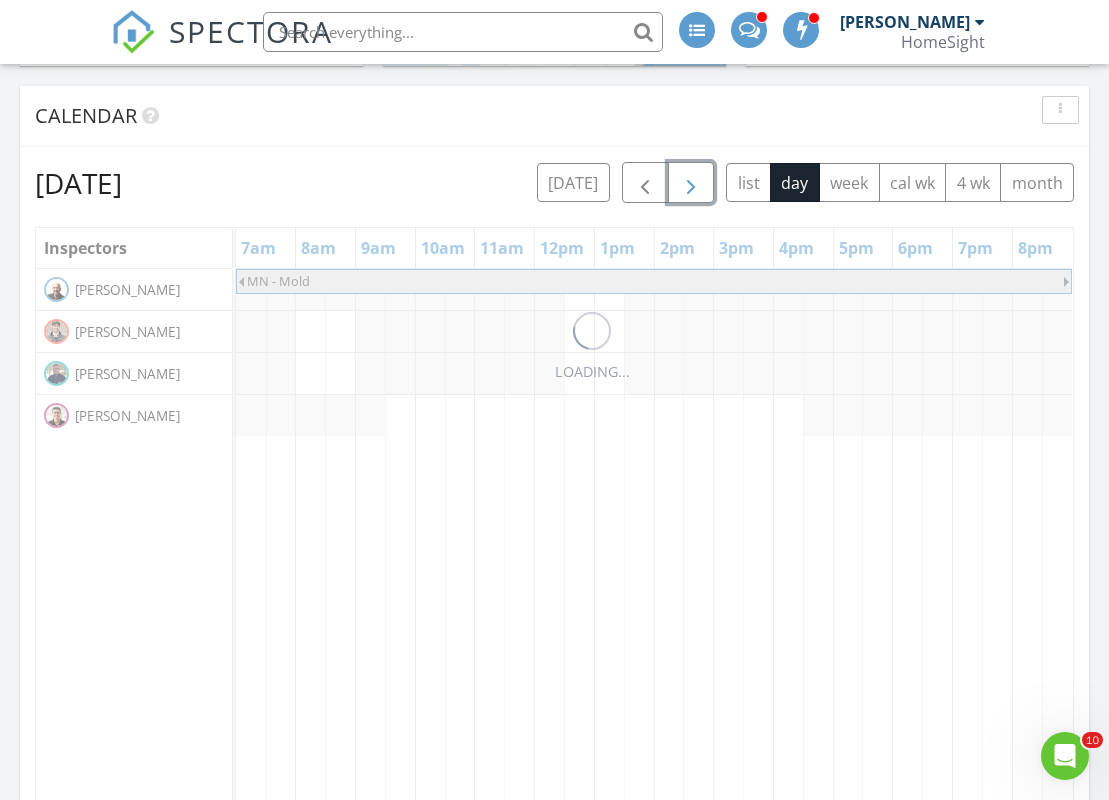 click at bounding box center [691, 184] 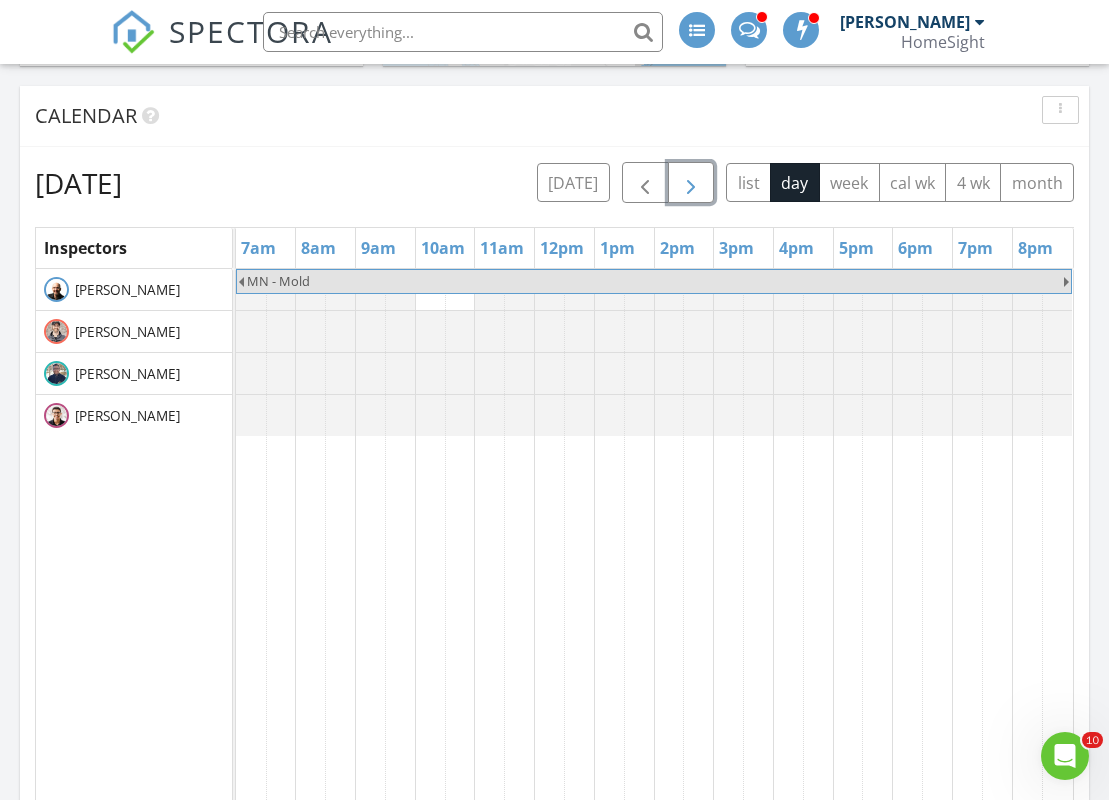 click at bounding box center [691, 184] 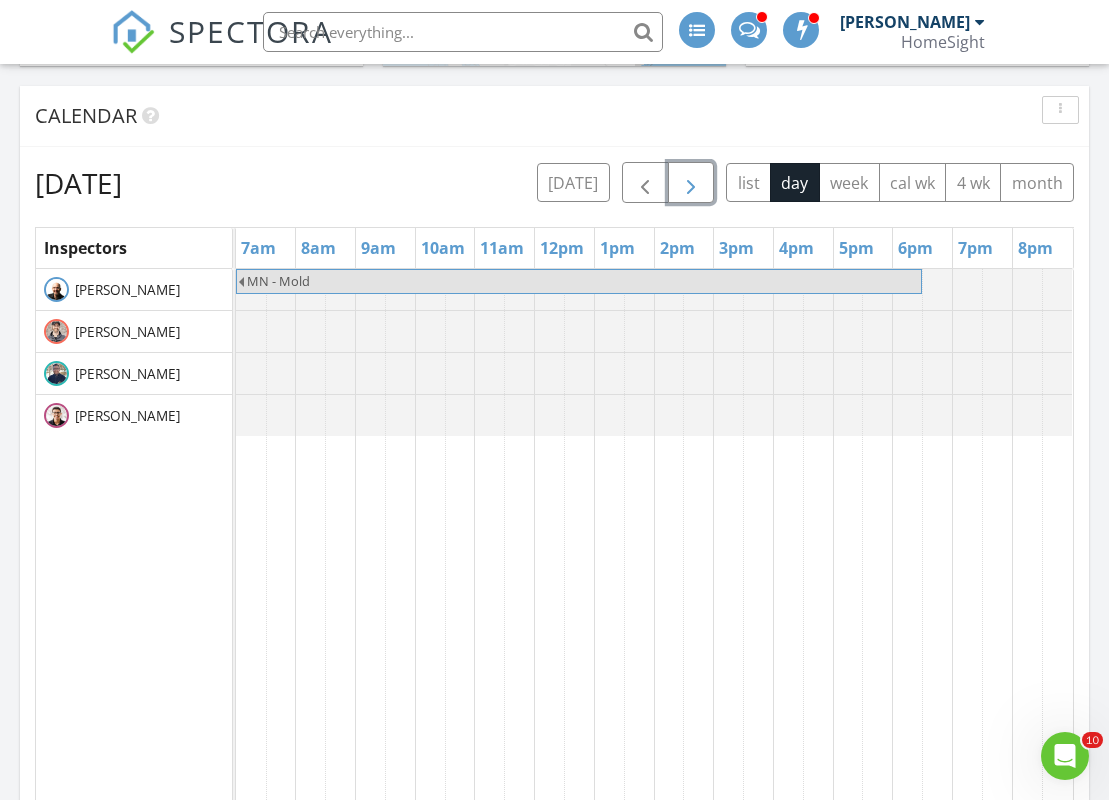 click at bounding box center (691, 184) 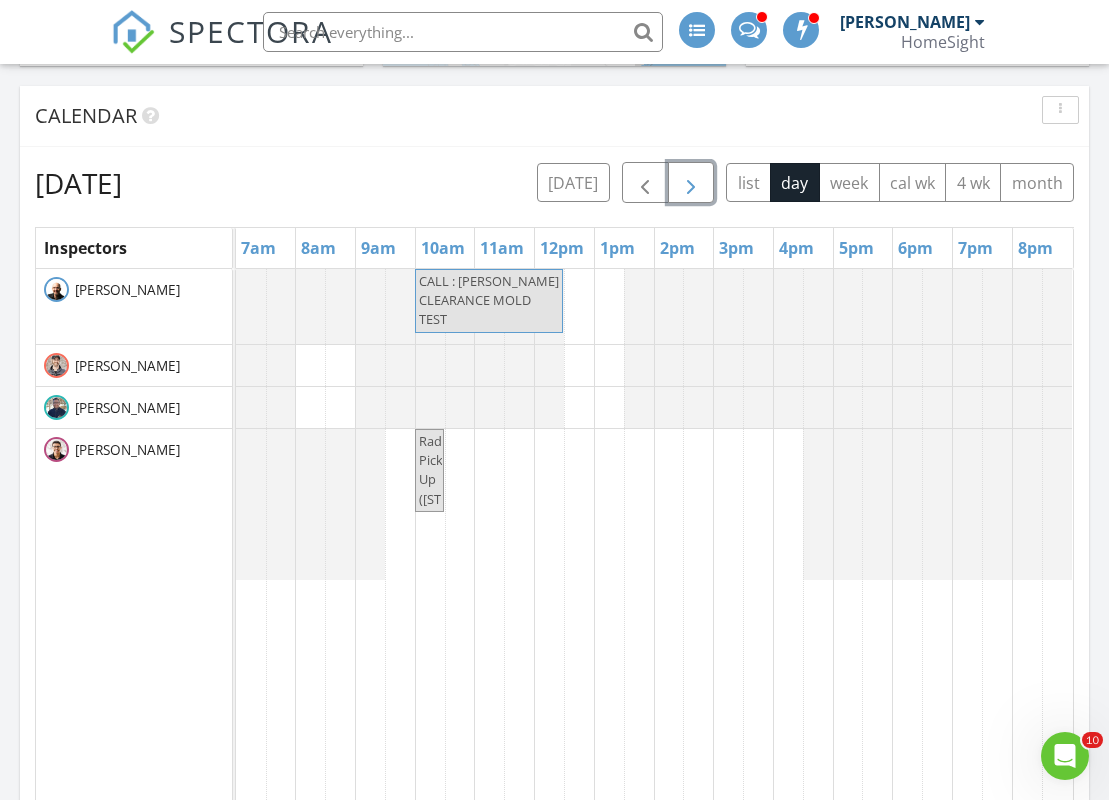 click at bounding box center [691, 184] 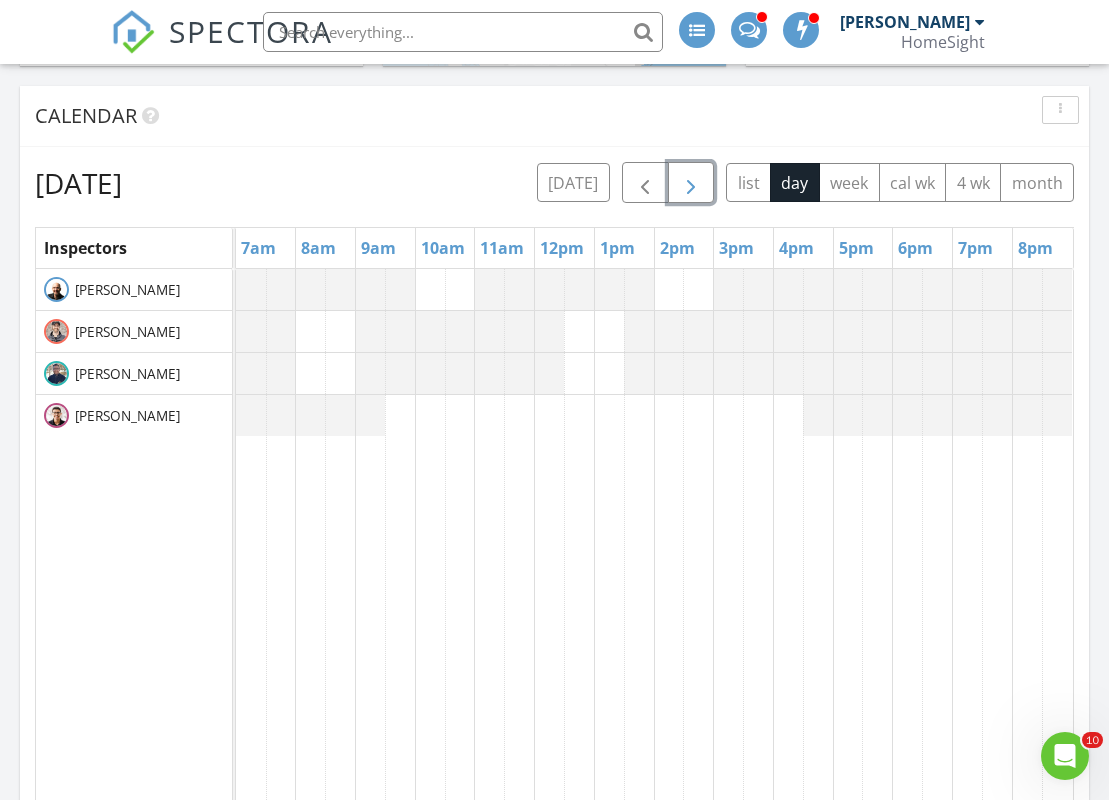 click at bounding box center (691, 184) 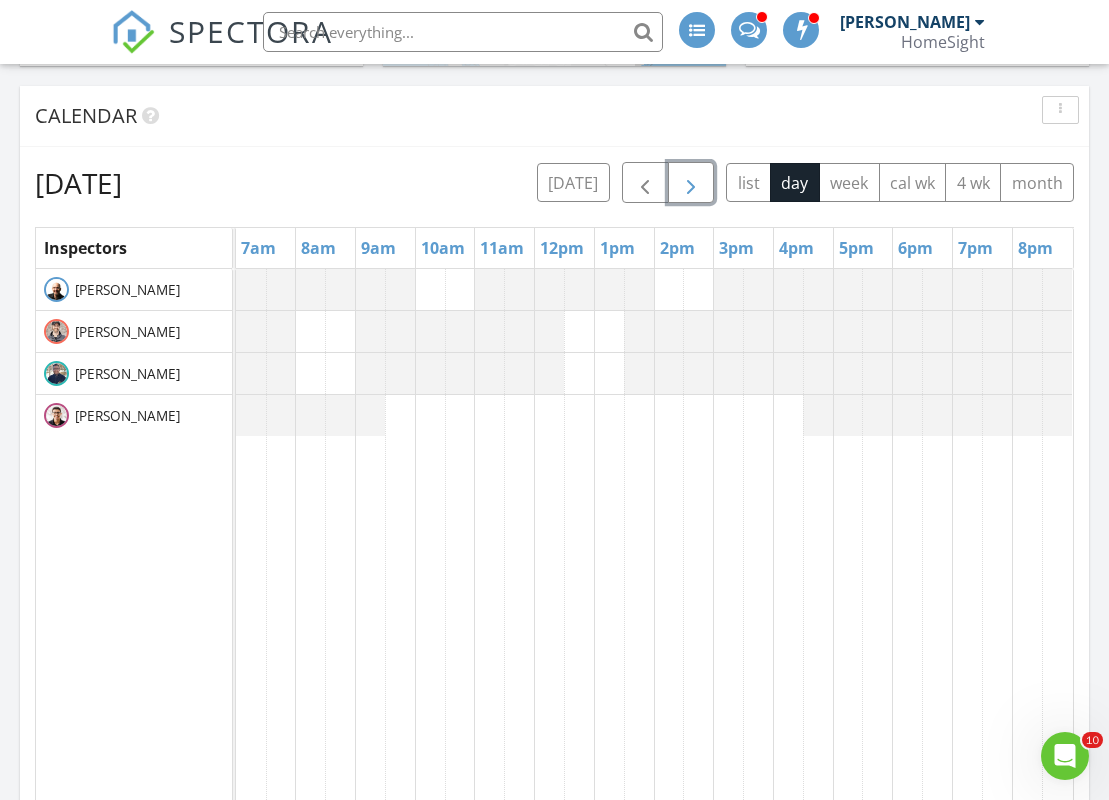 click at bounding box center [691, 184] 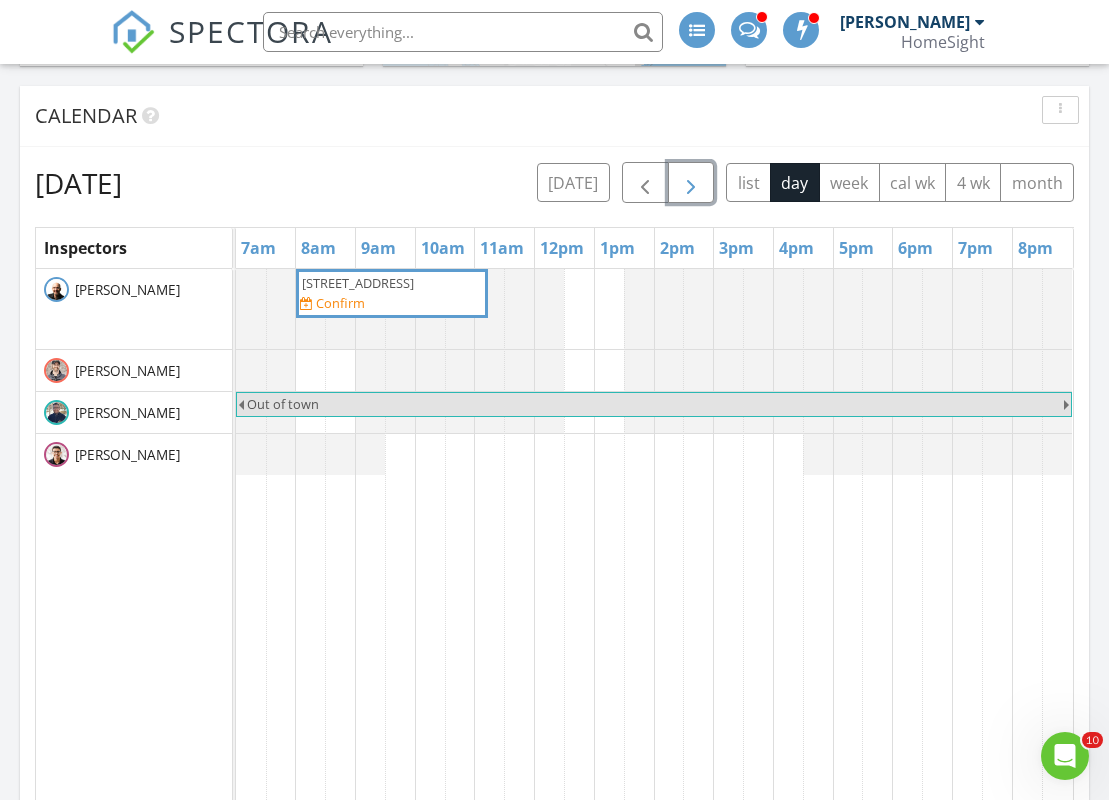 click at bounding box center (691, 184) 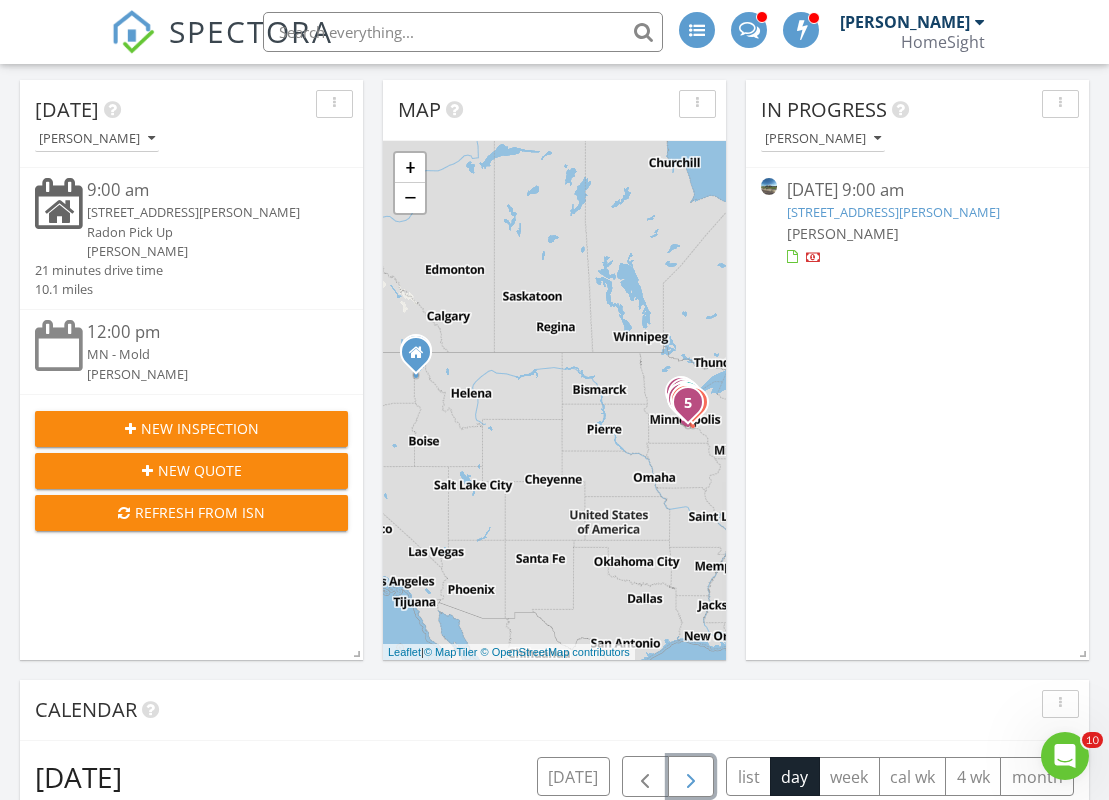scroll, scrollTop: 445, scrollLeft: 0, axis: vertical 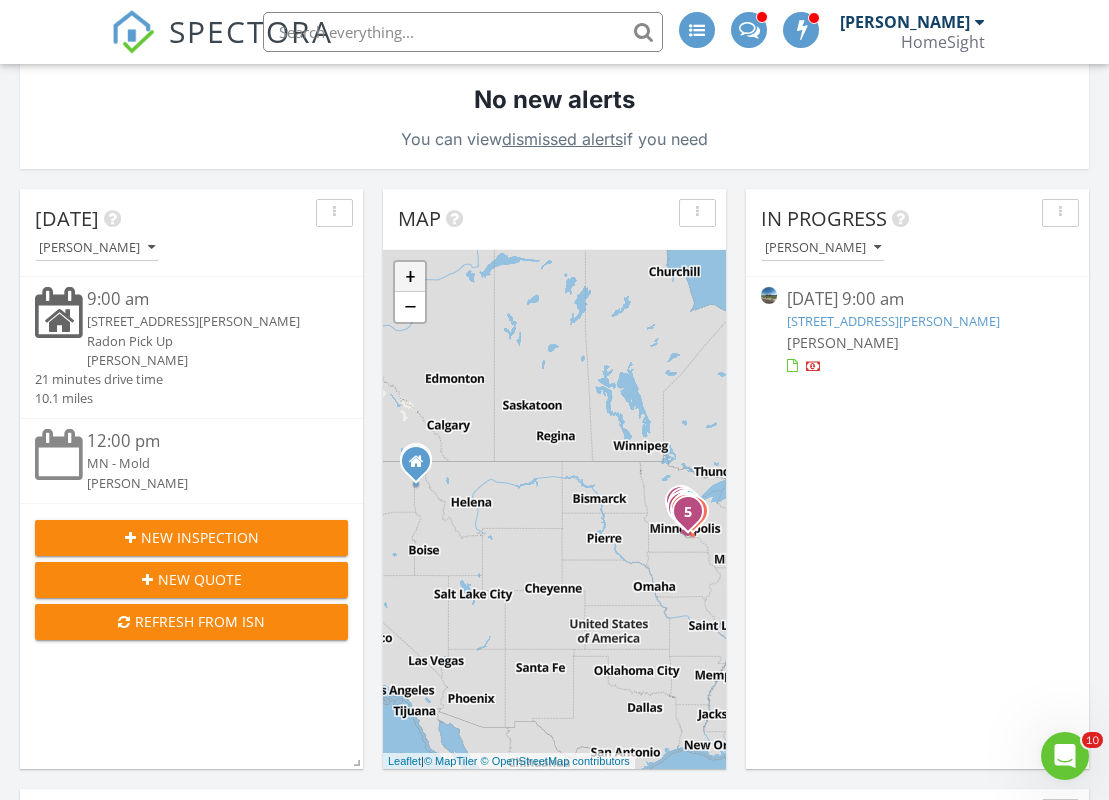 click on "+" at bounding box center (410, 277) 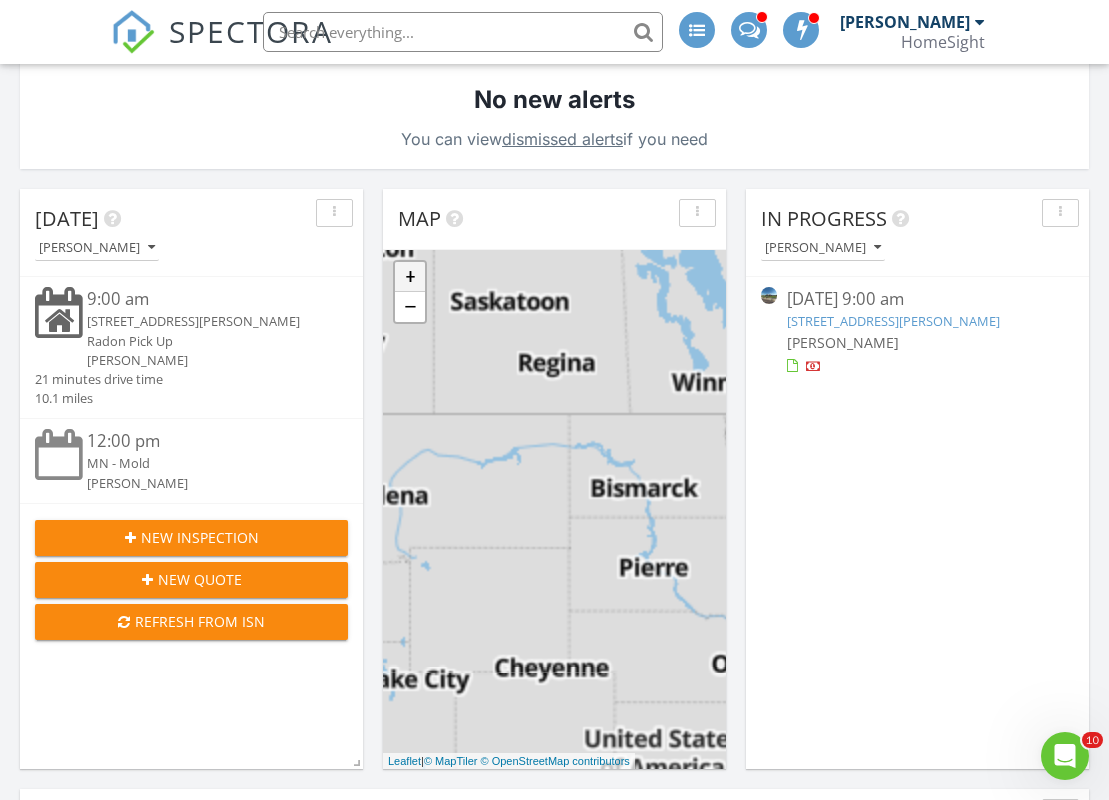 click on "+" at bounding box center [410, 277] 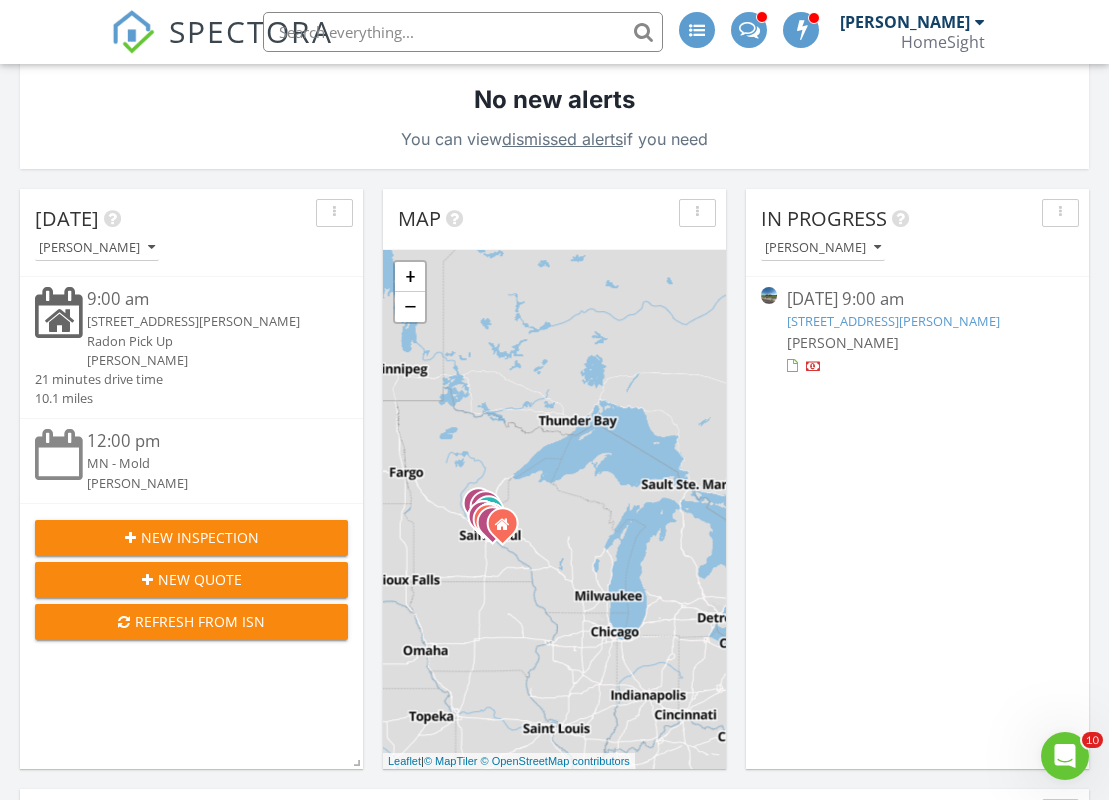 drag, startPoint x: 675, startPoint y: 435, endPoint x: 340, endPoint y: 421, distance: 335.29242 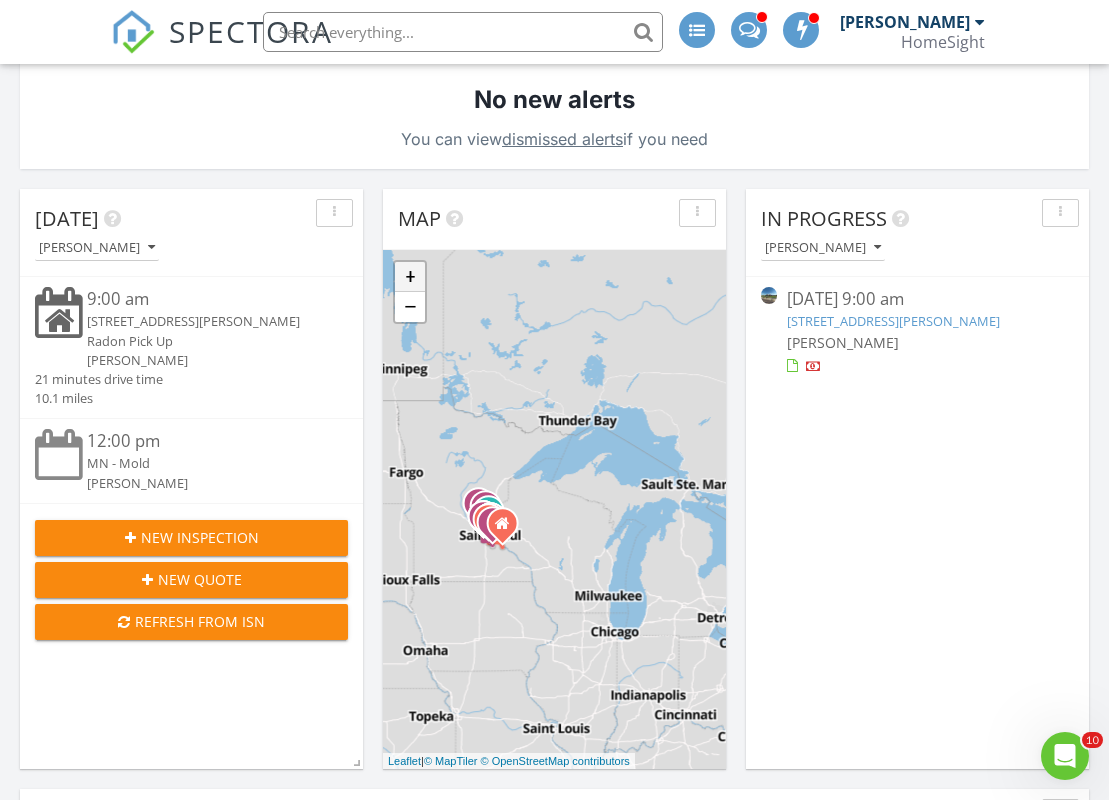 click on "+" at bounding box center (410, 277) 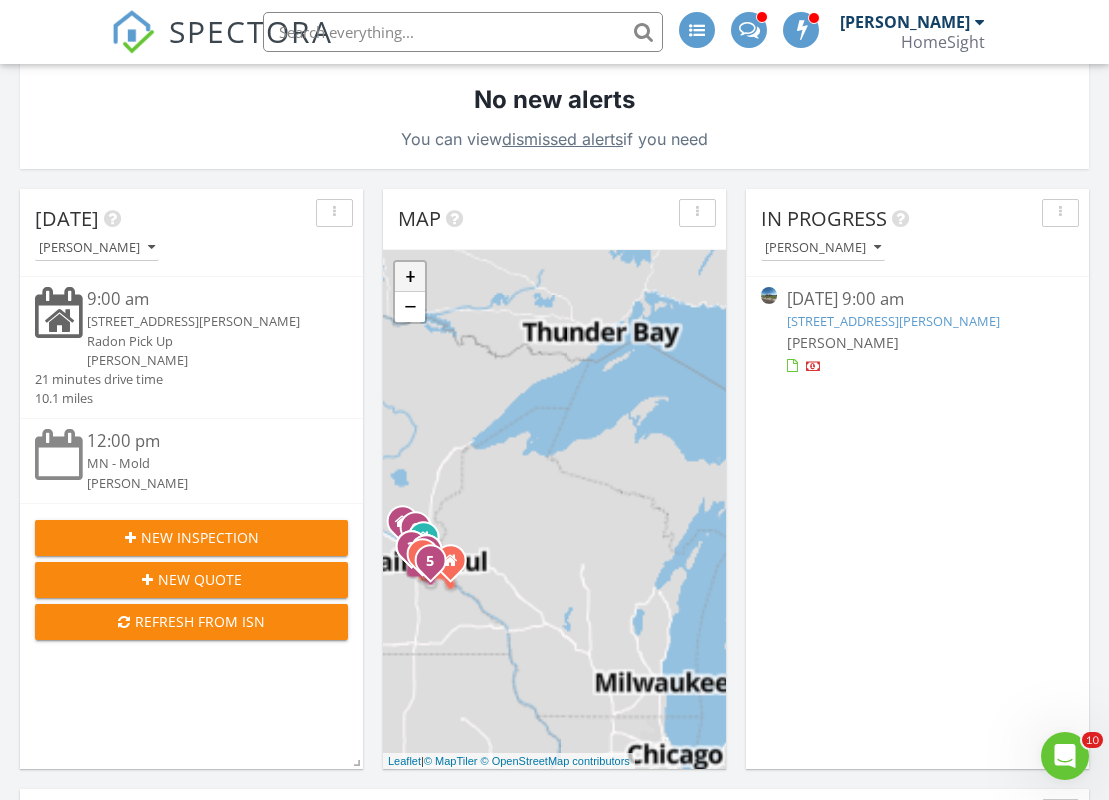 click on "+" at bounding box center [410, 277] 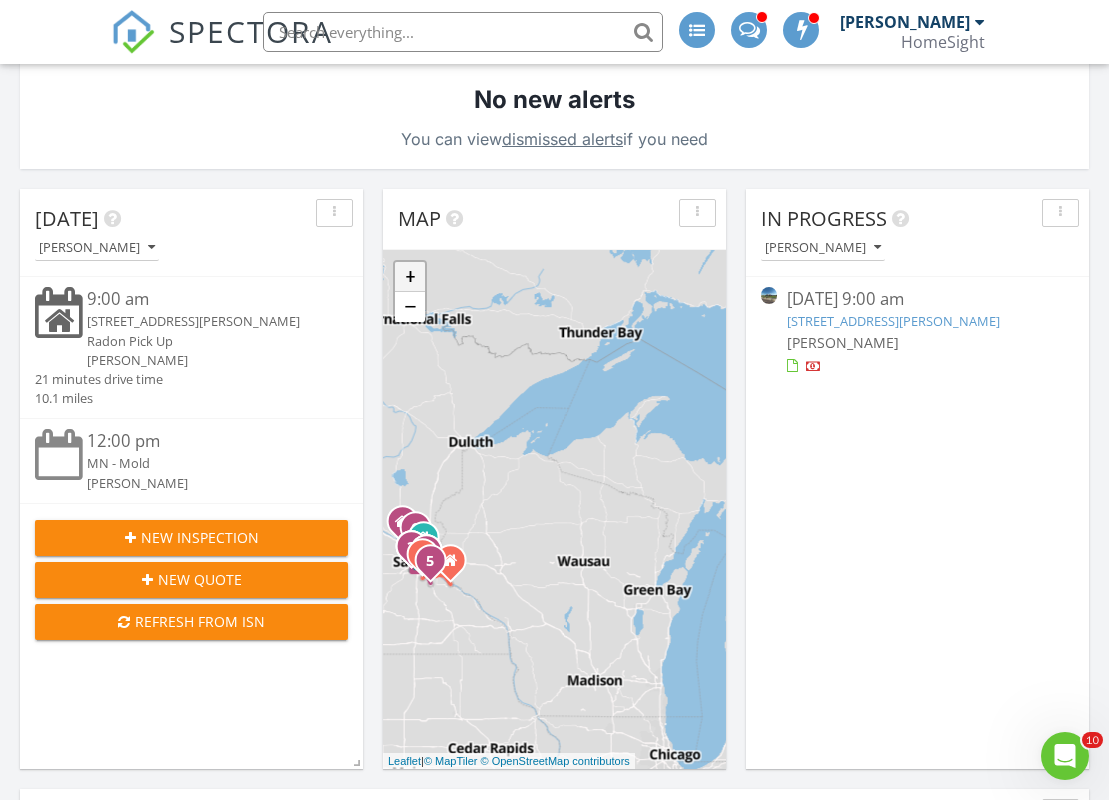 click on "+" at bounding box center (410, 277) 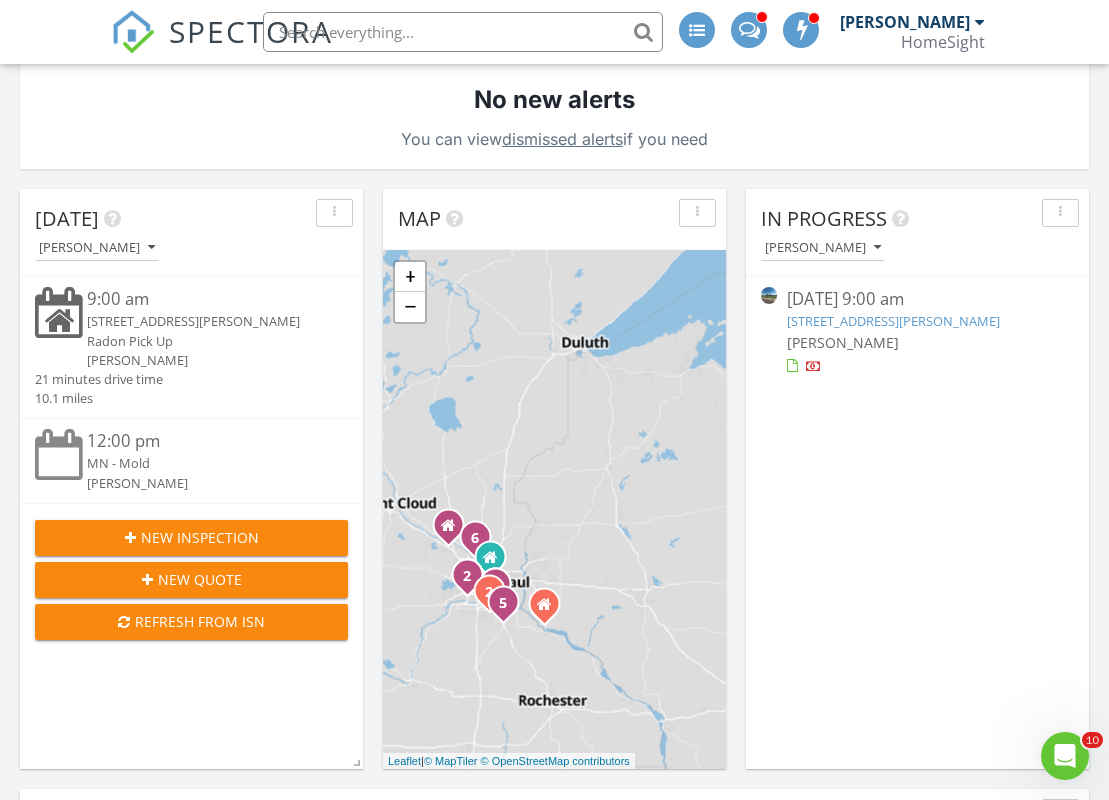 drag, startPoint x: 426, startPoint y: 479, endPoint x: 632, endPoint y: 447, distance: 208.47063 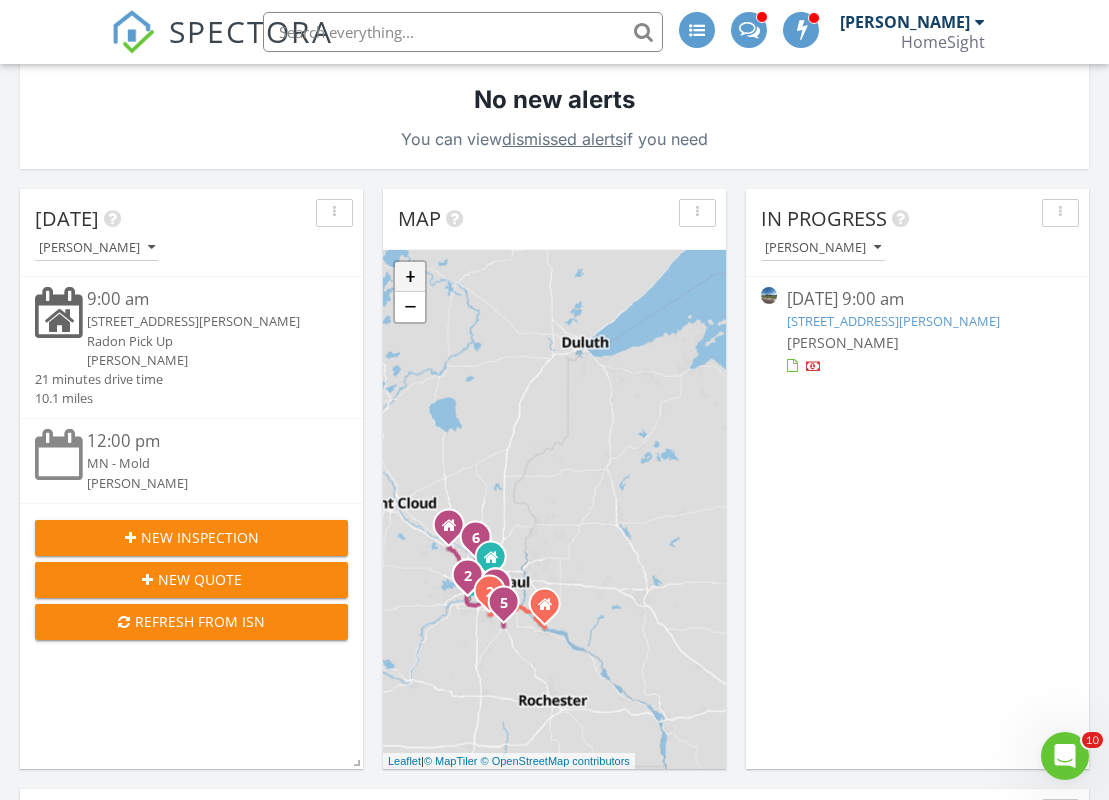 click on "+" at bounding box center (410, 277) 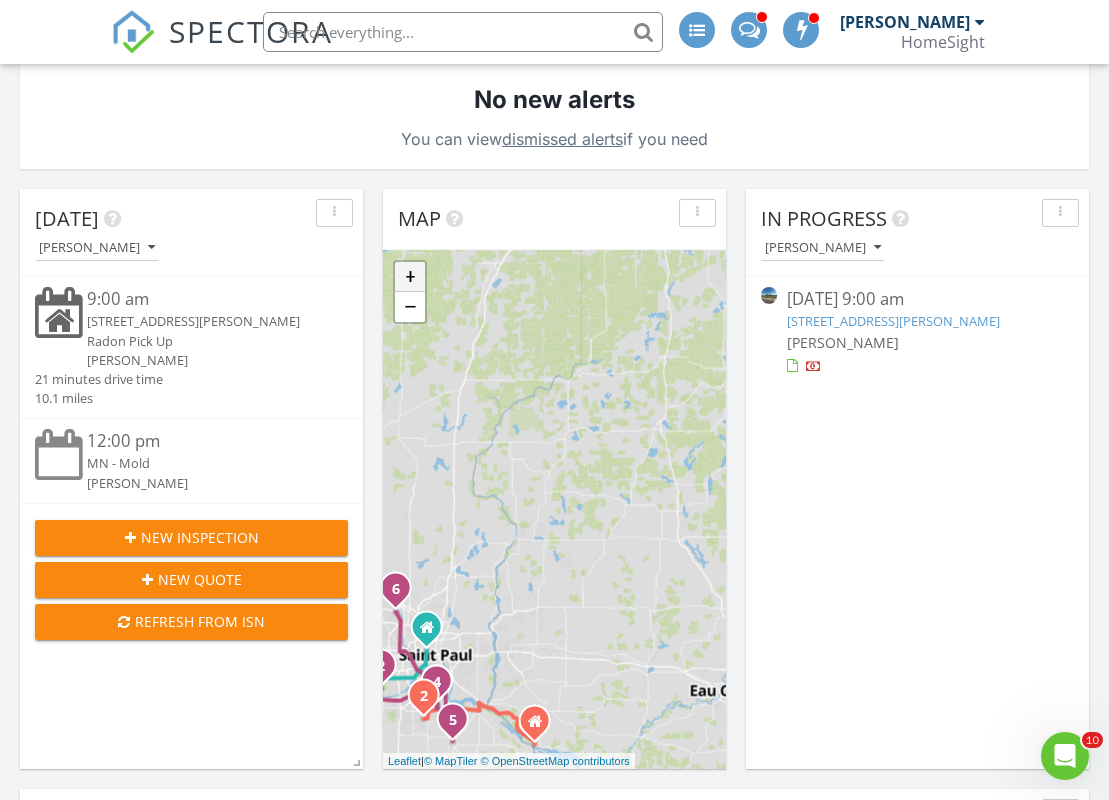 click on "+" at bounding box center (410, 277) 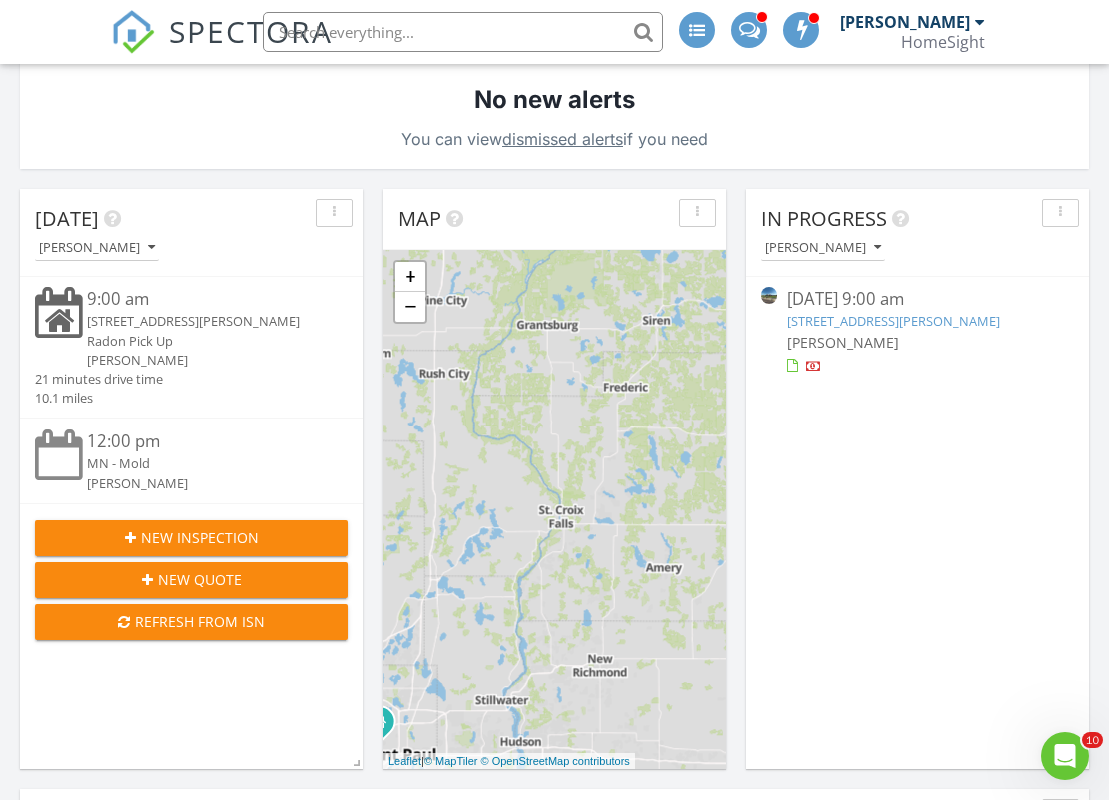 drag, startPoint x: 444, startPoint y: 509, endPoint x: 830, endPoint y: 301, distance: 438.47464 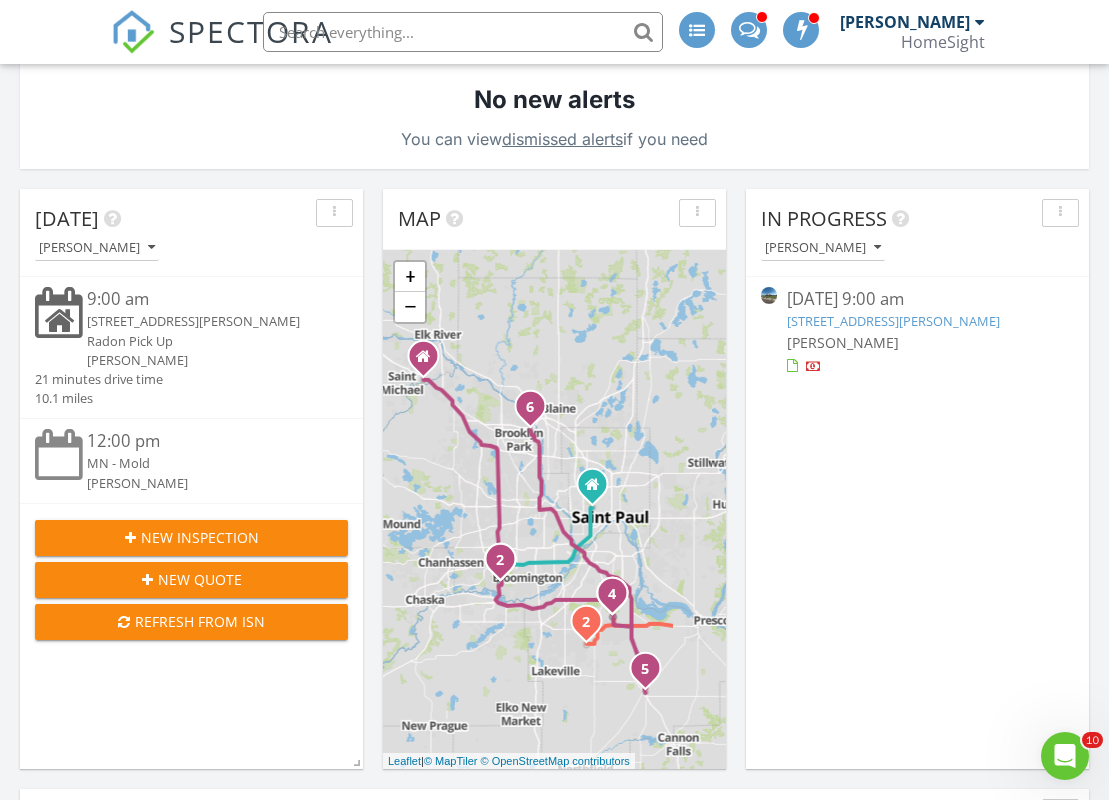 drag, startPoint x: 635, startPoint y: 395, endPoint x: 546, endPoint y: 312, distance: 121.69634 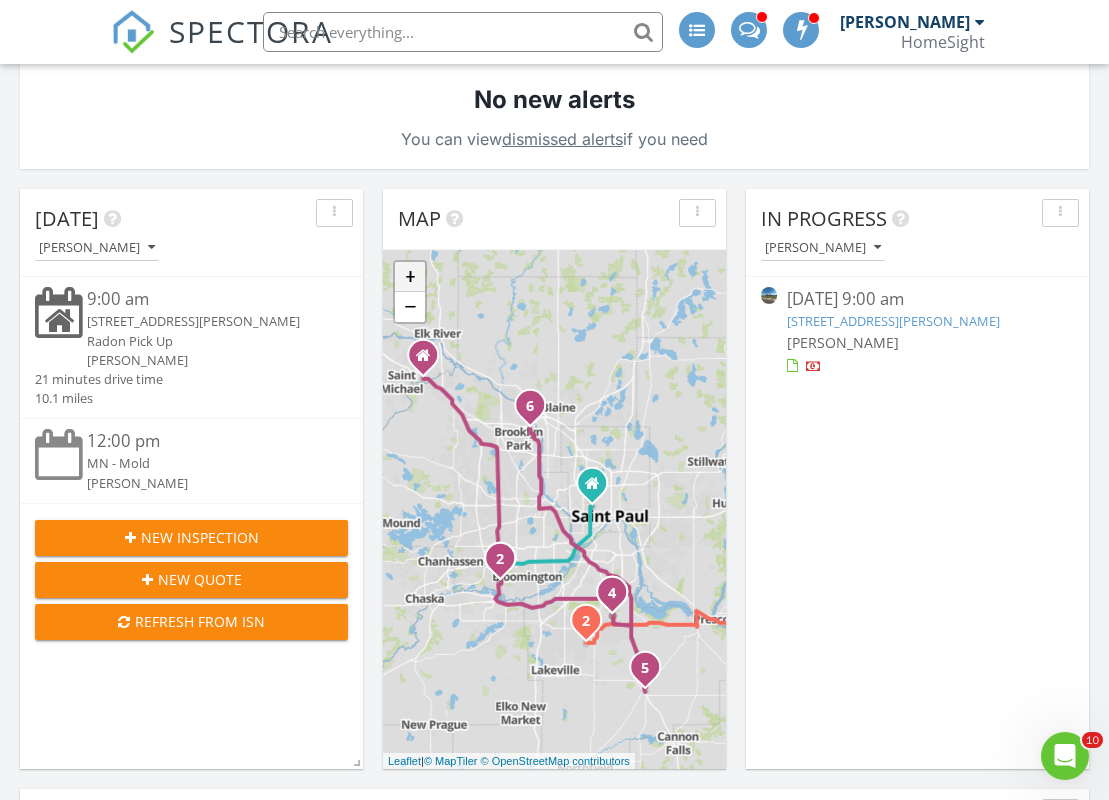 click on "+" at bounding box center [410, 277] 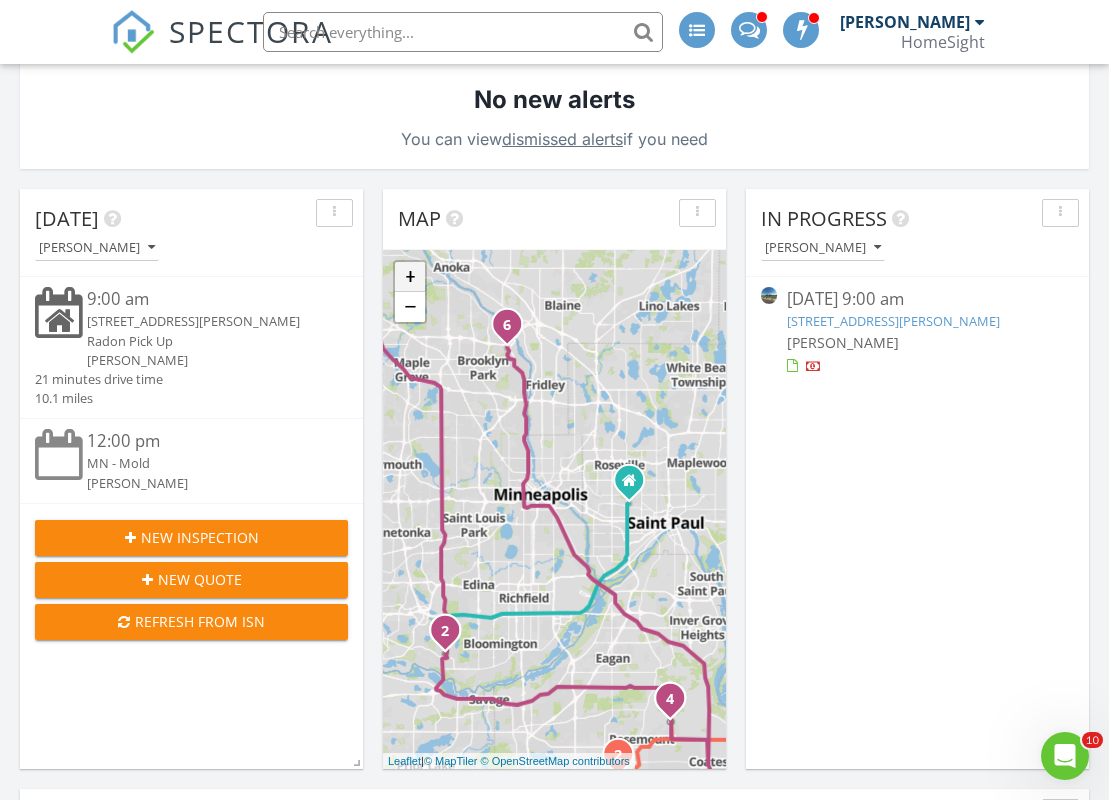 click on "+" at bounding box center [410, 277] 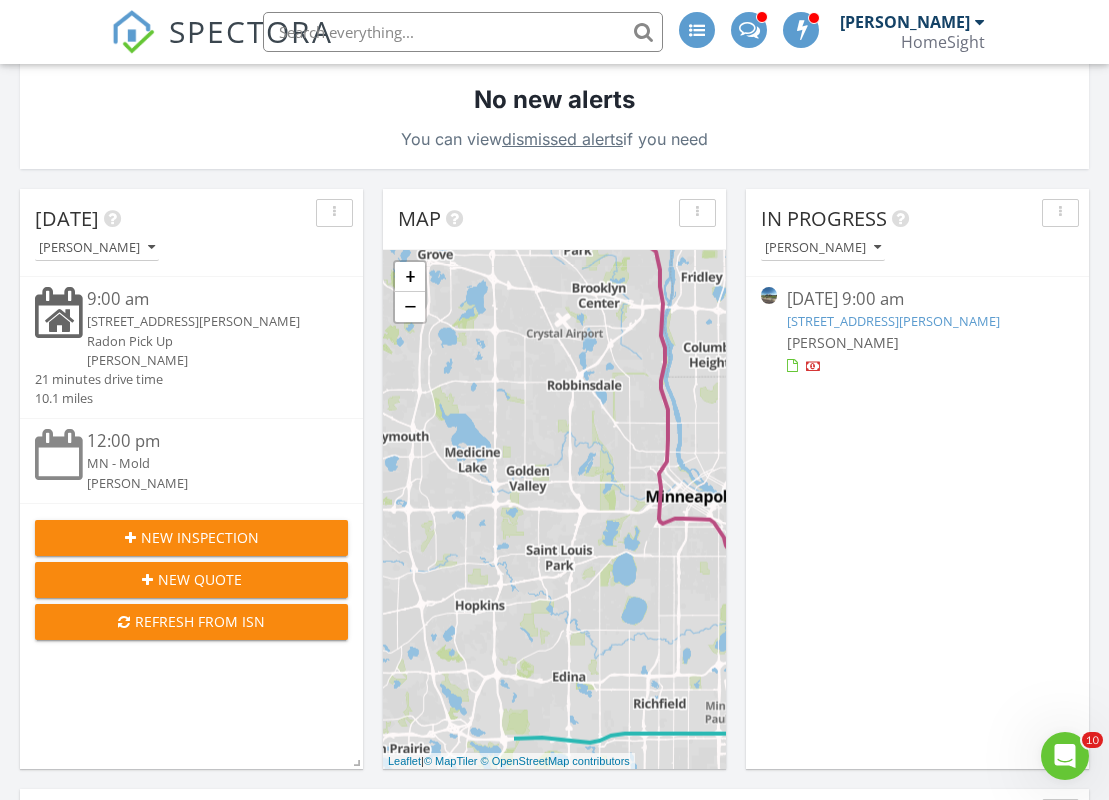 drag, startPoint x: 443, startPoint y: 377, endPoint x: 627, endPoint y: 407, distance: 186.42961 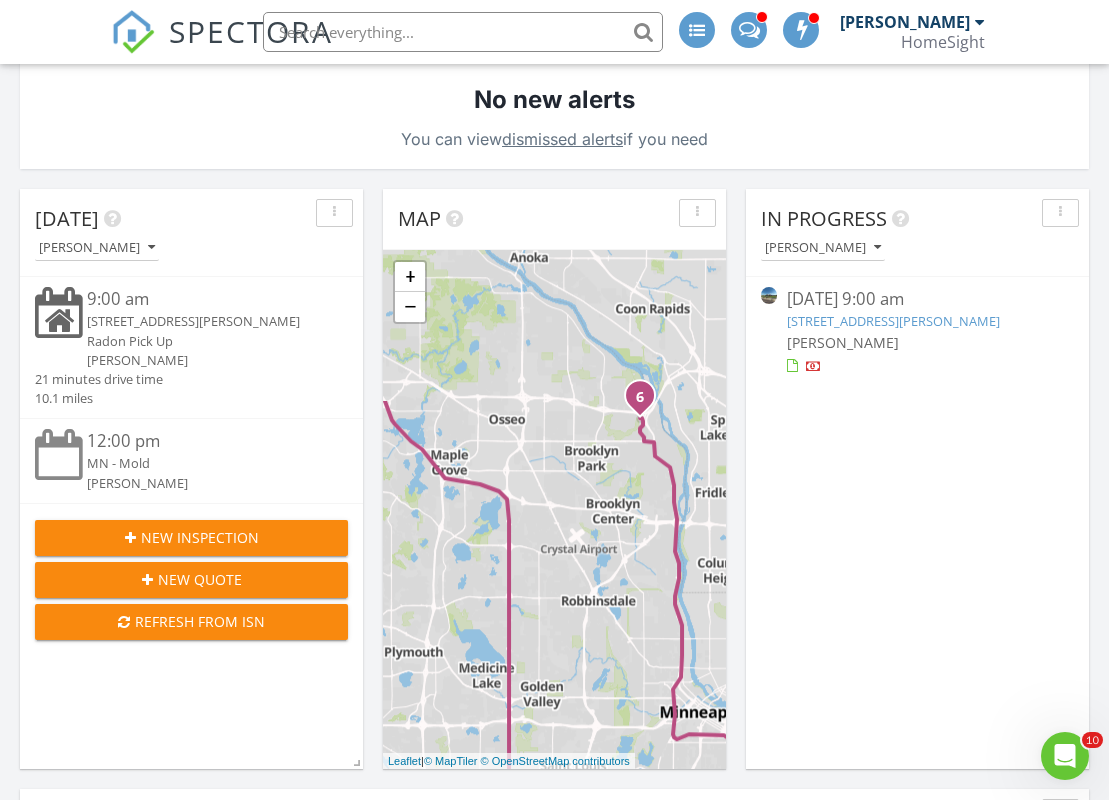drag, startPoint x: 603, startPoint y: 343, endPoint x: 603, endPoint y: 550, distance: 207 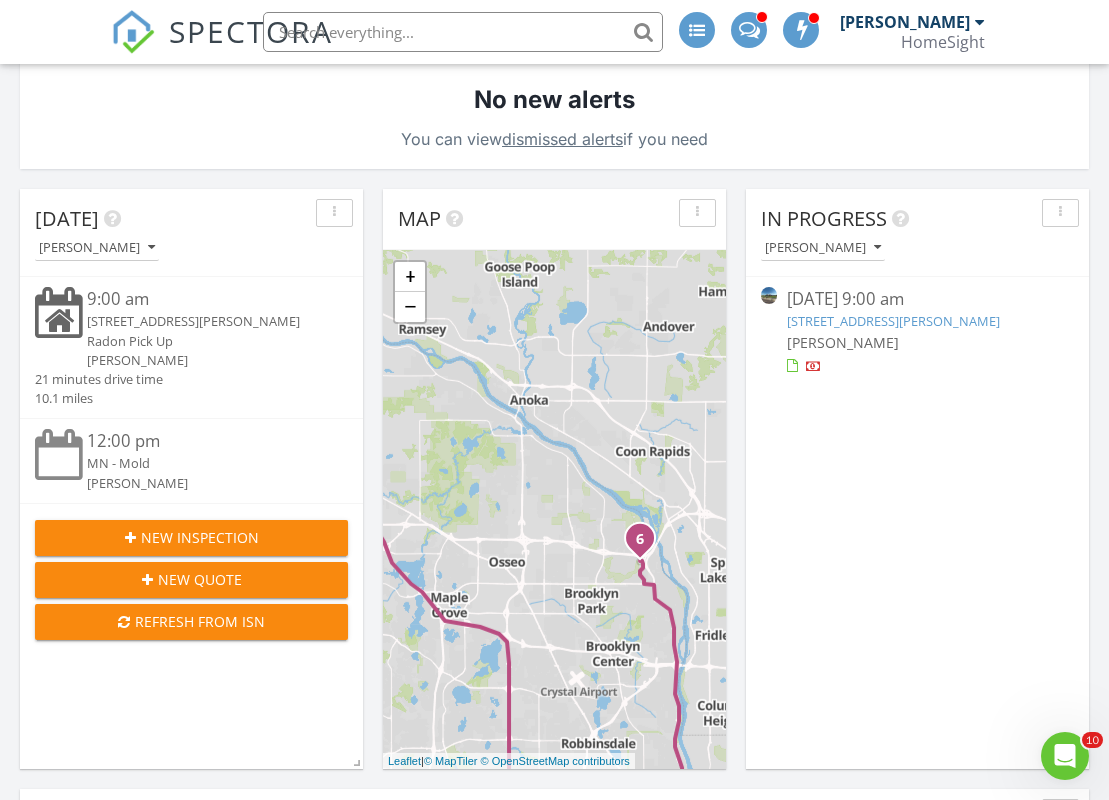 drag, startPoint x: 553, startPoint y: 408, endPoint x: 553, endPoint y: 554, distance: 146 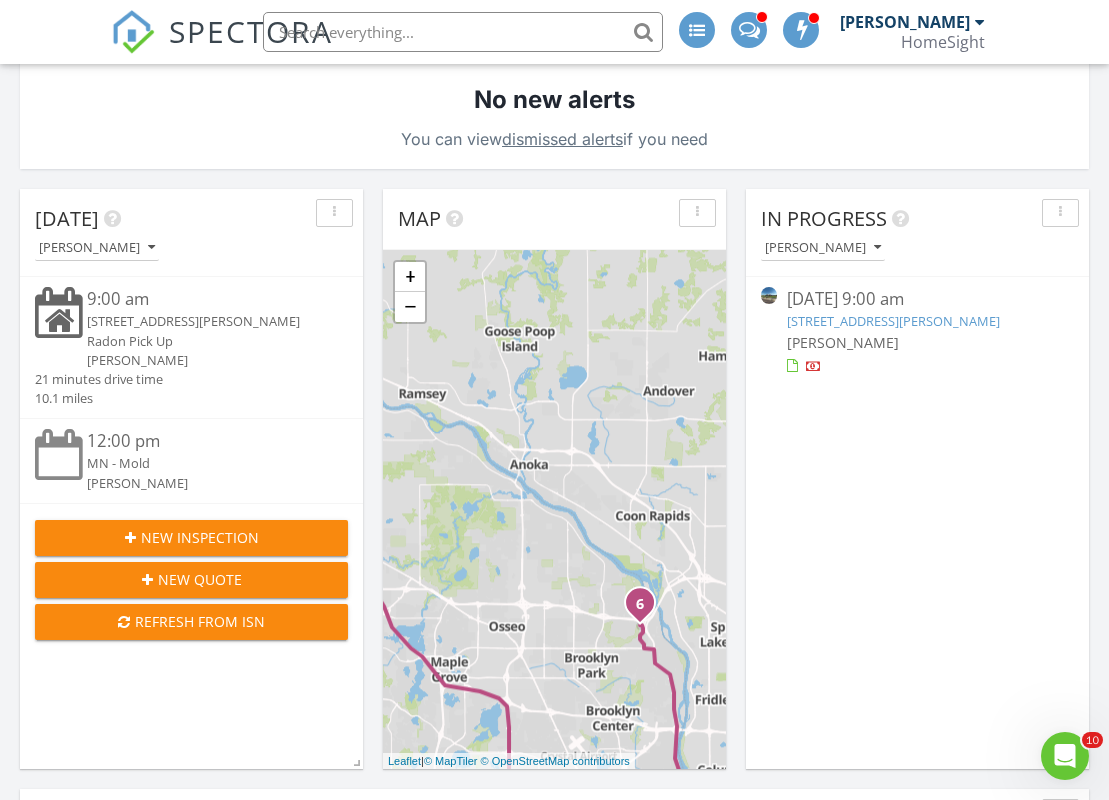 drag, startPoint x: 502, startPoint y: 446, endPoint x: 502, endPoint y: 516, distance: 70 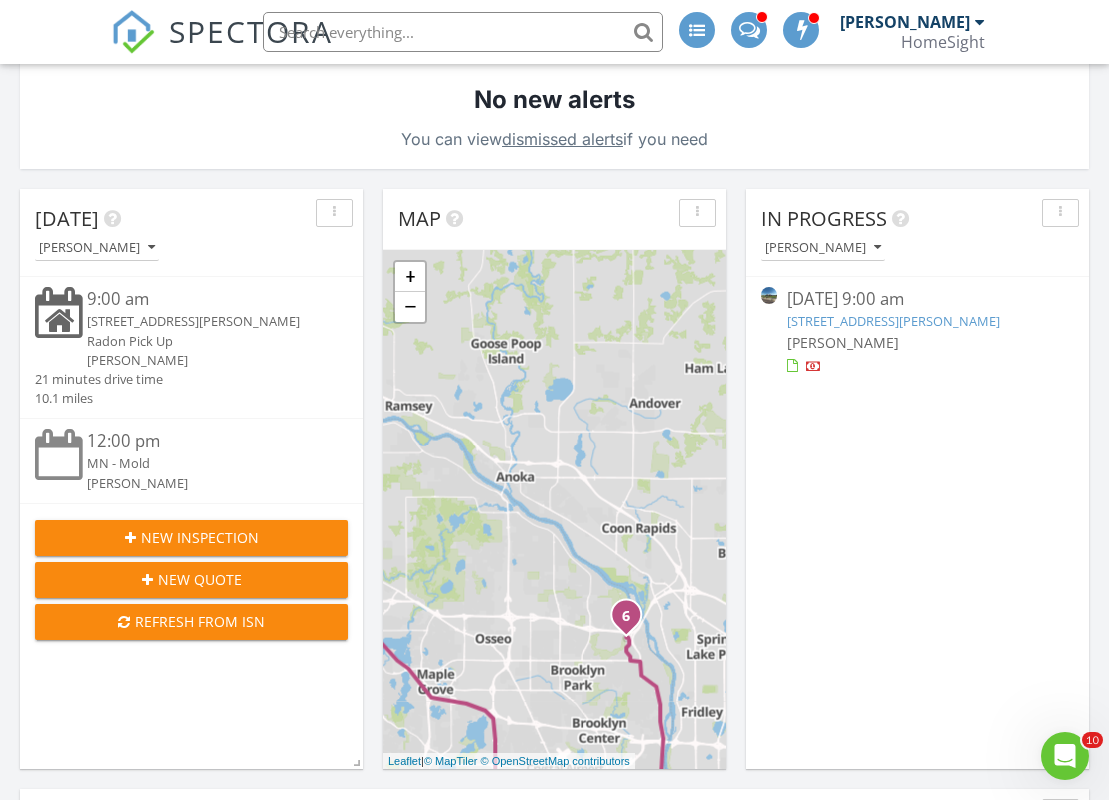 drag, startPoint x: 648, startPoint y: 447, endPoint x: 630, endPoint y: 459, distance: 21.633308 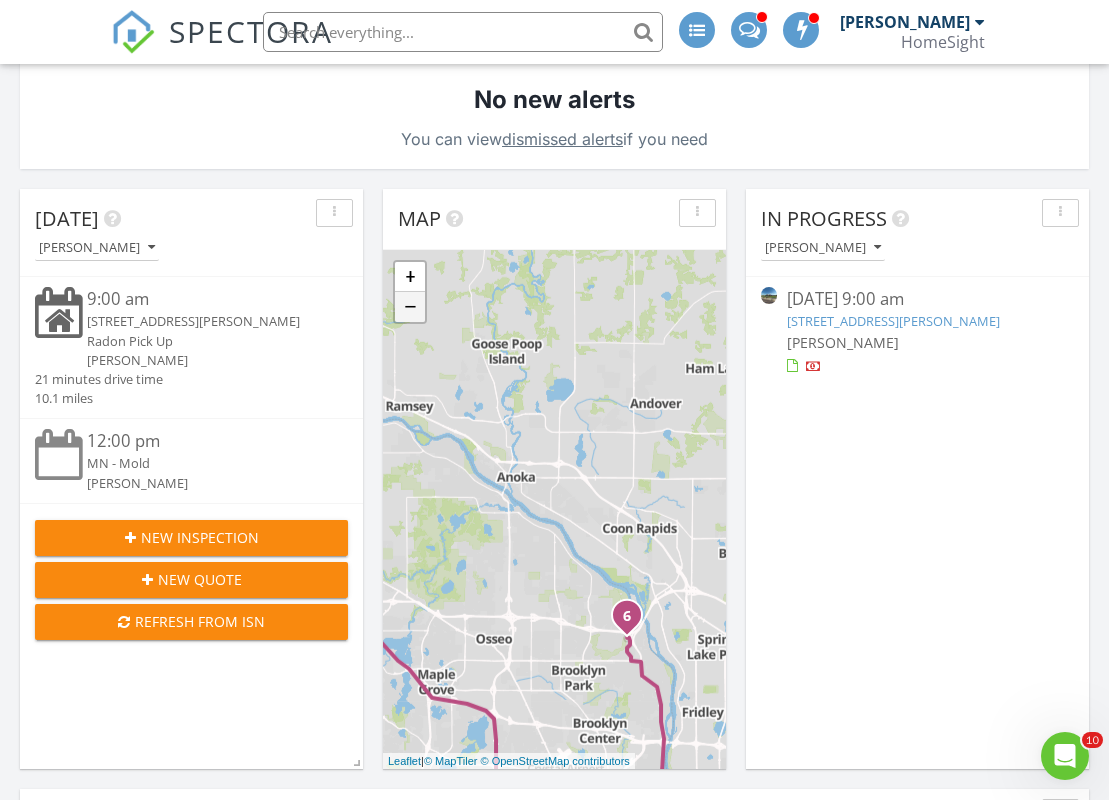 click on "−" at bounding box center (410, 307) 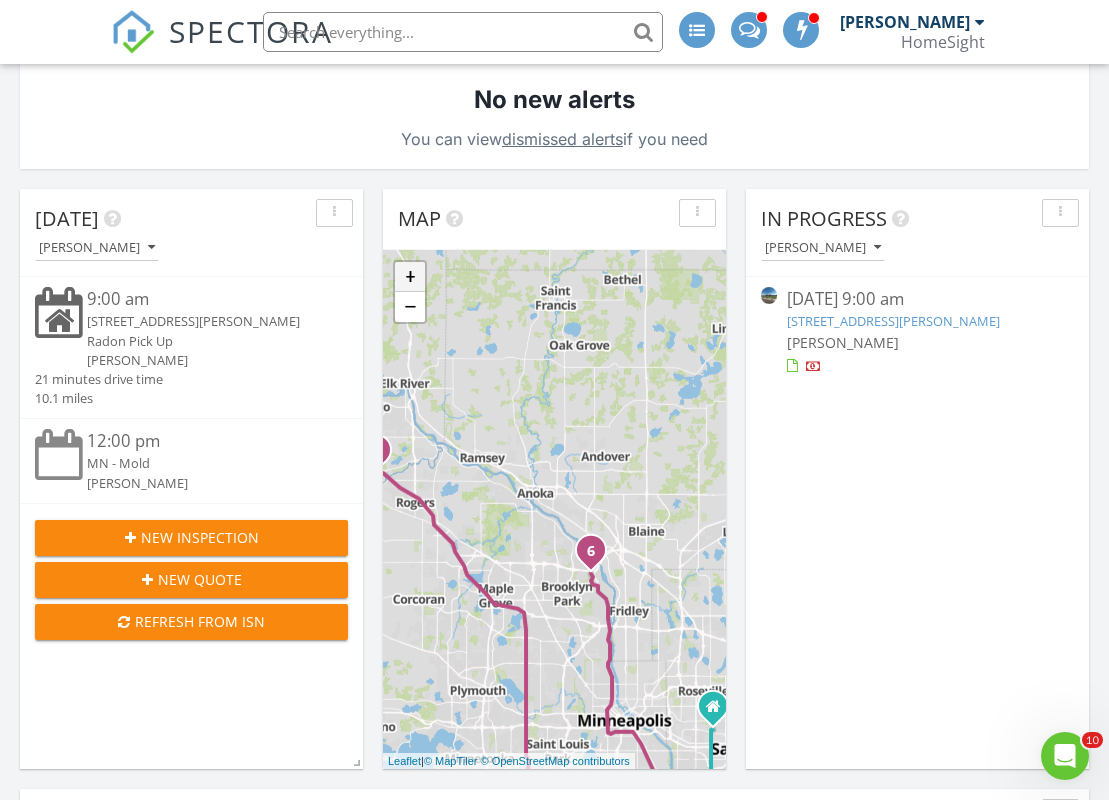 click on "+" at bounding box center [410, 277] 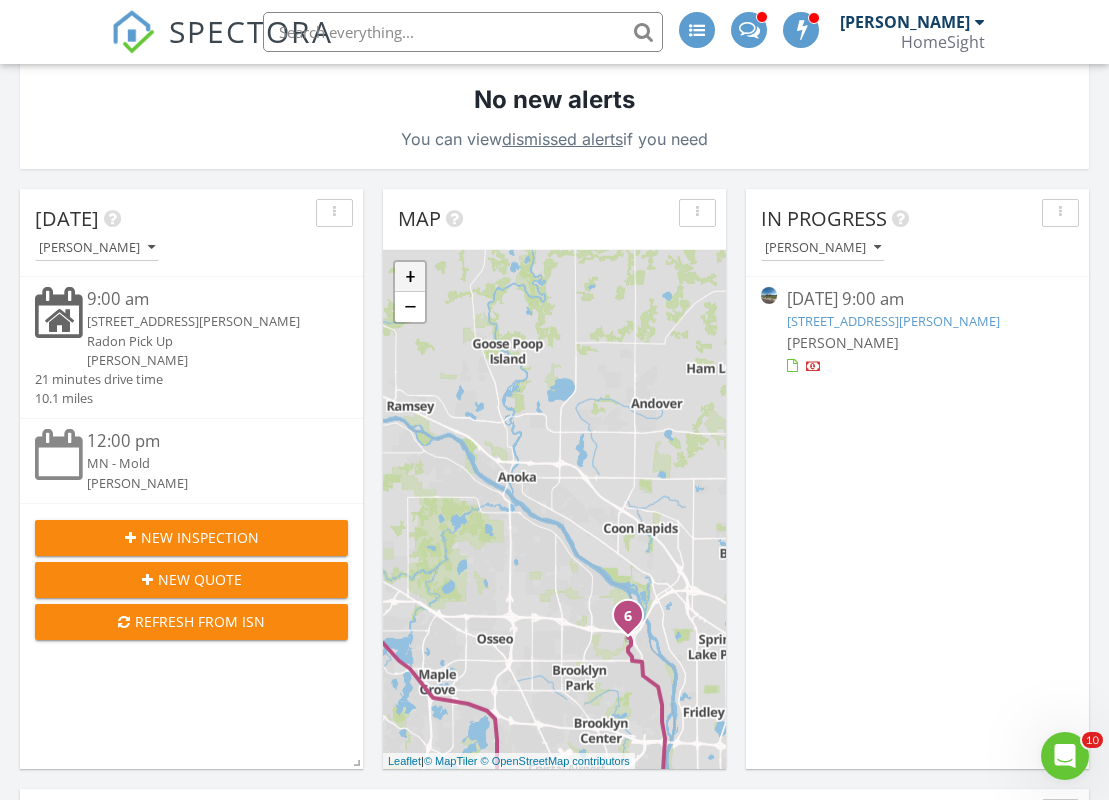 click on "+" at bounding box center (410, 277) 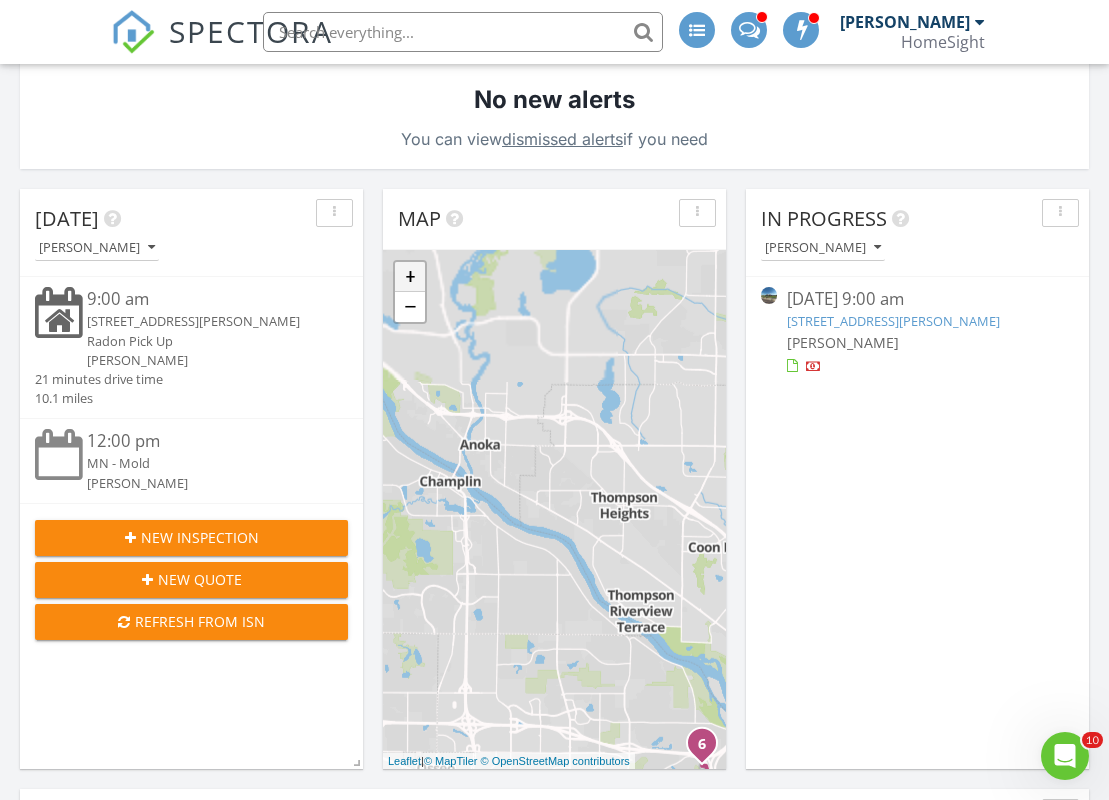 click on "+" at bounding box center (410, 277) 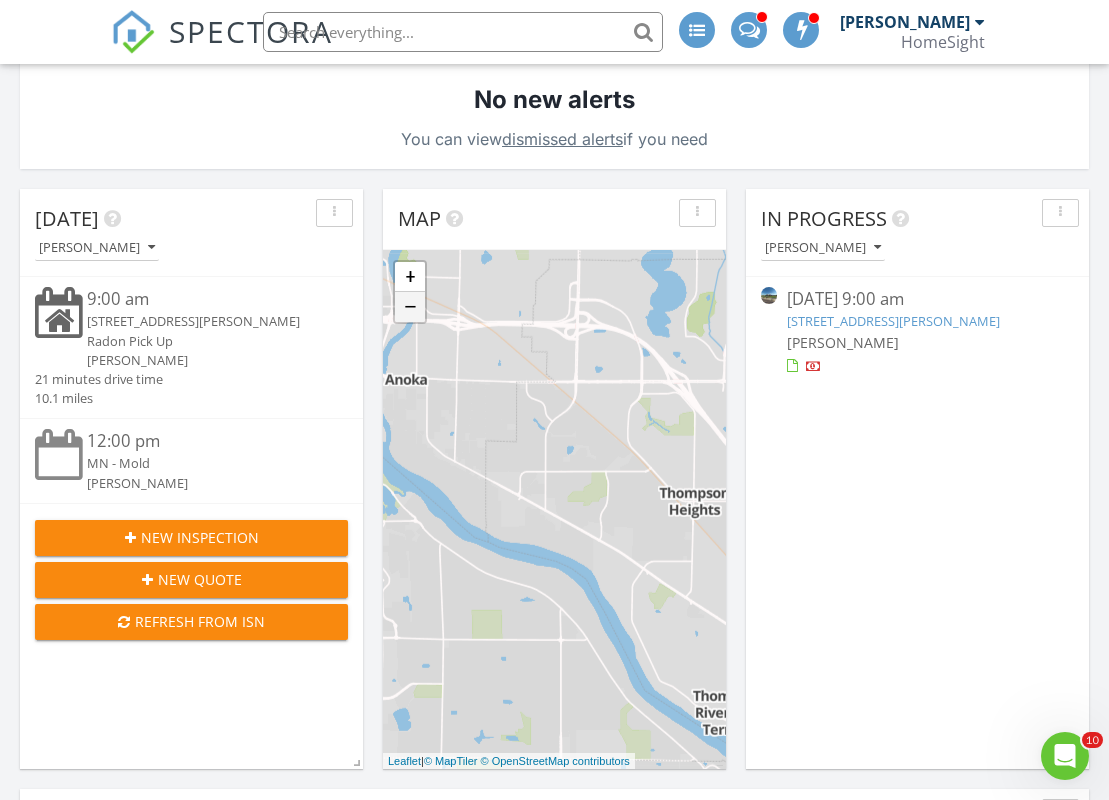 click on "−" at bounding box center (410, 307) 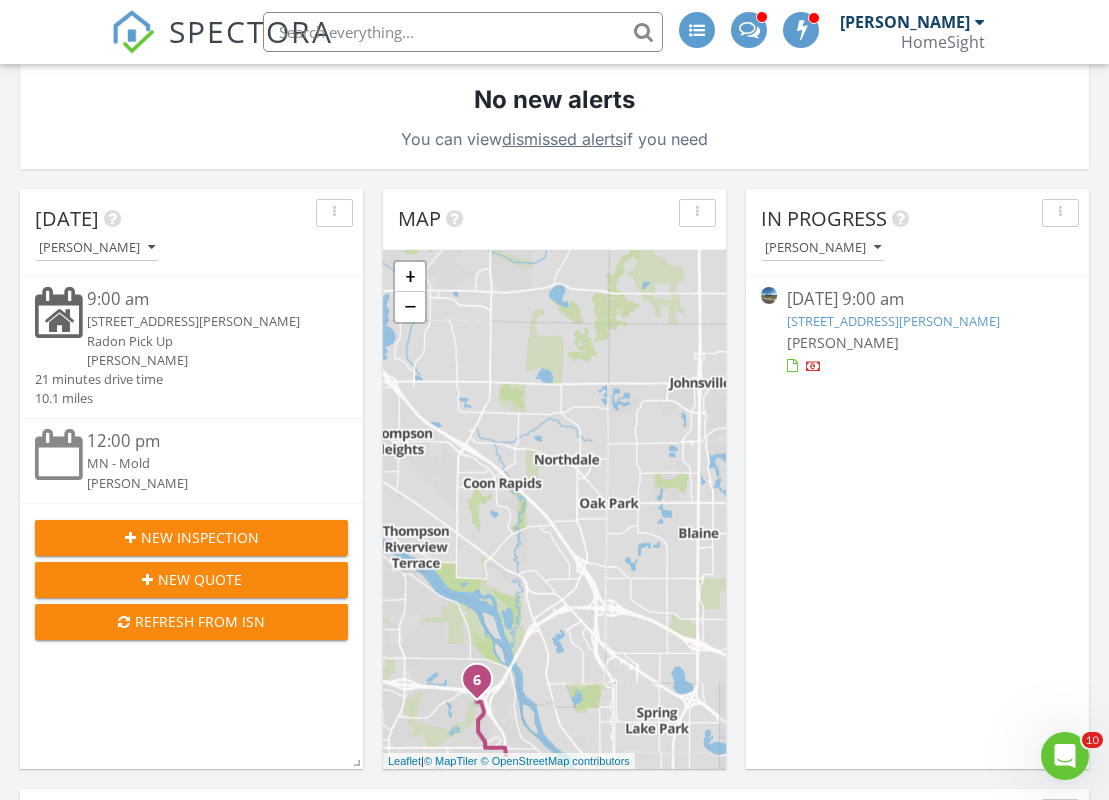 drag, startPoint x: 430, startPoint y: 391, endPoint x: 175, endPoint y: 351, distance: 258.1182 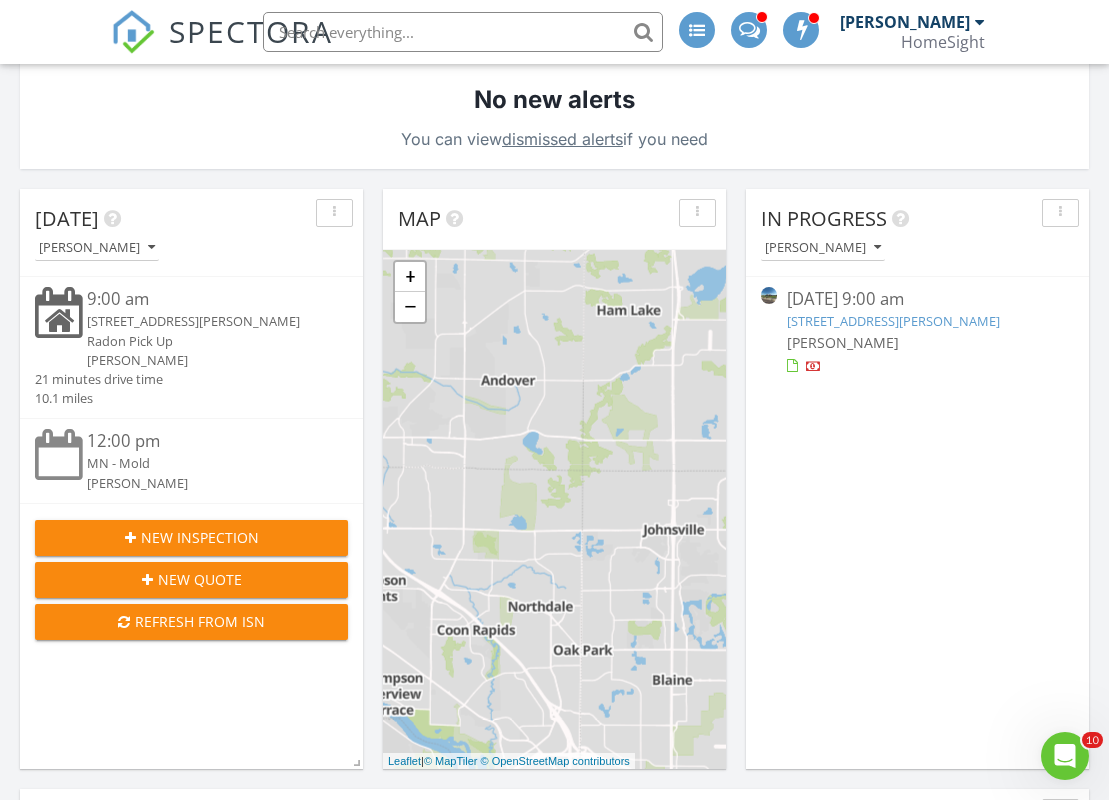 drag, startPoint x: 457, startPoint y: 366, endPoint x: 509, endPoint y: 490, distance: 134.46188 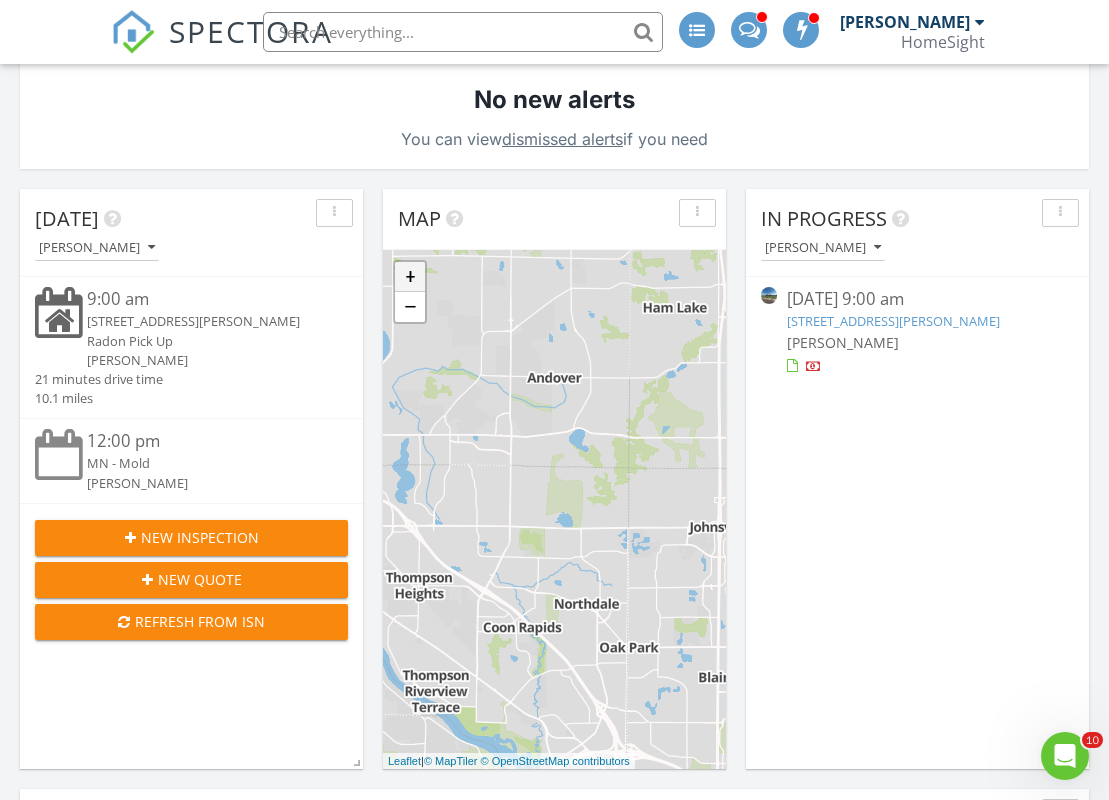 click on "+" at bounding box center (410, 277) 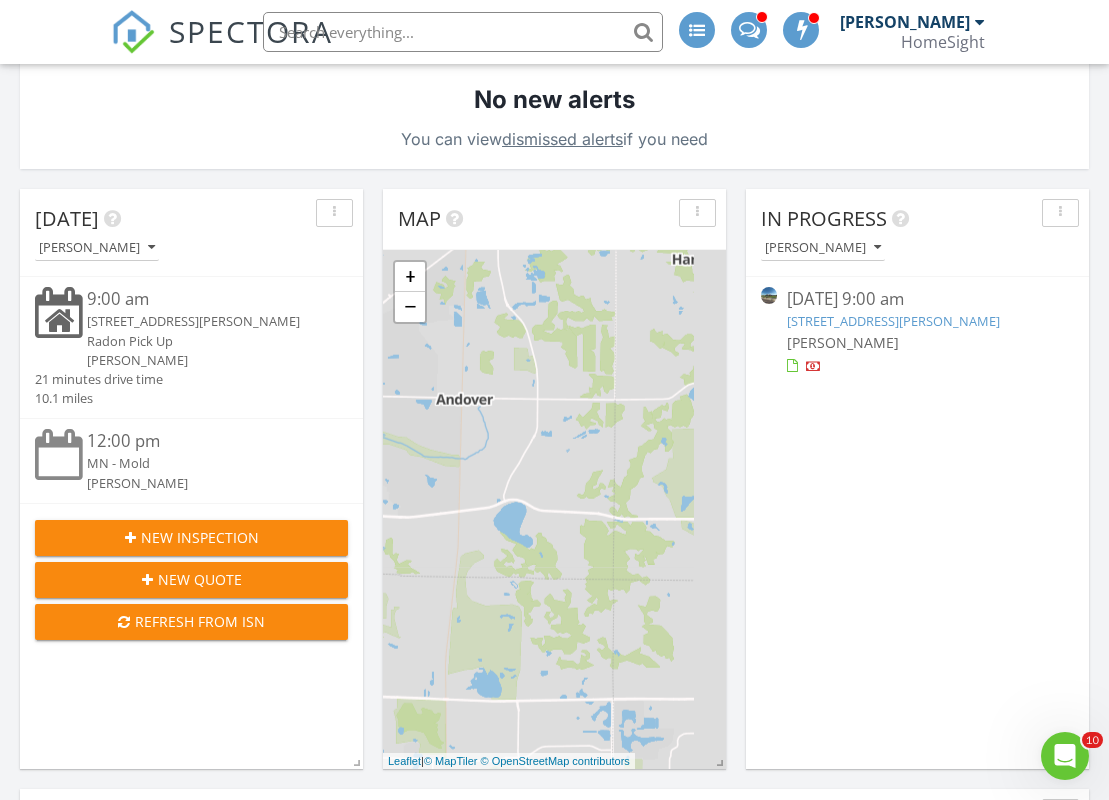 drag, startPoint x: 562, startPoint y: 393, endPoint x: 469, endPoint y: 569, distance: 199.06029 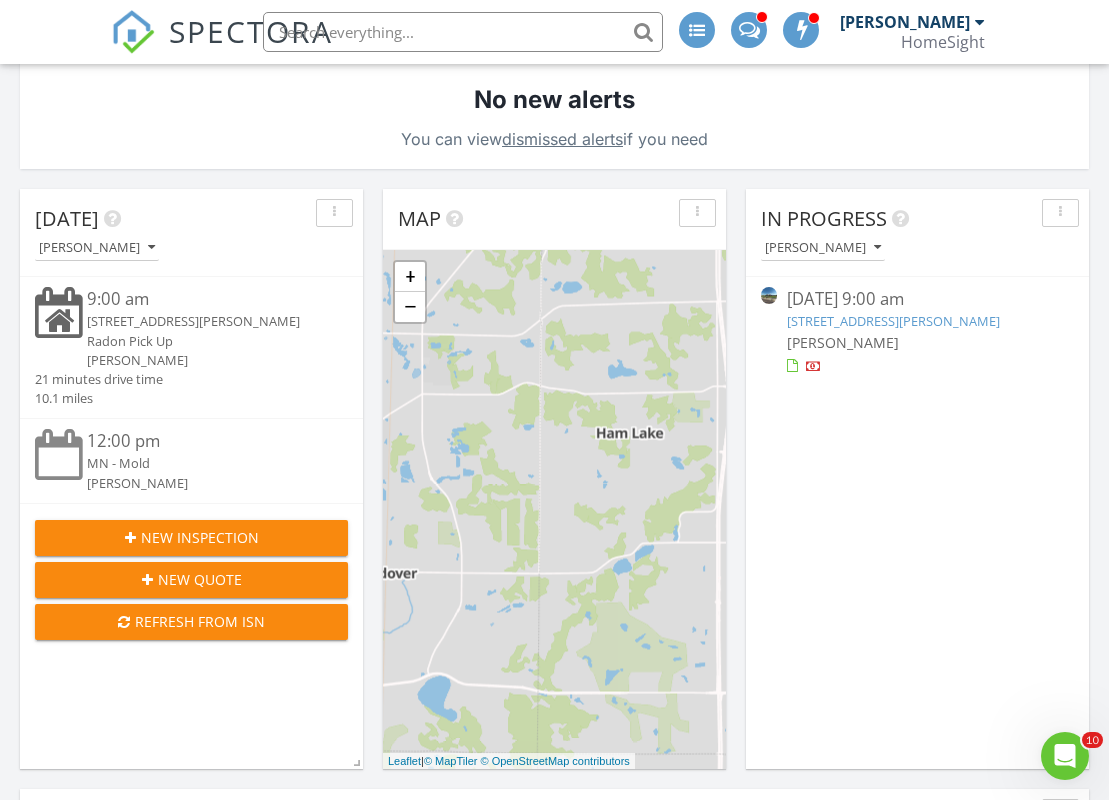 drag, startPoint x: 583, startPoint y: 446, endPoint x: 508, endPoint y: 606, distance: 176.70596 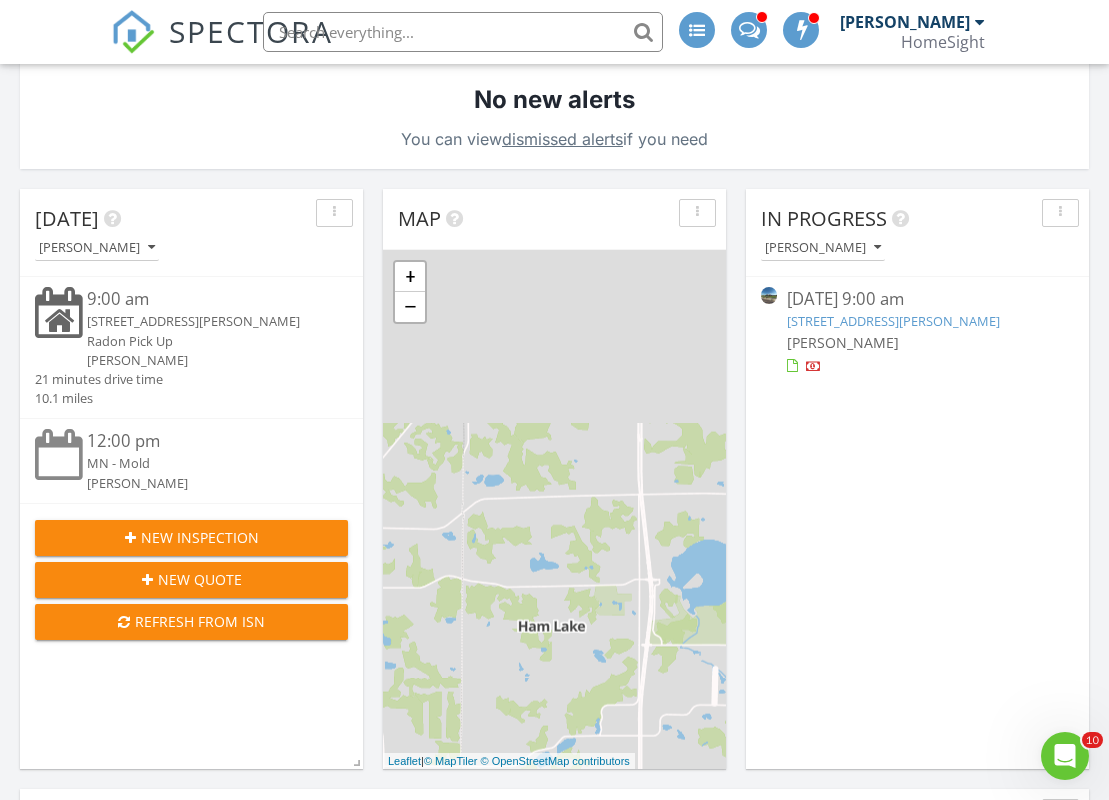 drag, startPoint x: 567, startPoint y: 497, endPoint x: 491, endPoint y: 689, distance: 206.49455 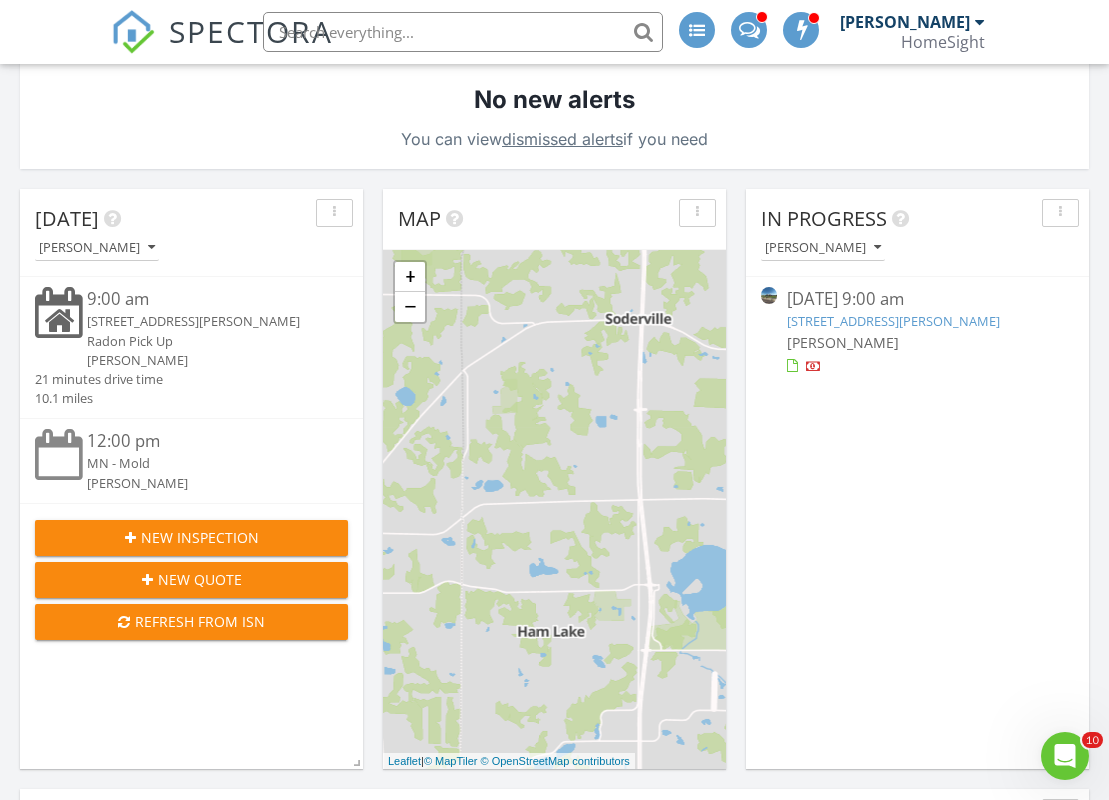 drag, startPoint x: 468, startPoint y: 517, endPoint x: 770, endPoint y: 517, distance: 302 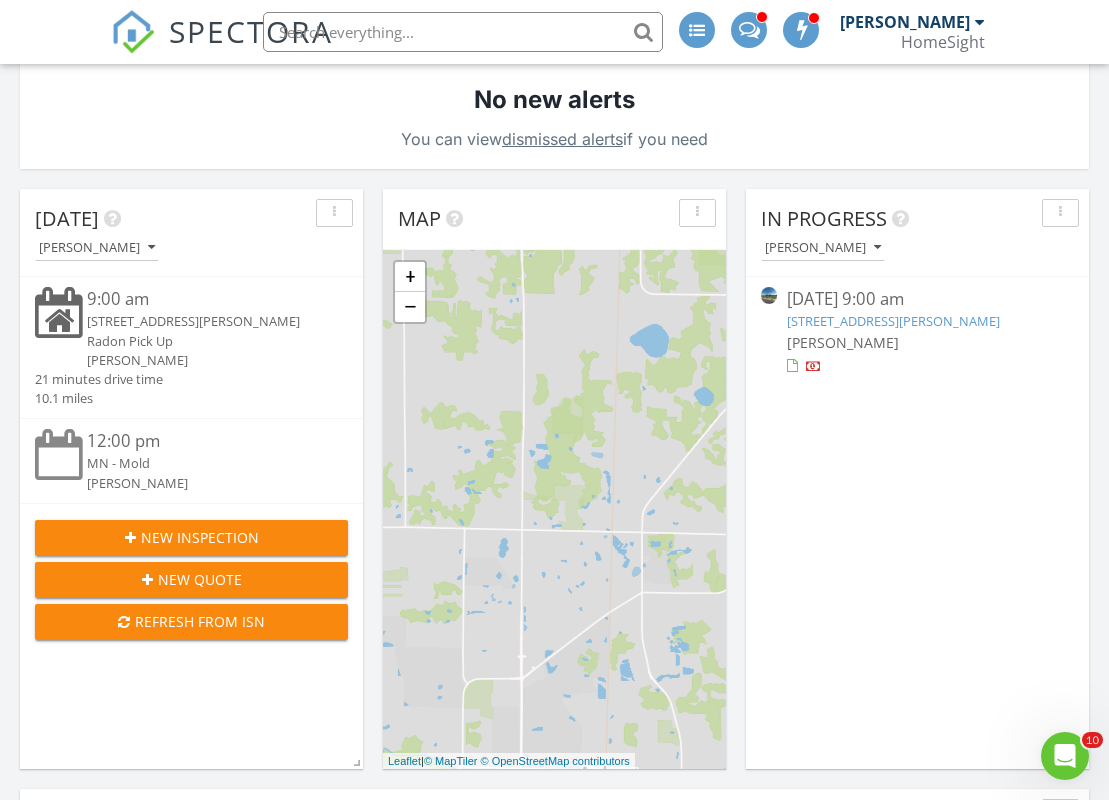 drag, startPoint x: 668, startPoint y: 586, endPoint x: 657, endPoint y: 376, distance: 210.2879 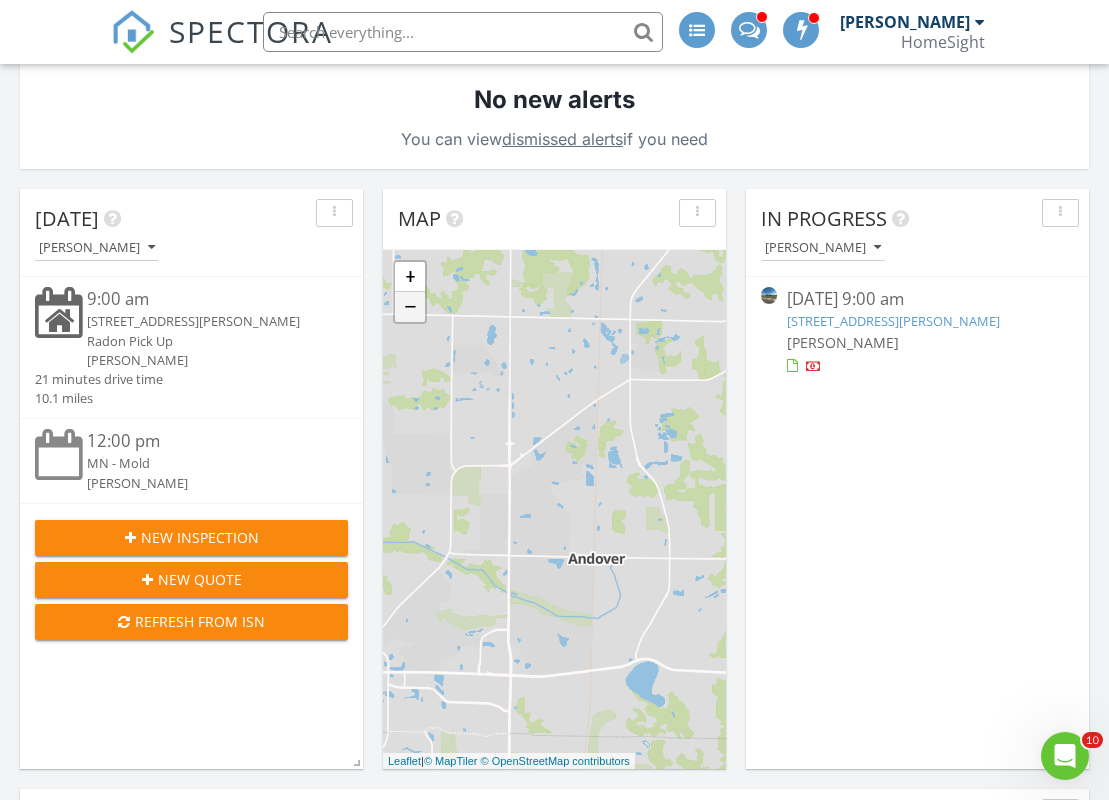 click on "−" at bounding box center [410, 307] 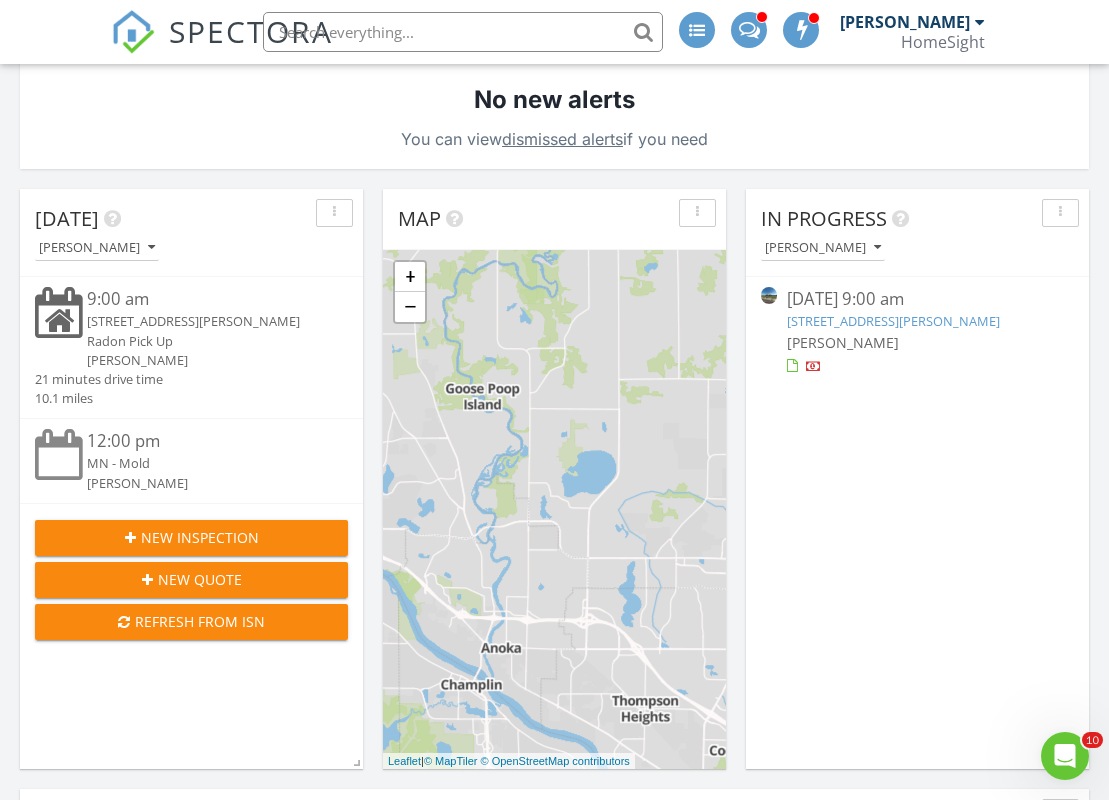 drag, startPoint x: 462, startPoint y: 425, endPoint x: 664, endPoint y: 392, distance: 204.6778 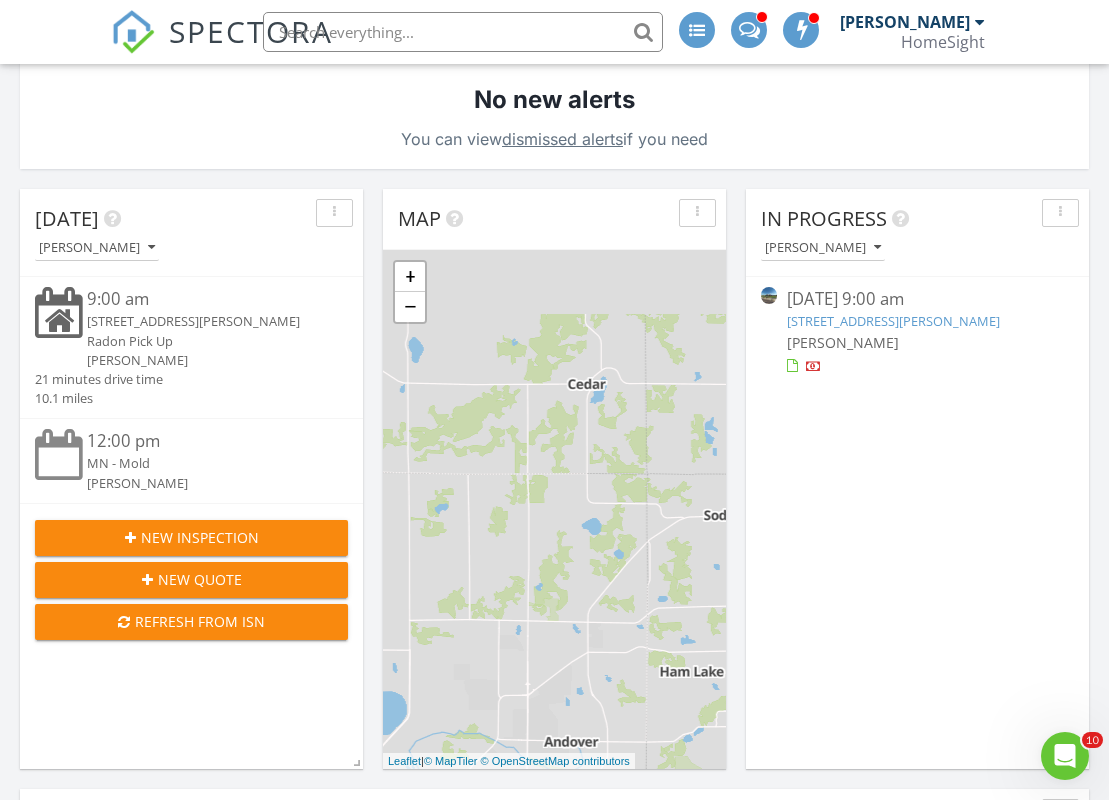 drag, startPoint x: 670, startPoint y: 321, endPoint x: 453, endPoint y: 565, distance: 326.53485 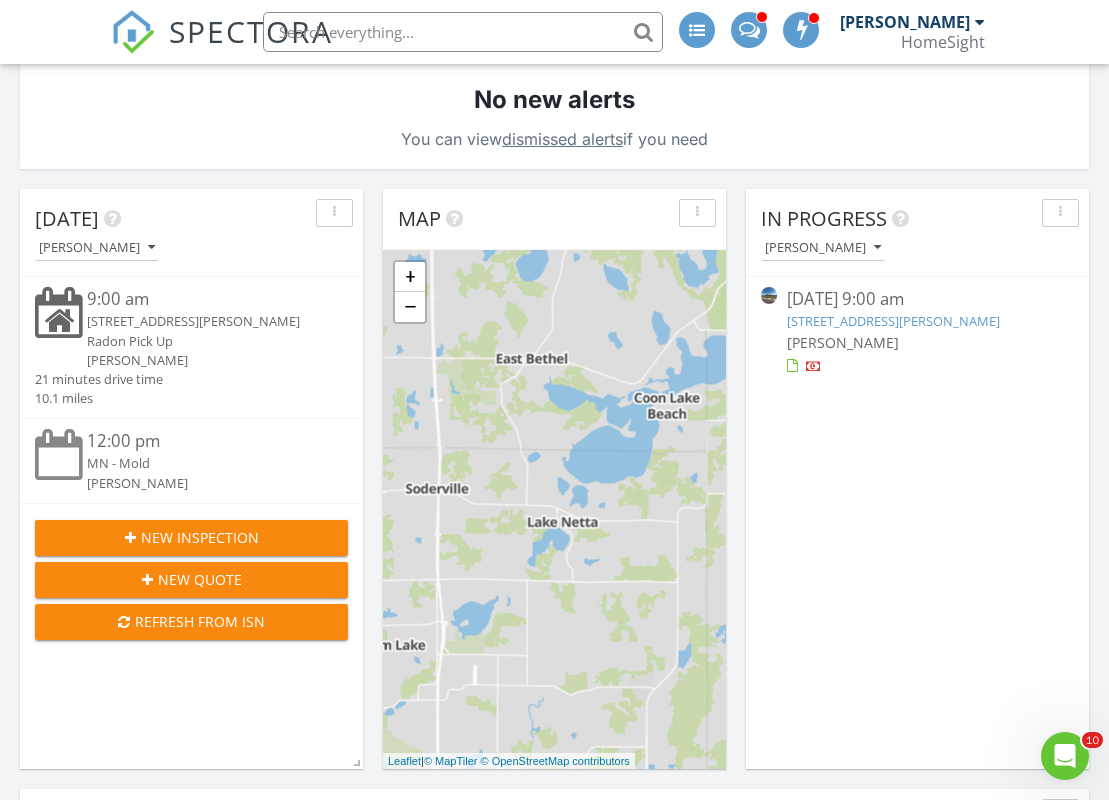 drag, startPoint x: 591, startPoint y: 506, endPoint x: 290, endPoint y: 475, distance: 302.59213 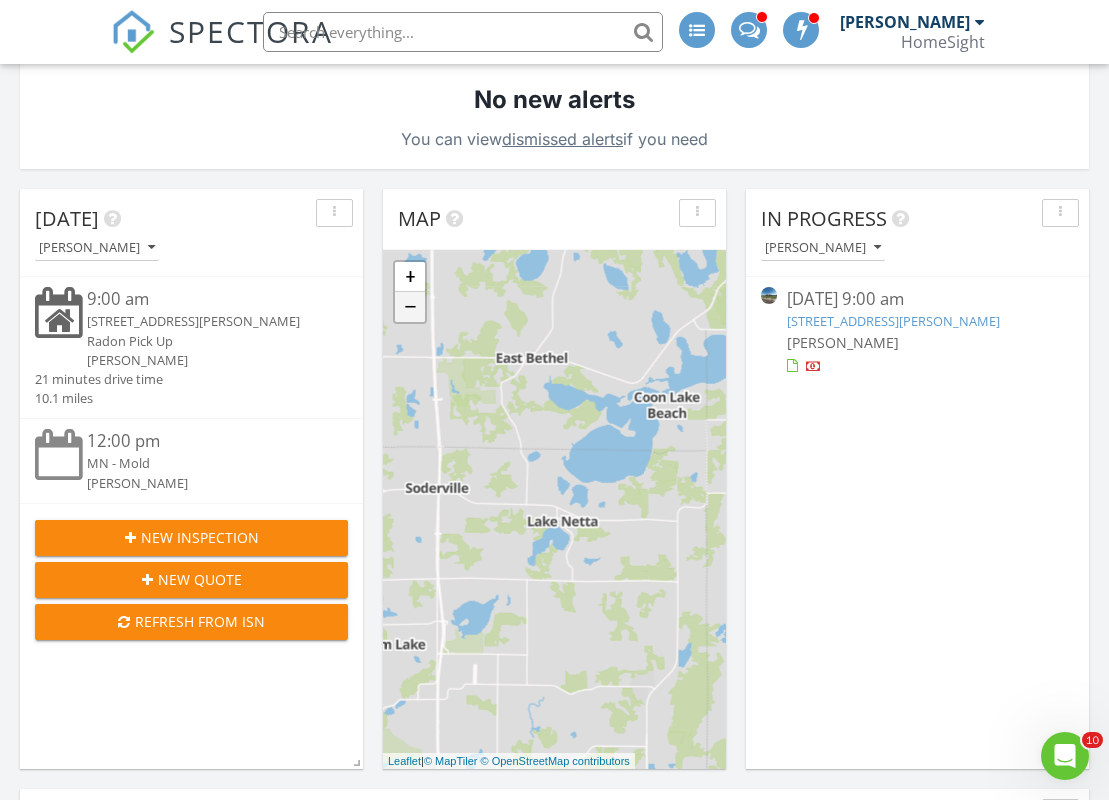 click on "−" at bounding box center [410, 307] 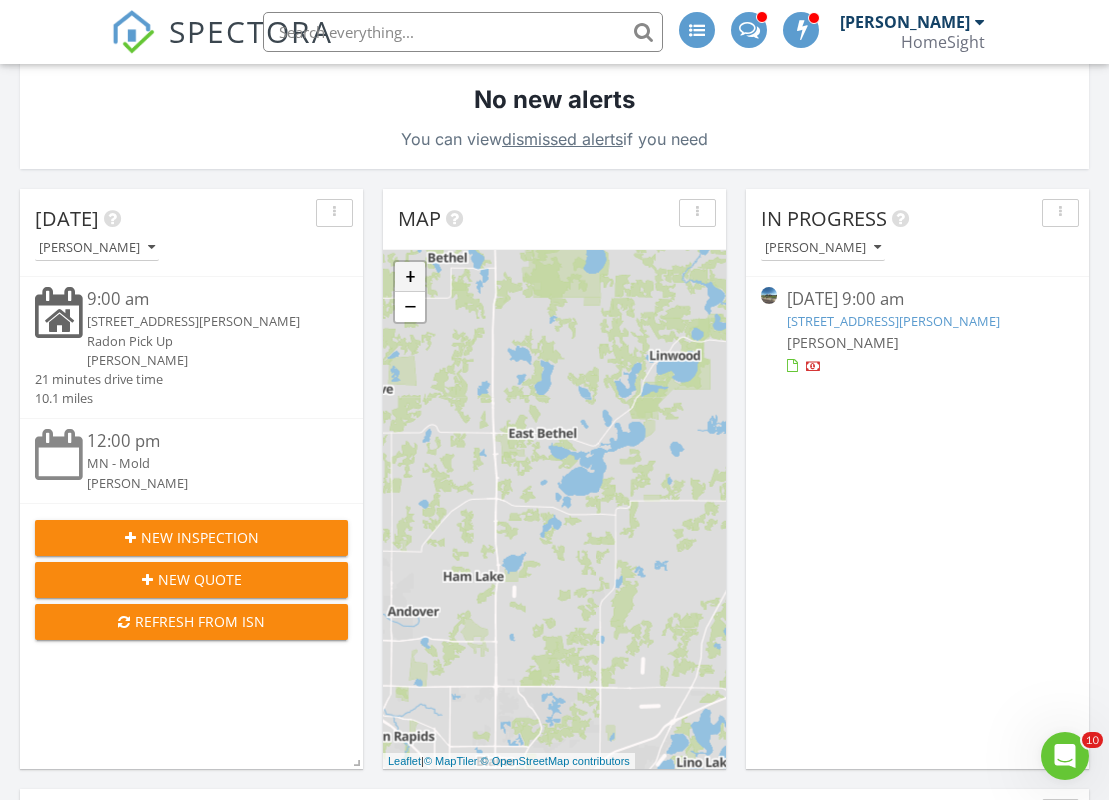 click on "+" at bounding box center (410, 277) 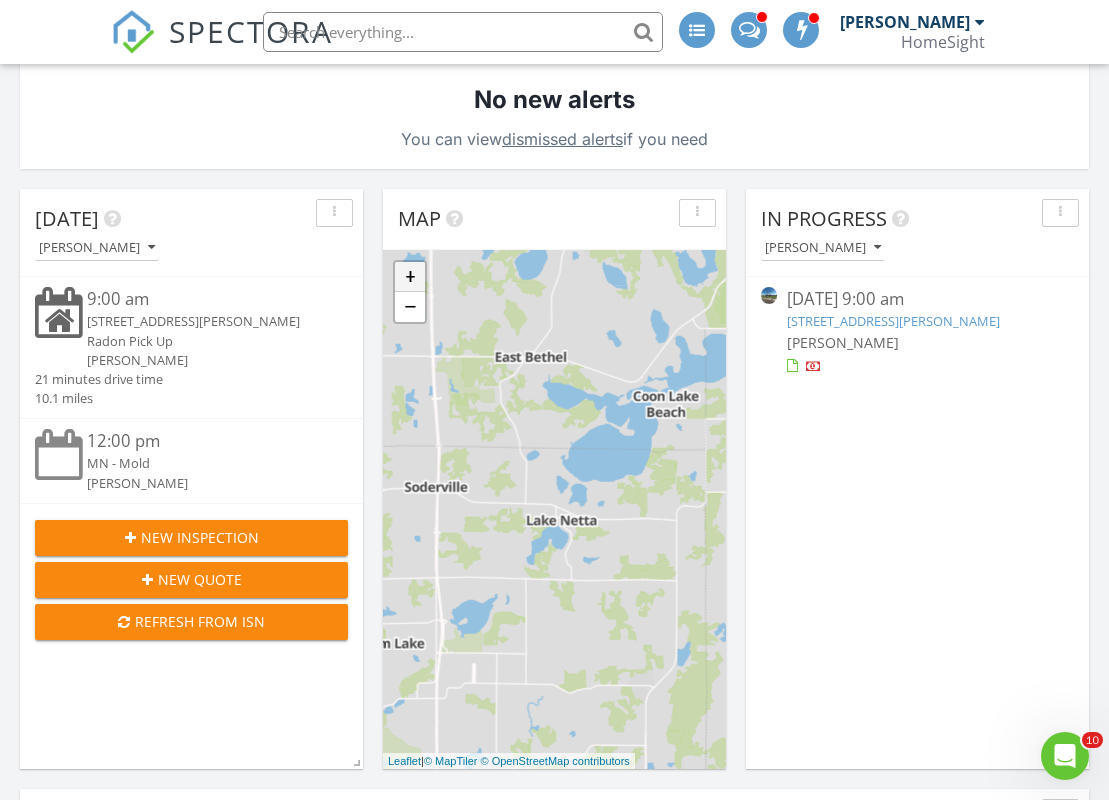 click on "+" at bounding box center [410, 277] 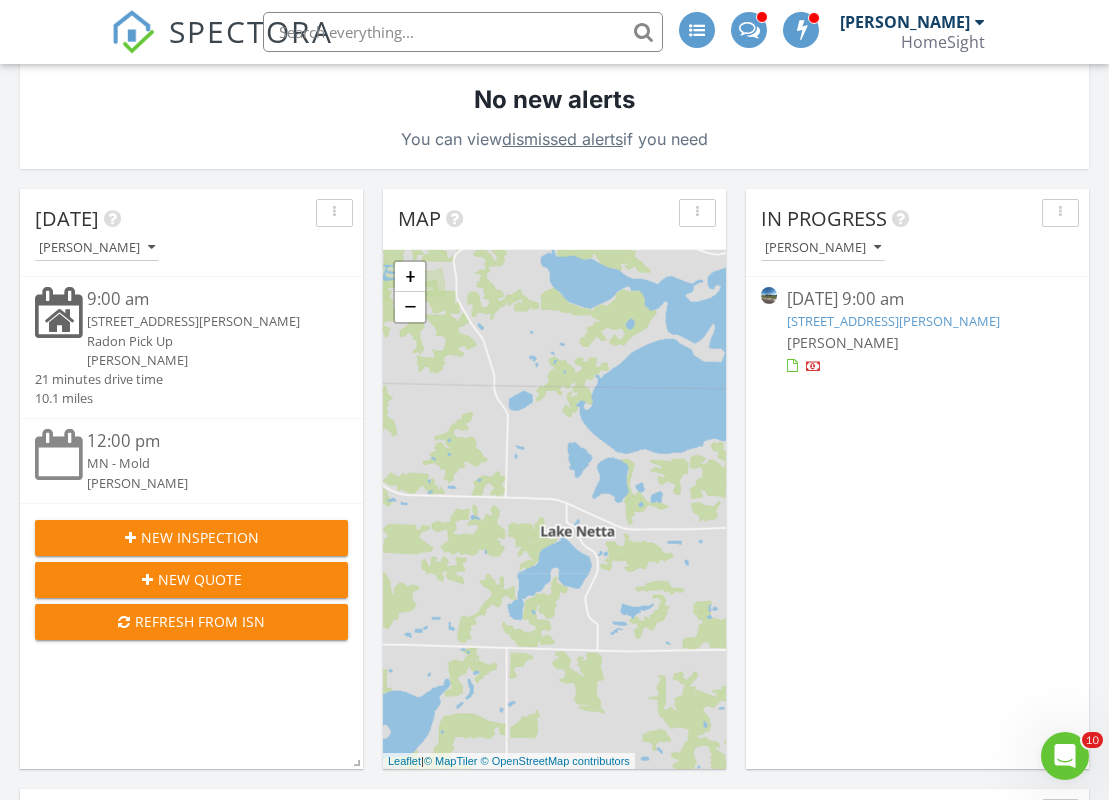 drag, startPoint x: 436, startPoint y: 396, endPoint x: 660, endPoint y: 396, distance: 224 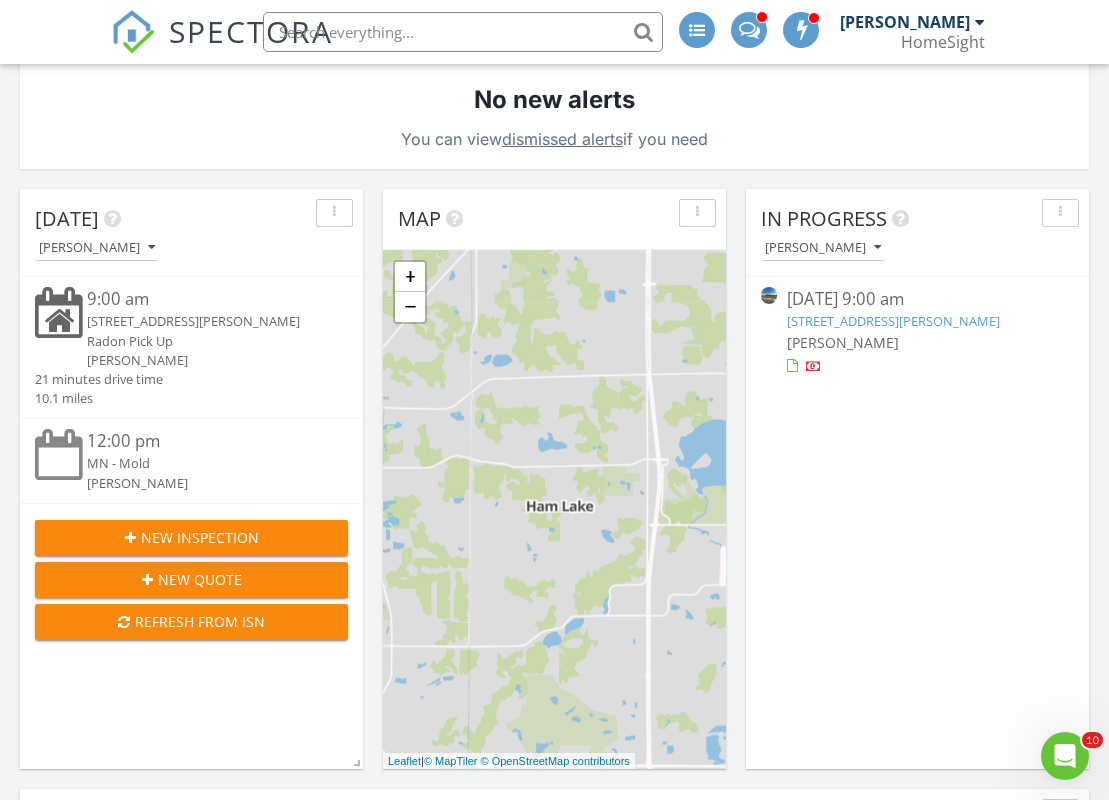drag, startPoint x: 615, startPoint y: 503, endPoint x: 727, endPoint y: 227, distance: 297.85904 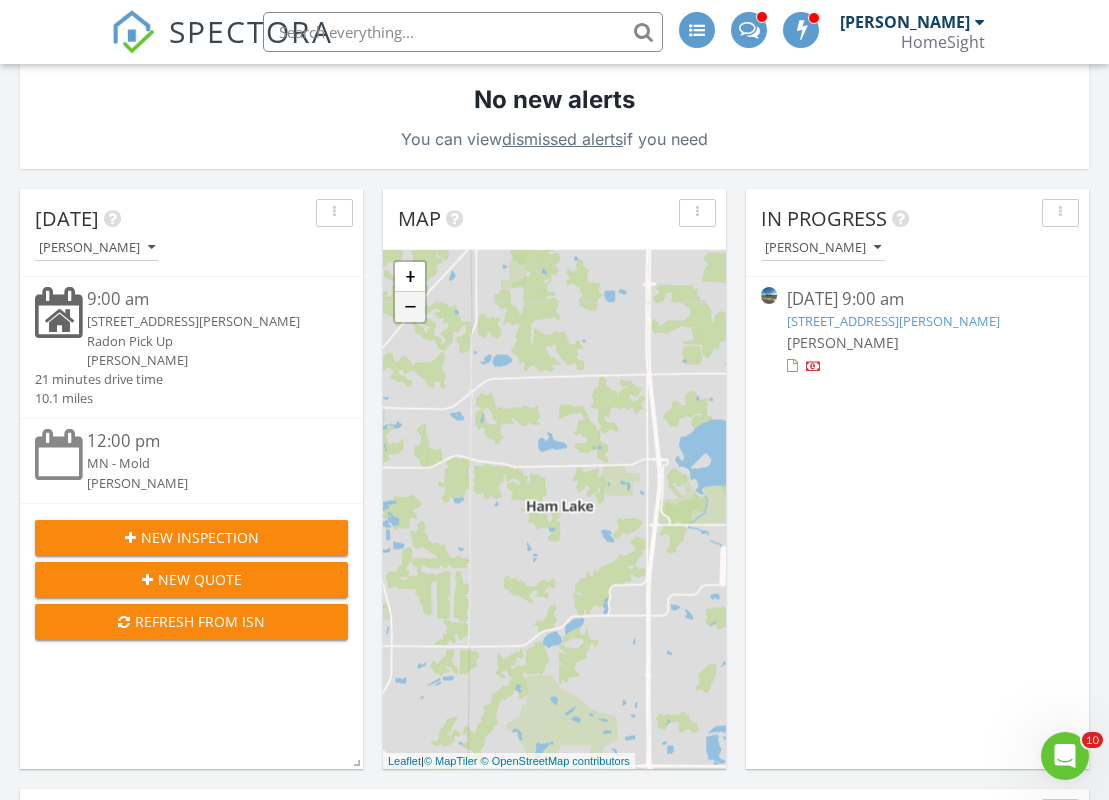 click on "−" at bounding box center (410, 307) 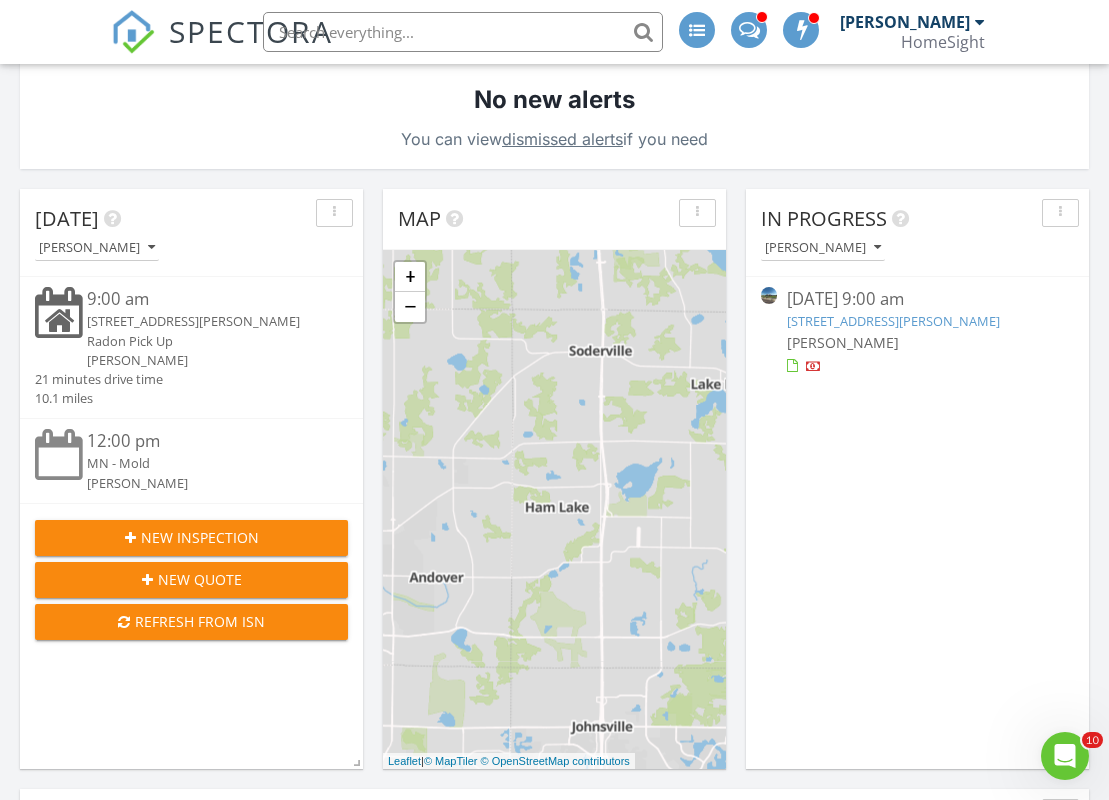 click on "1 1 2 1 1 2 3 4 5 6 + − West Cougar Gulch Road, North Huetter Road 16.3 km, 21 min Head southeast 90 m Turn right onto West Cougar Estates Road 200 m Turn left onto West Meadowbrook Loop 500 m Turn left onto West Cougar Gulch Road 3 km Turn left onto US 95 4.5 km Turn left towards I 90 Business: Northwest Boulevard 250 m Turn right onto Northwest Boulevard 1.5 km Turn left onto West Seltice Way 2 km Enter the traffic circle and take the 2nd exit onto West Seltice Way 25 m Exit the traffic circle onto West Seltice Way 900 m Enter the traffic circle and take the 2nd exit onto East Seltice Way 20 m Exit the traffic circle onto East Seltice Way 900 m Turn right onto North Huetter Road 2.5 km Turn left onto East Greta Avenue 500 m You have arrived at your destination, on the left 0 m State Highway 35, County Road 42, Akron Avenue, County Road 42 71.4 km, 1 h 11 min Head north on 835th Street 55 m Turn right onto County Road K (CTH K) 200 m Turn left onto 830th Street 800 m Turn left onto WI-35 (WI 35) 2.5 km" at bounding box center [554, 509] 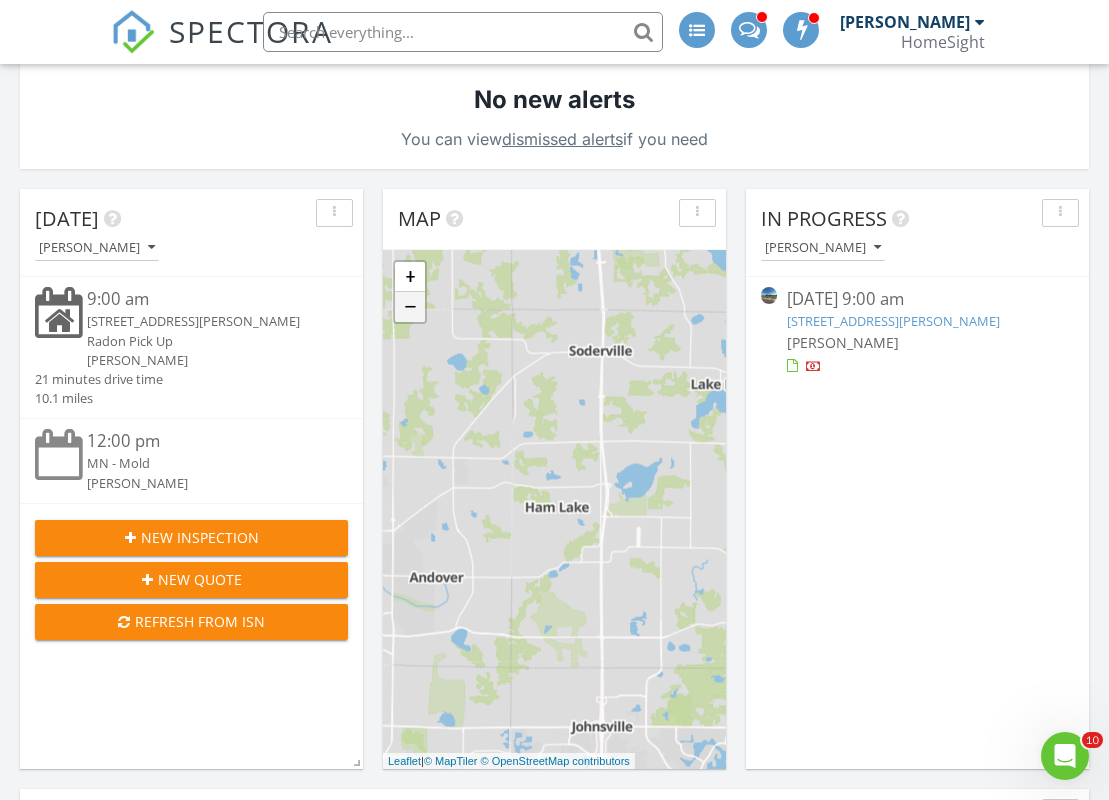 click on "−" at bounding box center [410, 307] 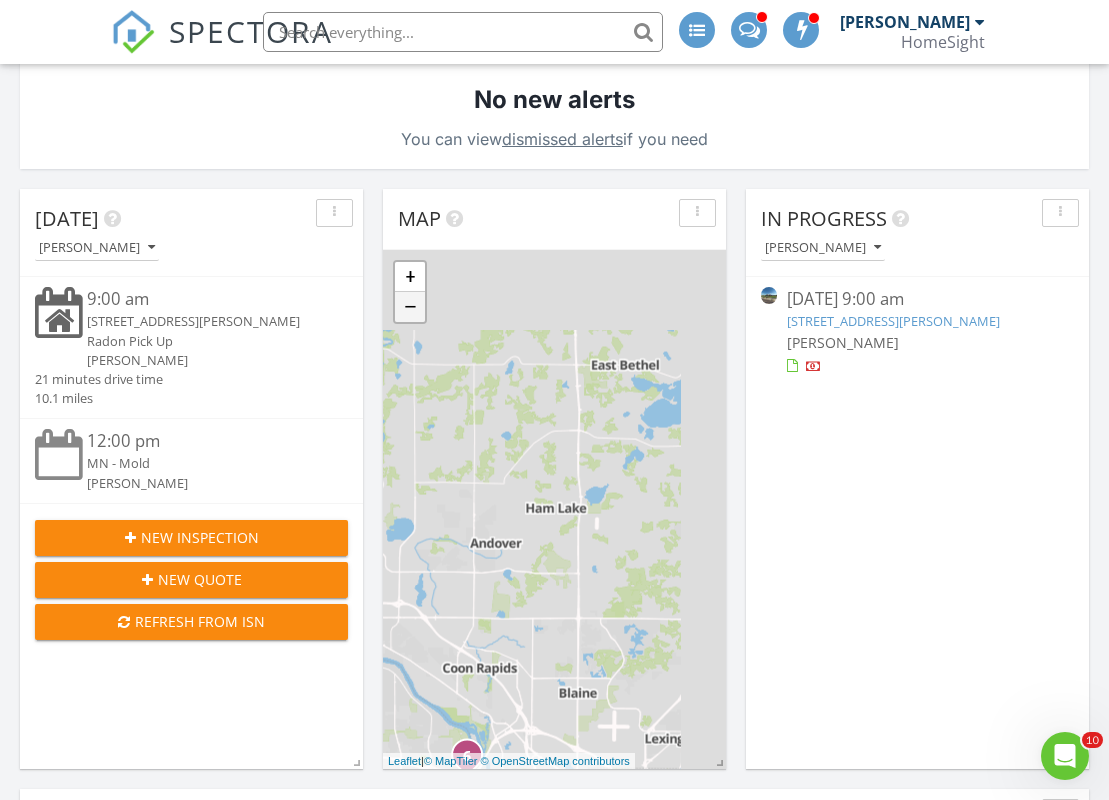 click on "−" at bounding box center [410, 307] 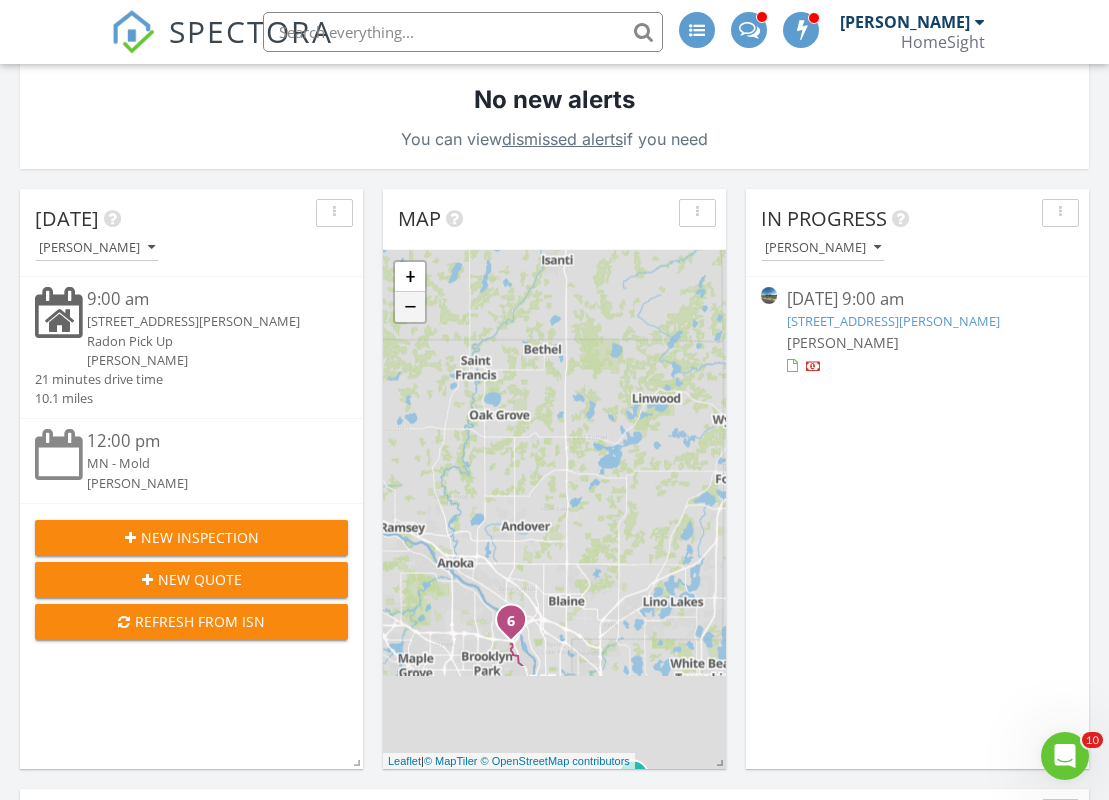 click on "−" at bounding box center (410, 307) 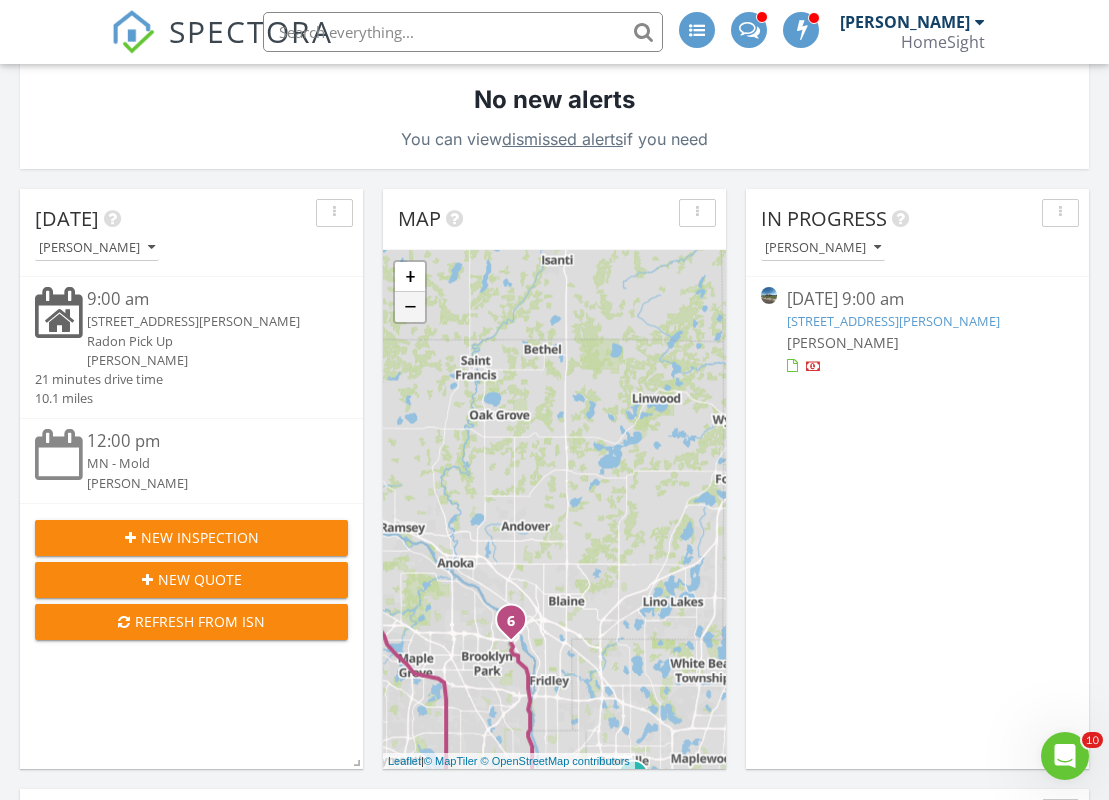 click on "−" at bounding box center [410, 307] 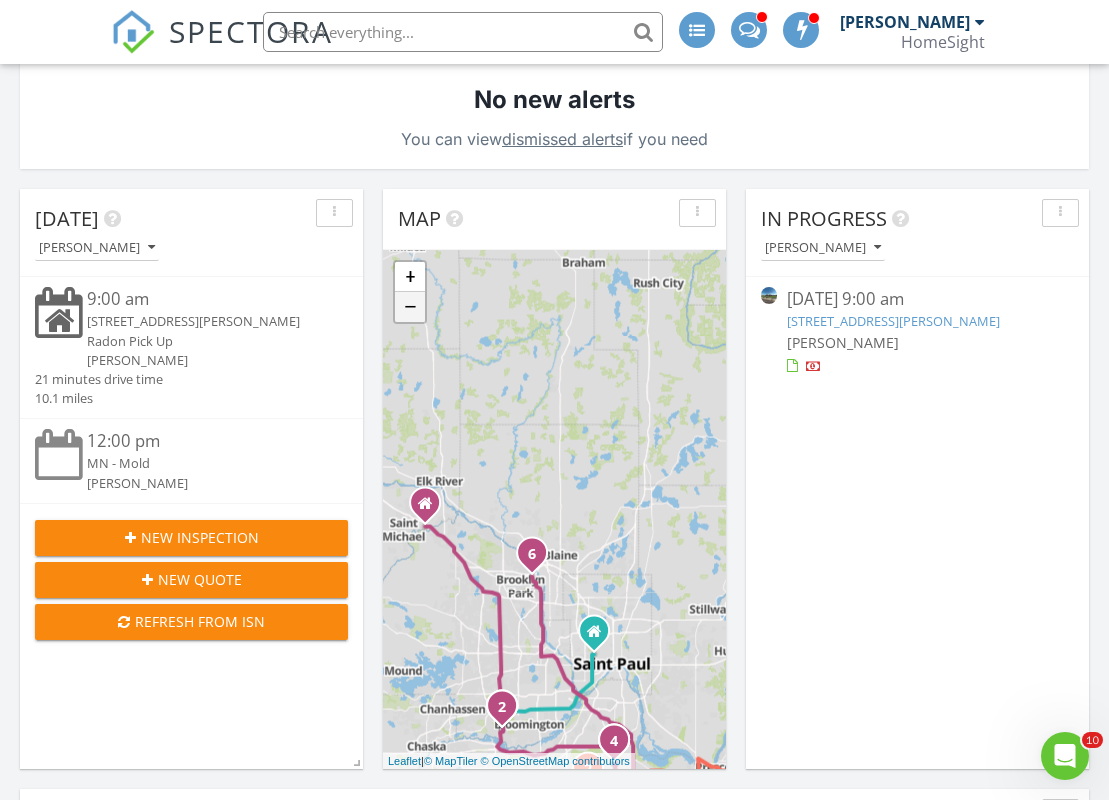 click on "−" at bounding box center (410, 307) 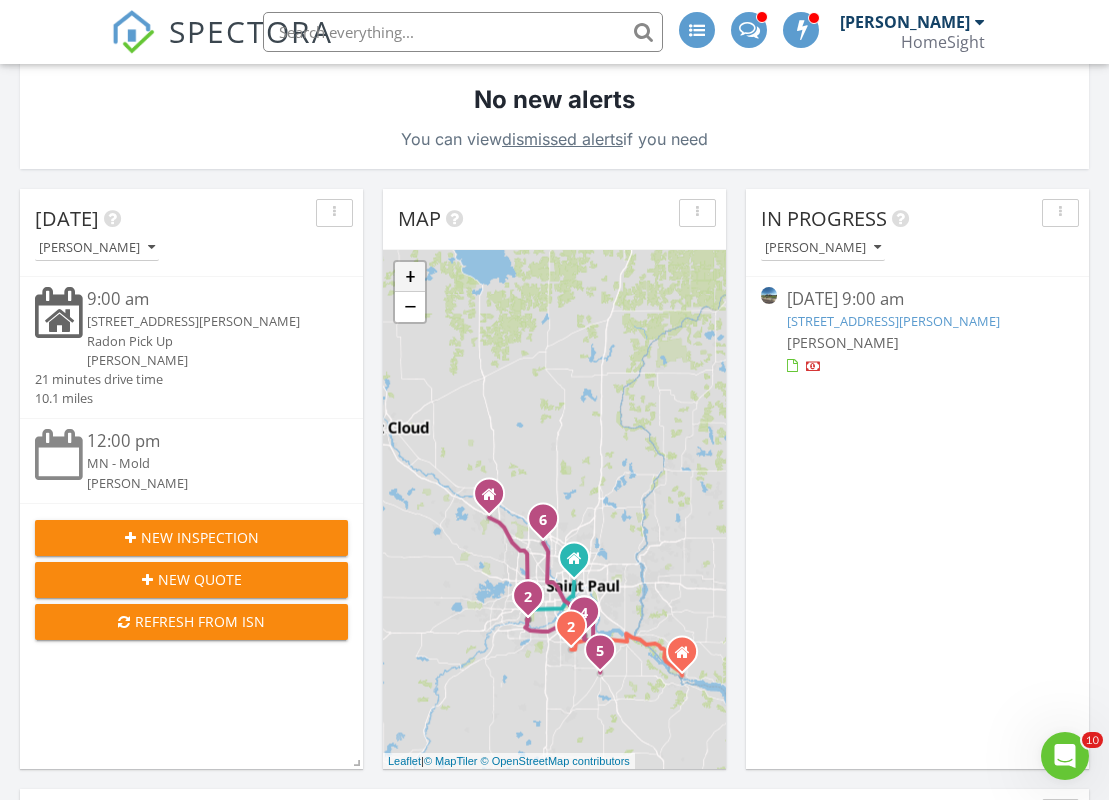 click on "+" at bounding box center [410, 277] 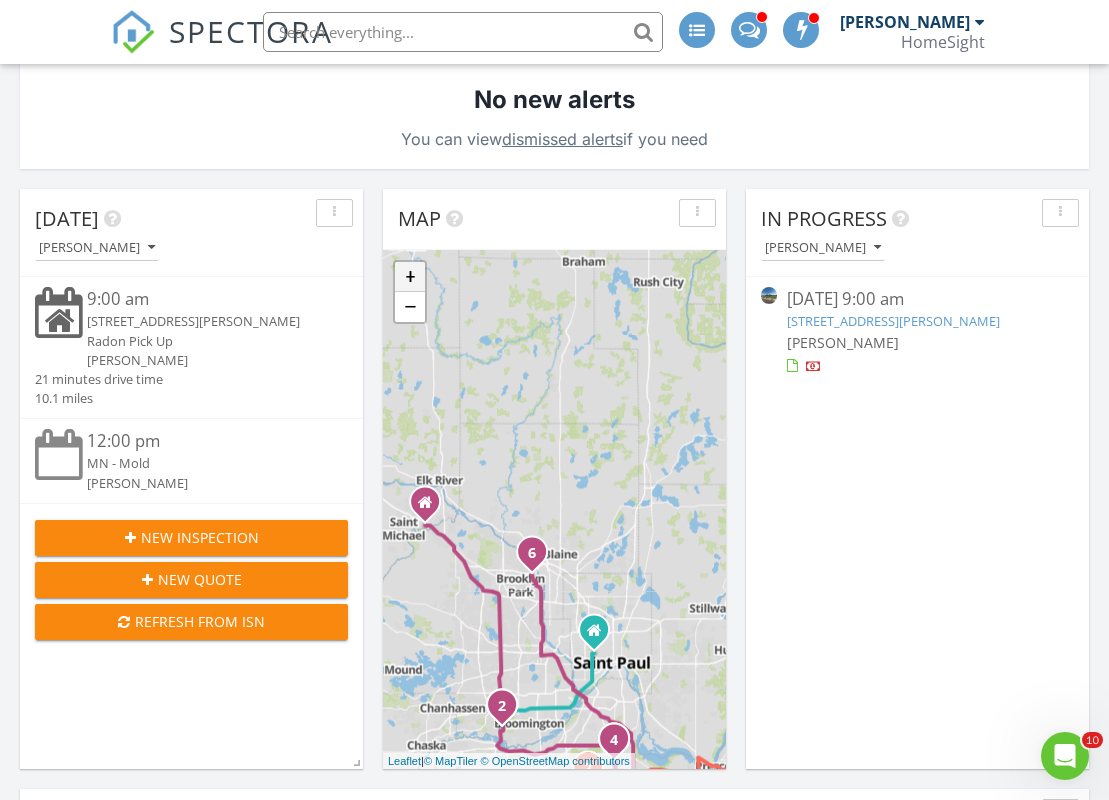 click on "+" at bounding box center [410, 277] 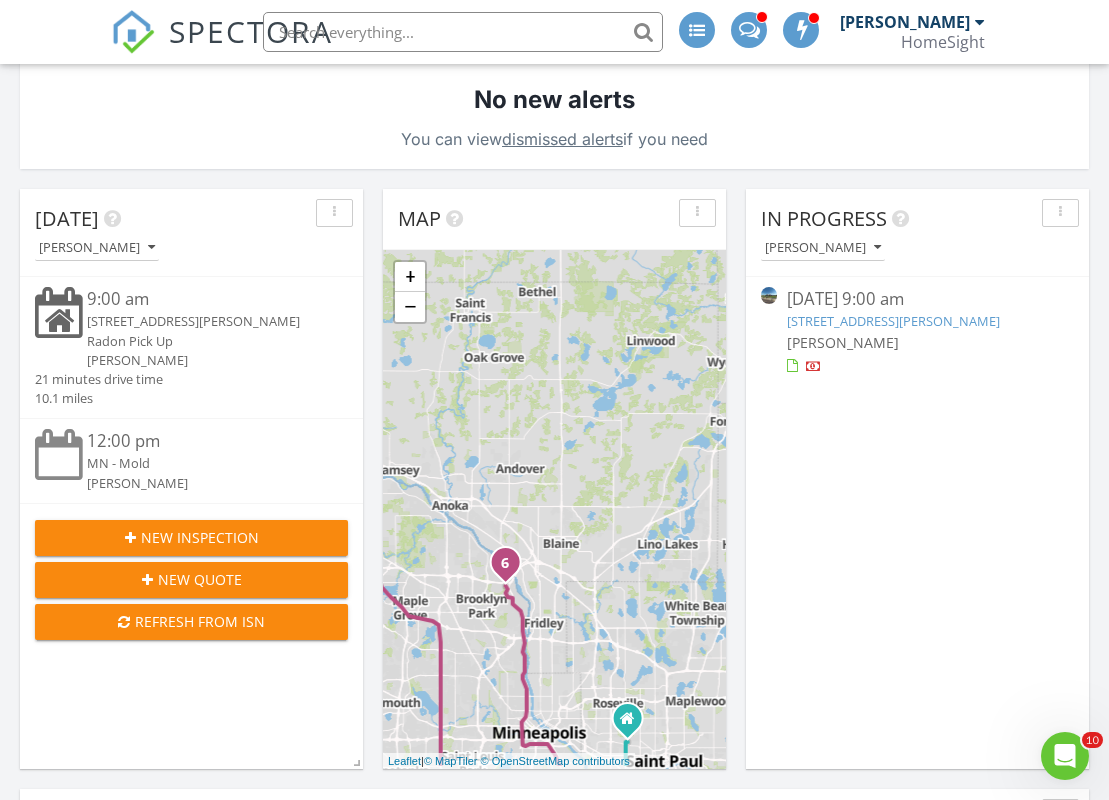 drag, startPoint x: 601, startPoint y: 682, endPoint x: 570, endPoint y: 679, distance: 31.144823 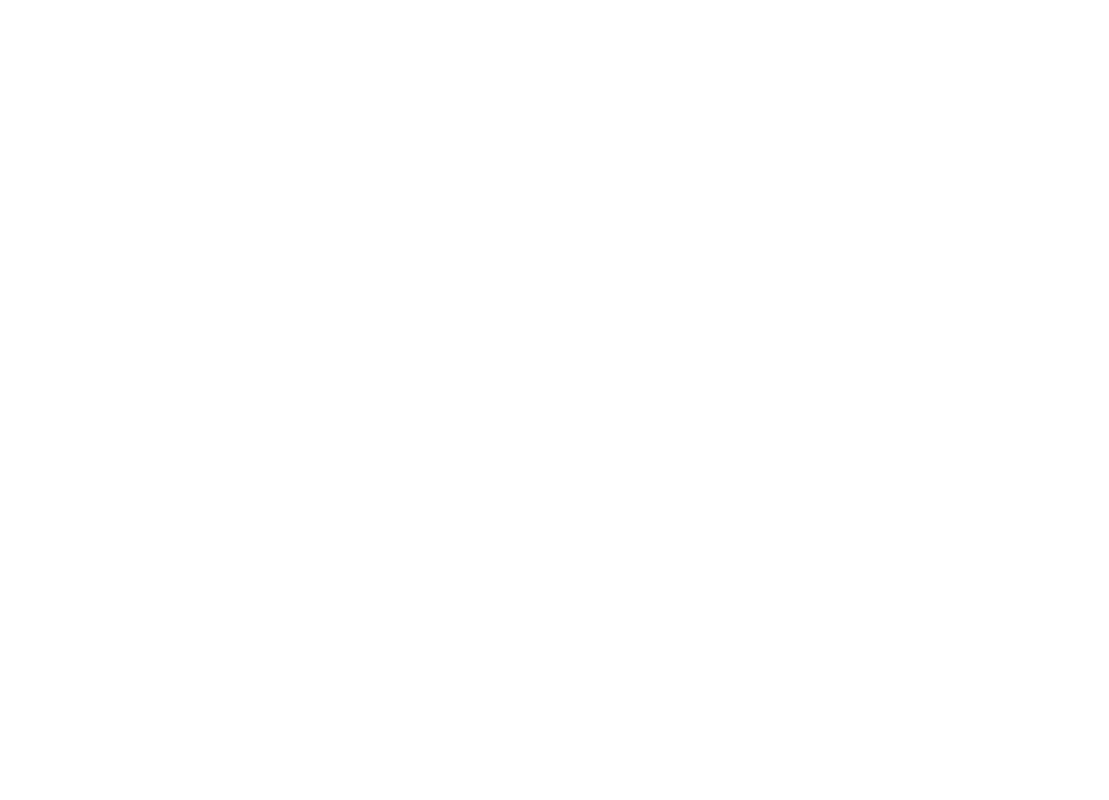 scroll, scrollTop: 0, scrollLeft: 0, axis: both 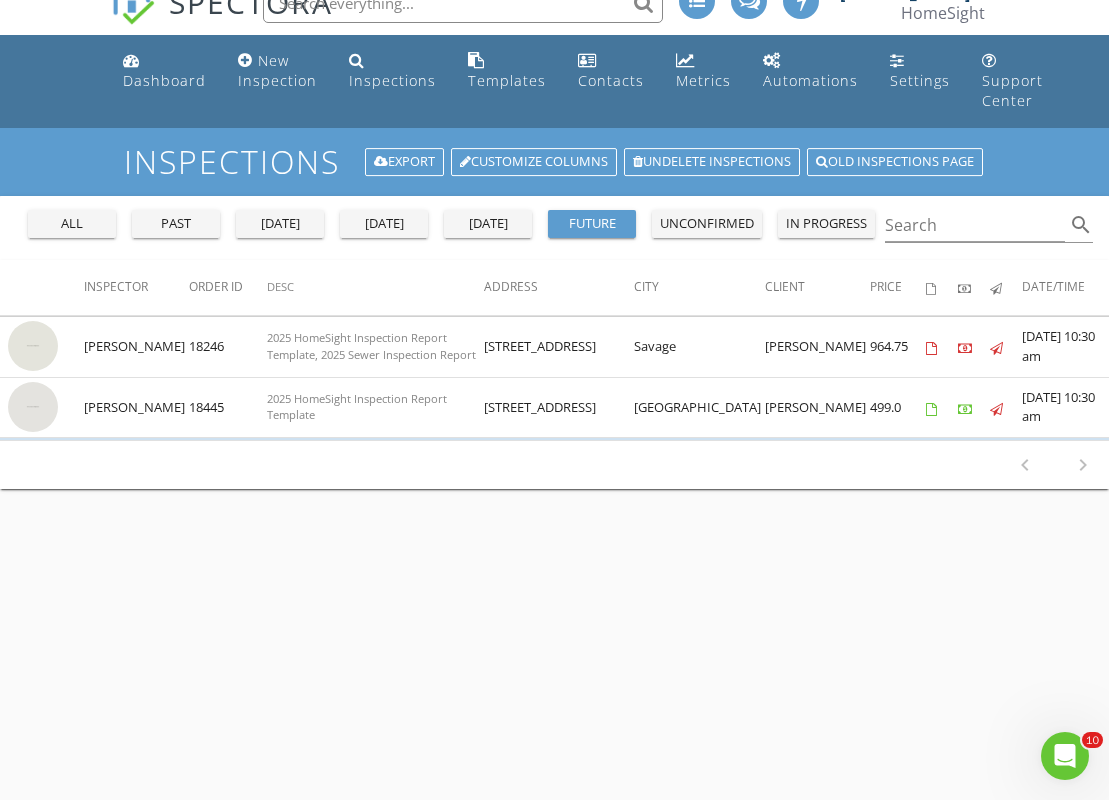 click at bounding box center (463, 3) 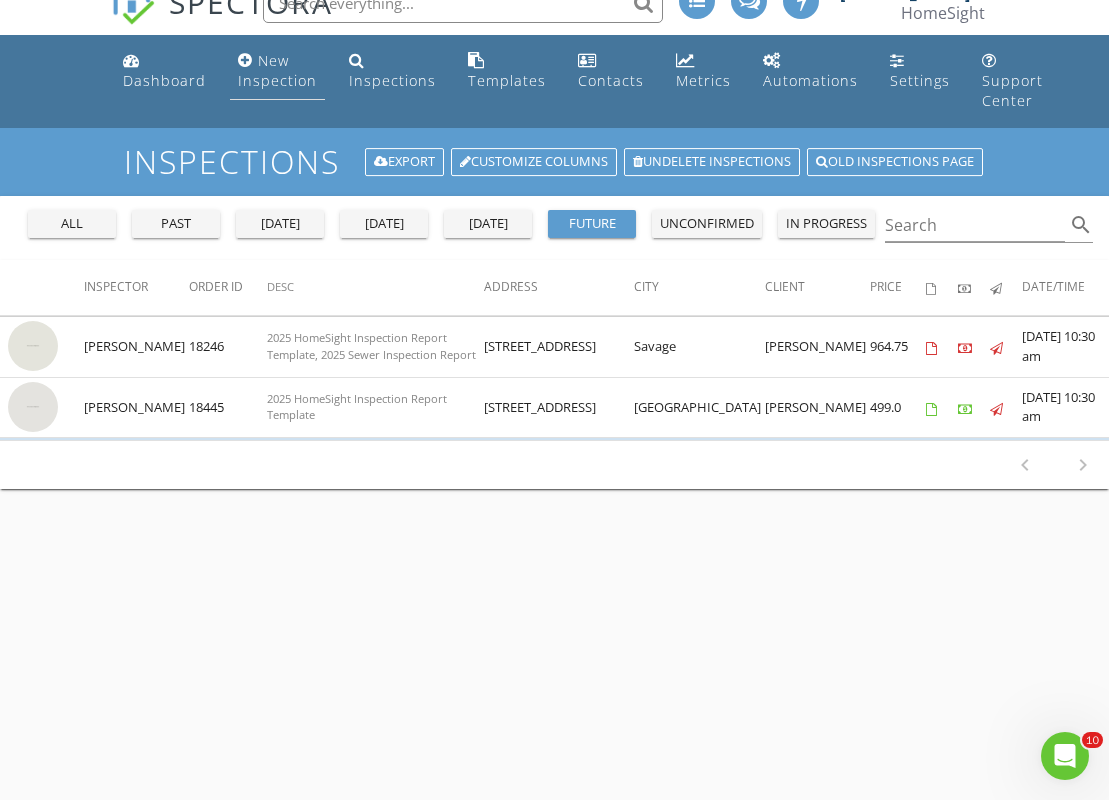 click on "New Inspection" at bounding box center [277, 70] 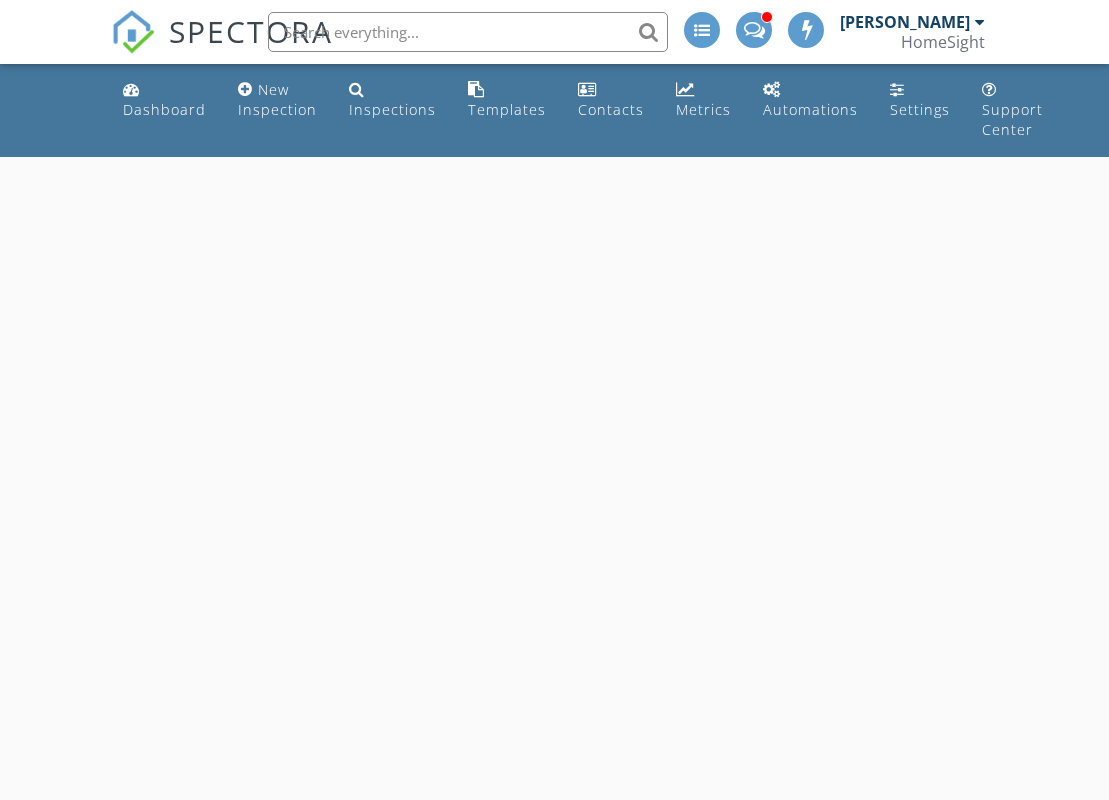 click on "SPECTORA" at bounding box center (222, 48) 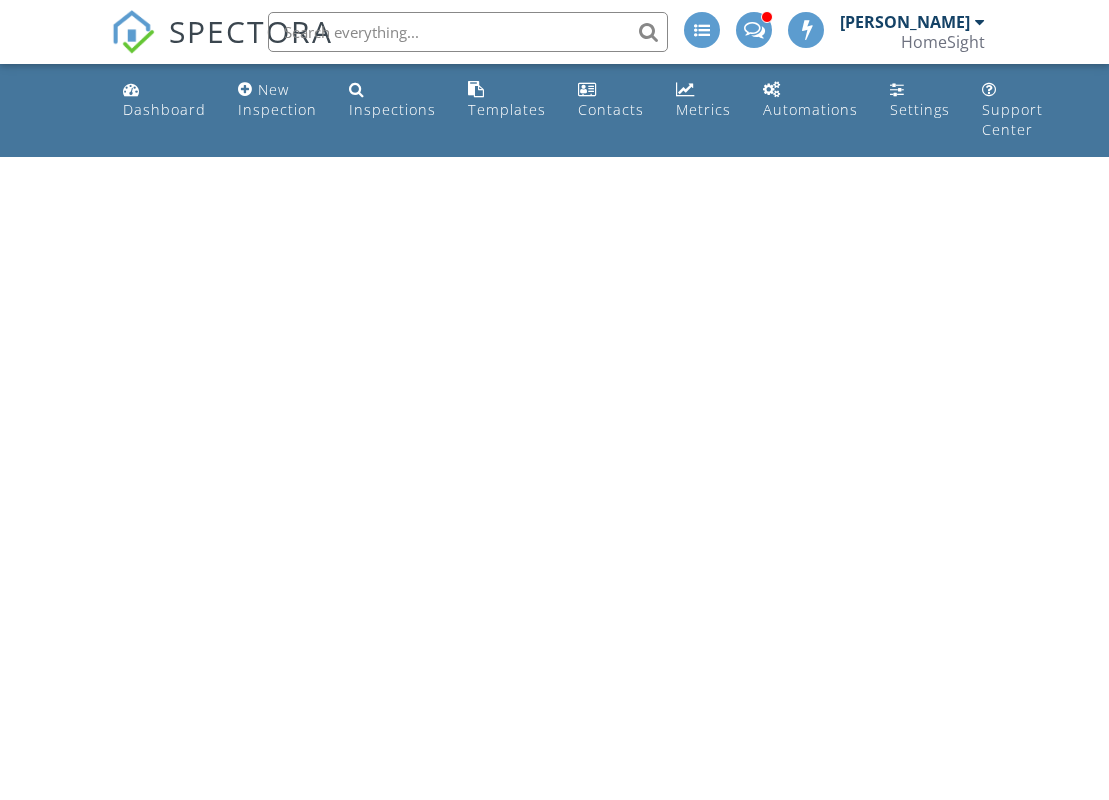 scroll, scrollTop: 0, scrollLeft: 0, axis: both 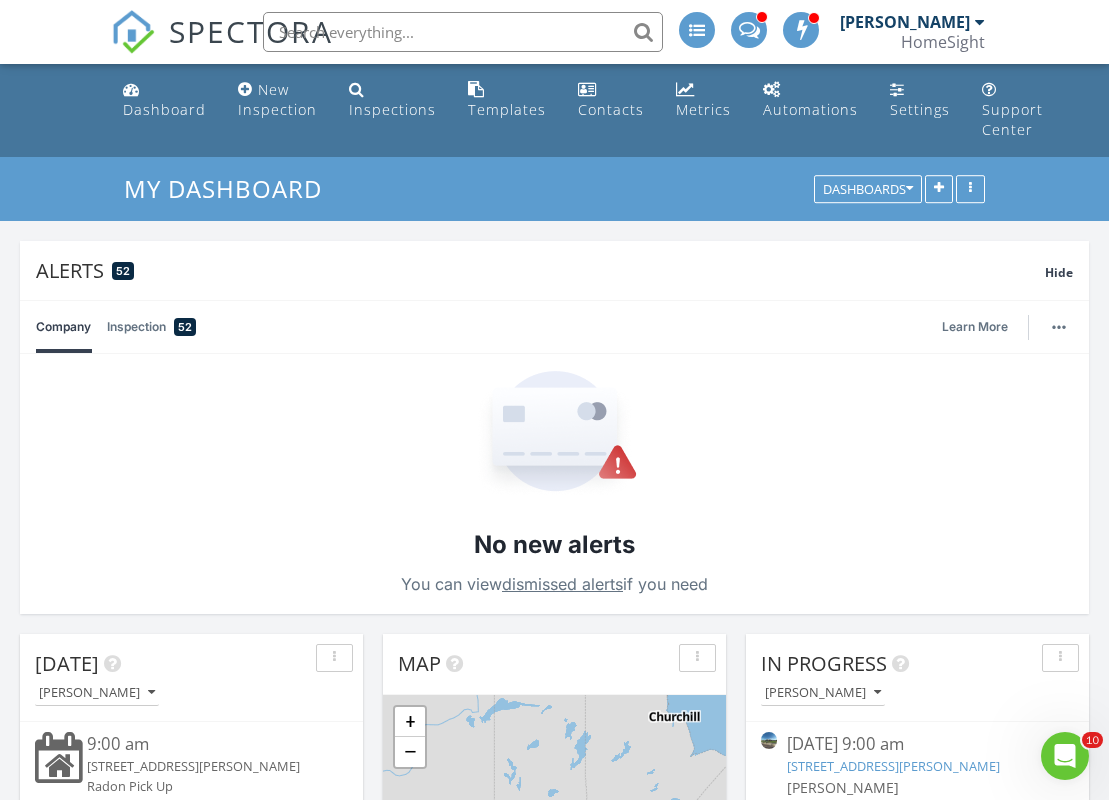 click at bounding box center [463, 32] 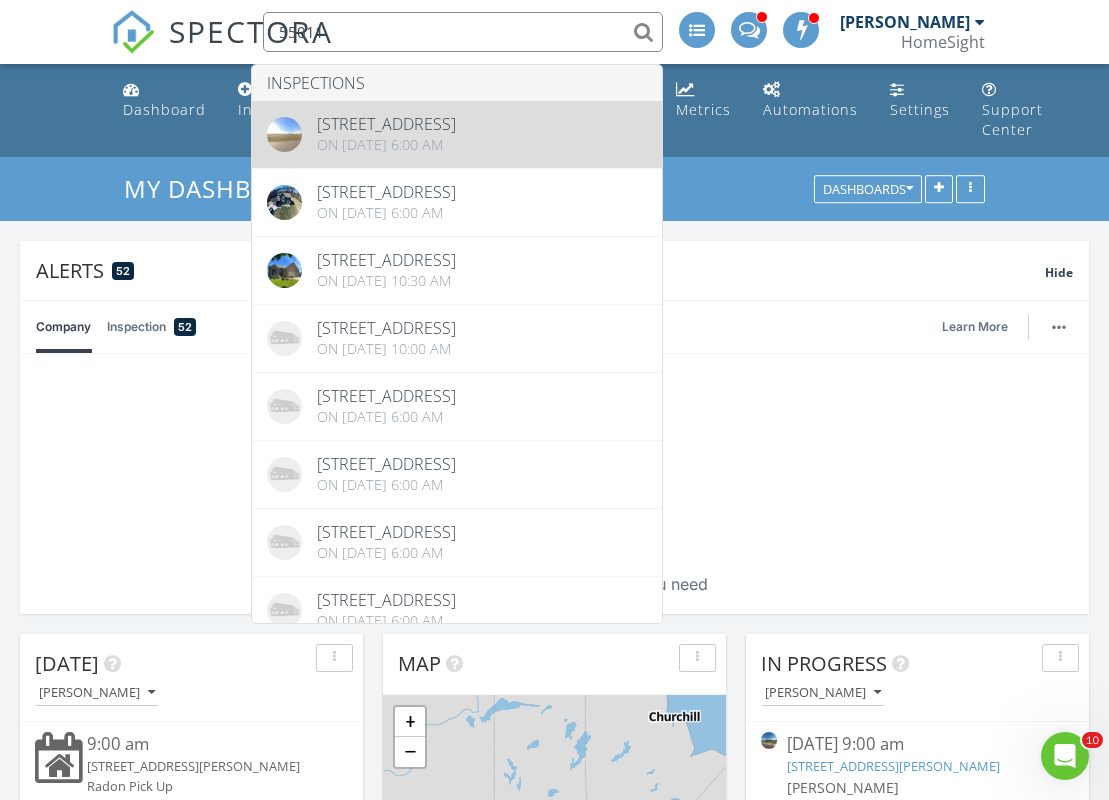 type on "55011" 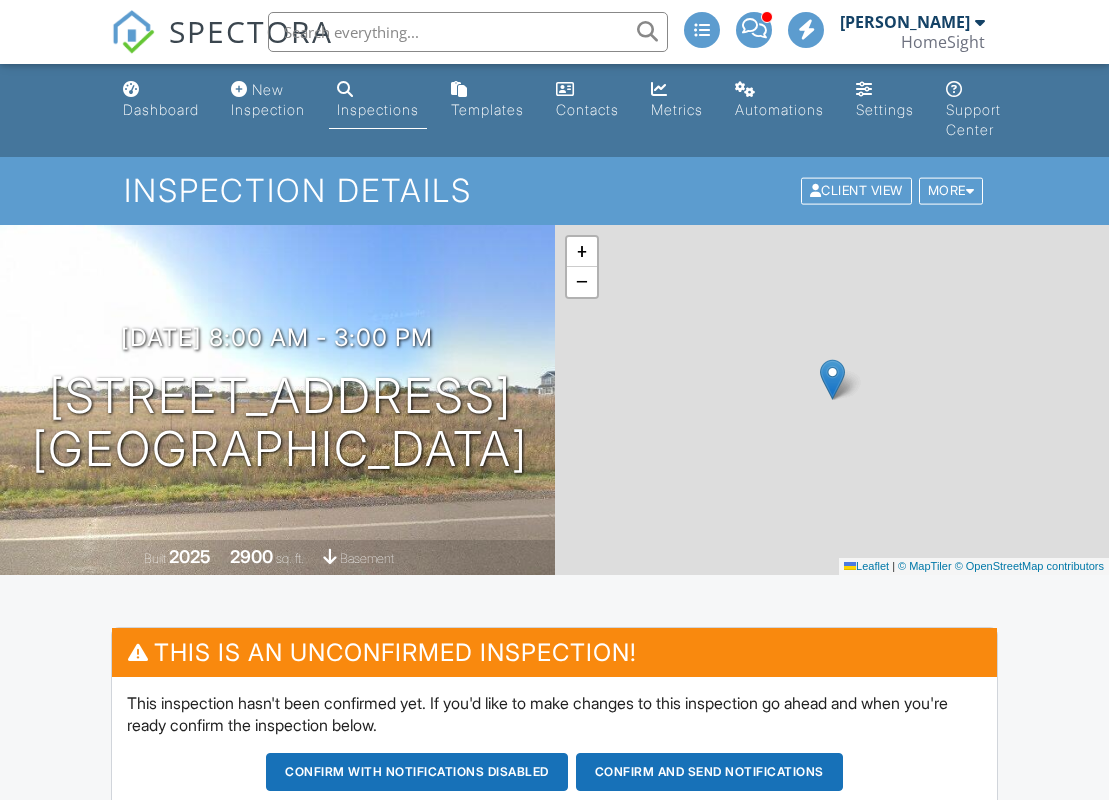 scroll, scrollTop: 0, scrollLeft: 0, axis: both 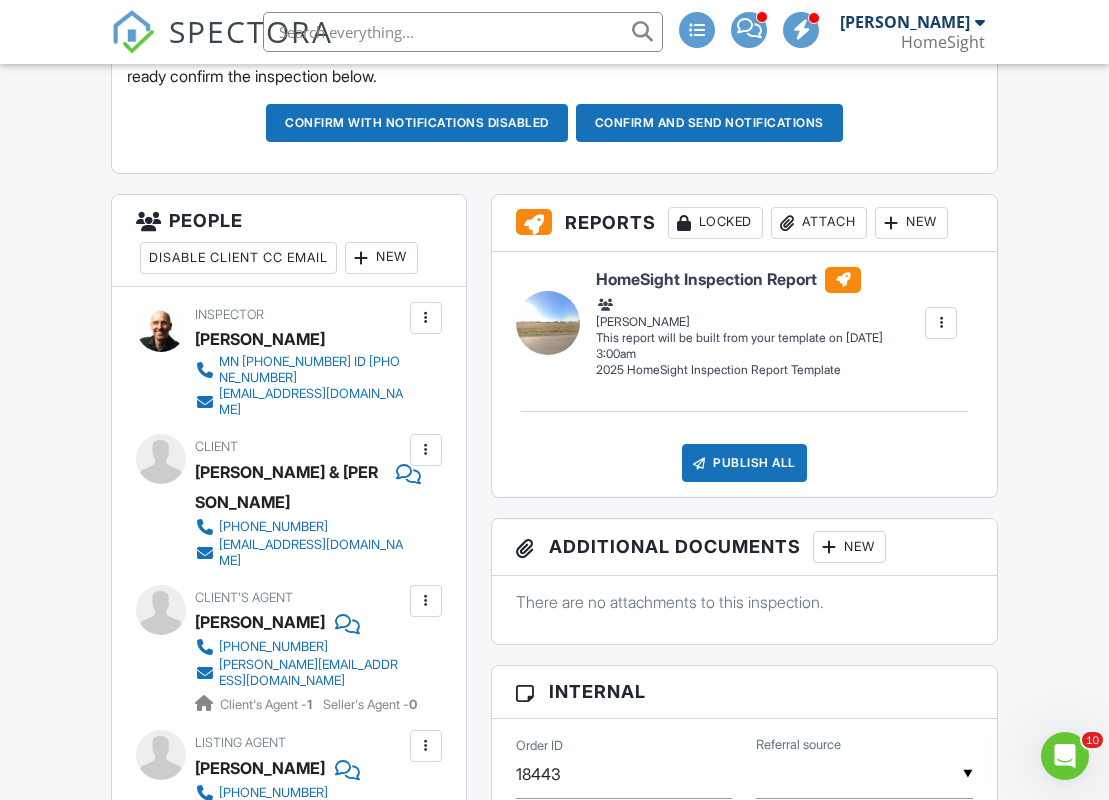 click on "New" at bounding box center (381, 258) 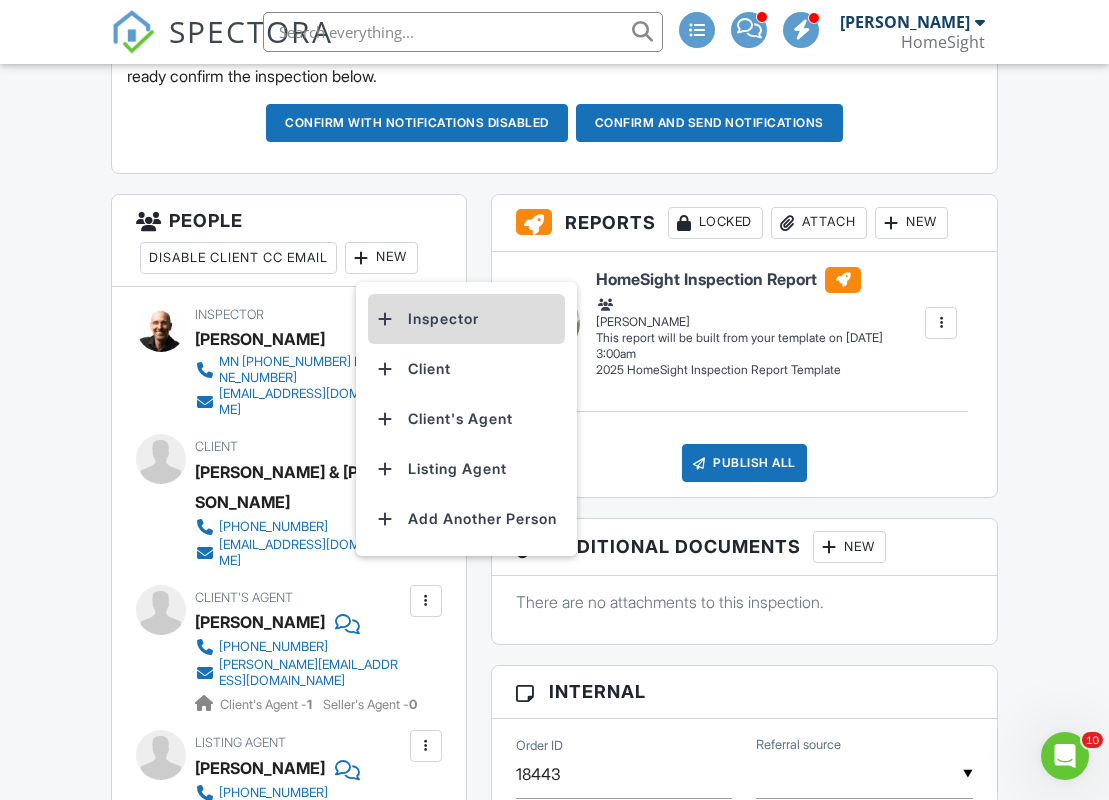 click on "Inspector" at bounding box center [466, 319] 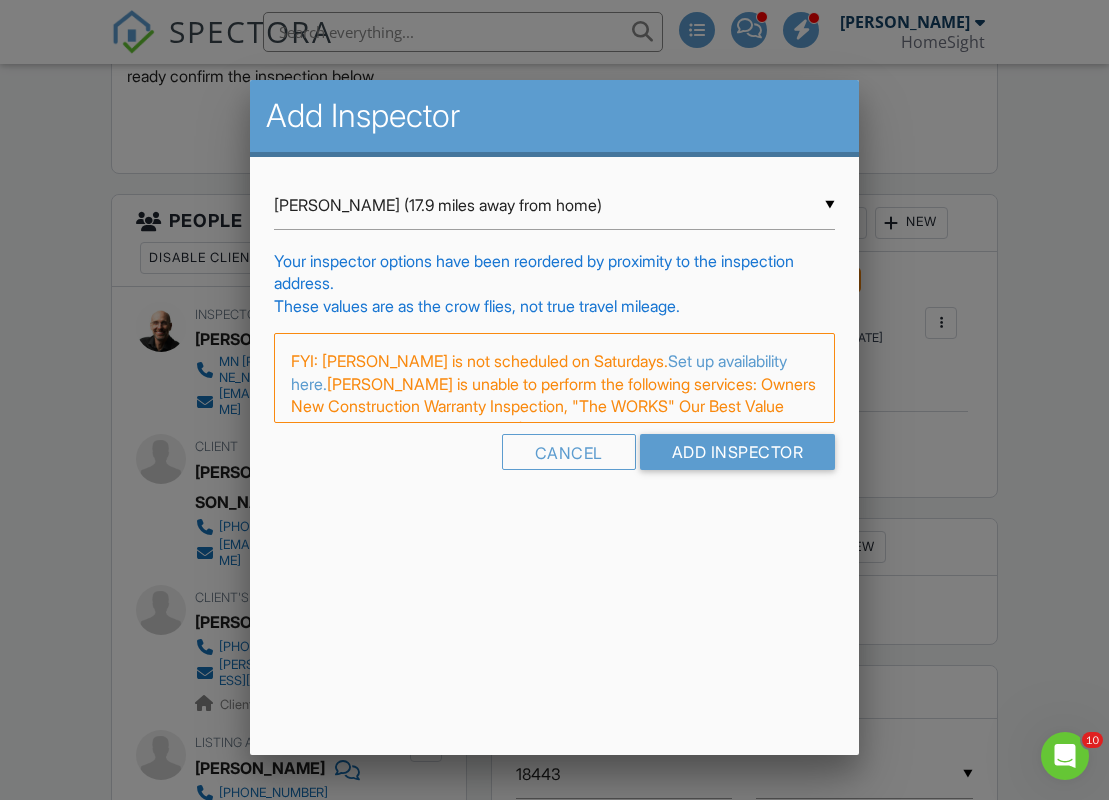 click on "▼ Steven Carlson (17.9 miles away from home) Steven Carlson (17.9 miles away from home) Tim Douglass (26.9 miles away from home) Jim Bourbeau (62.7 miles away from home) Steven Carlson (17.9 miles away from home) Tim Douglass (26.9 miles away from home) Jim Bourbeau (62.7 miles away from home)" at bounding box center (555, 205) 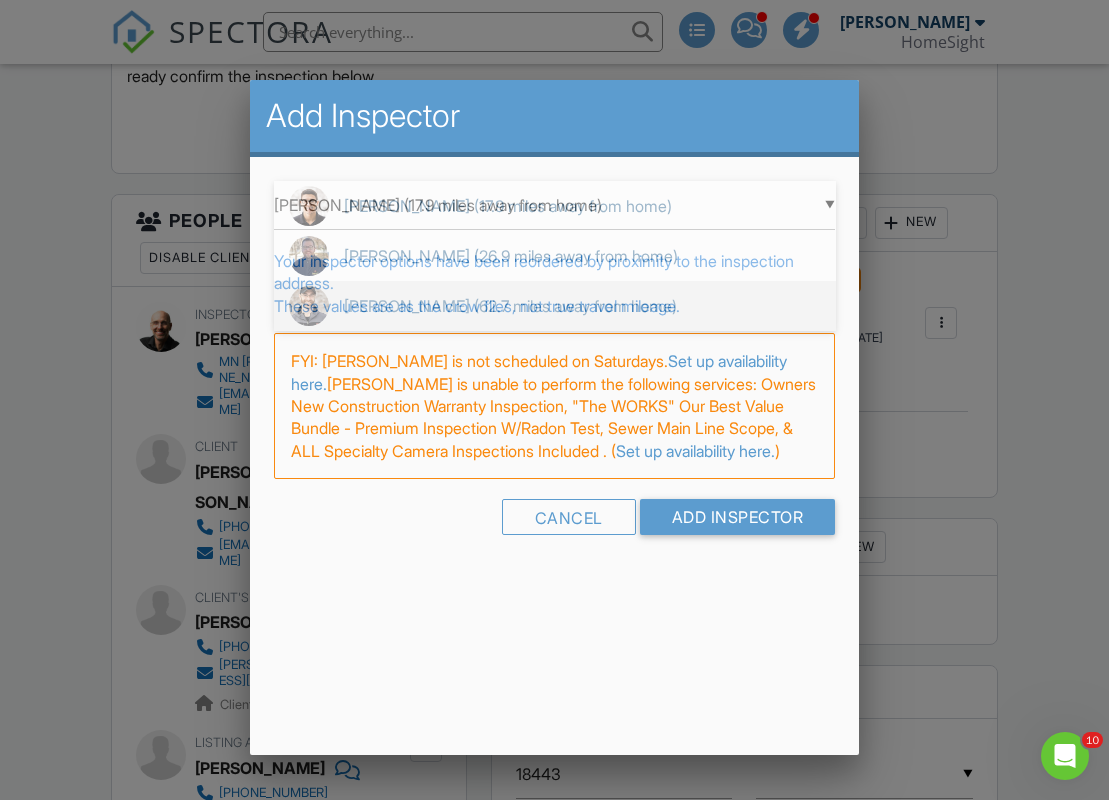 click on "Jim Bourbeau (62.7 miles away from home)" at bounding box center [555, 306] 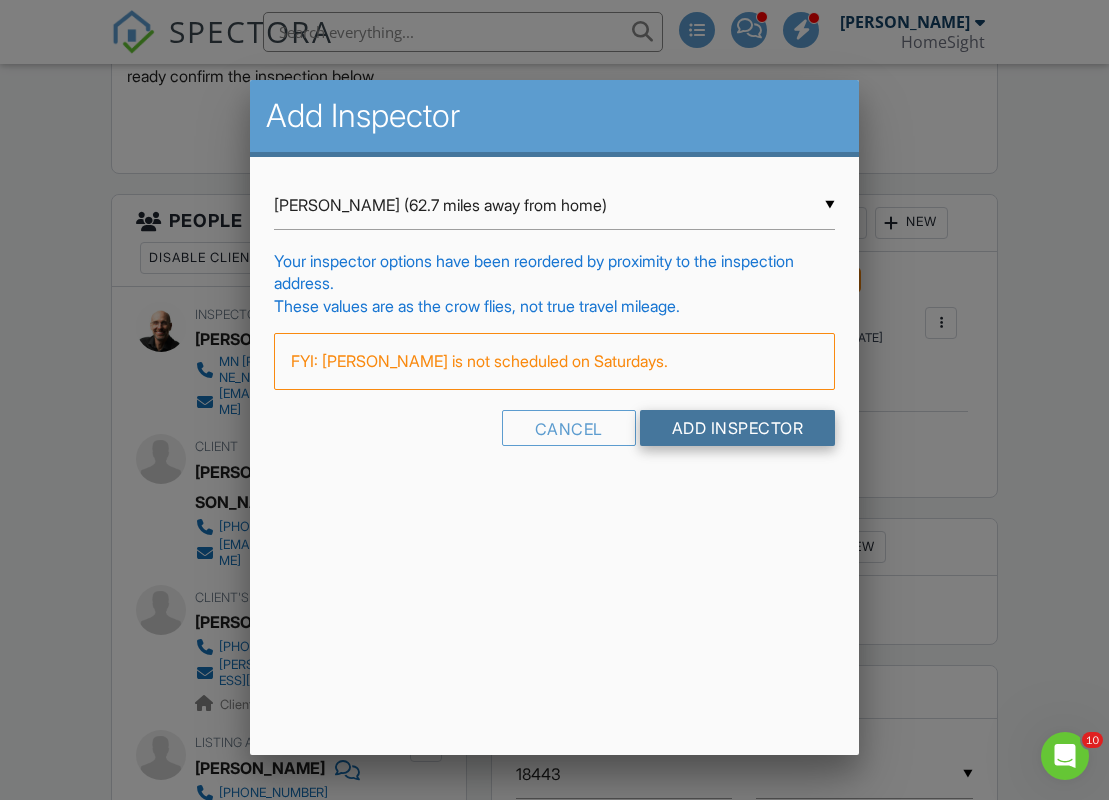 click on "Add Inspector" at bounding box center (738, 428) 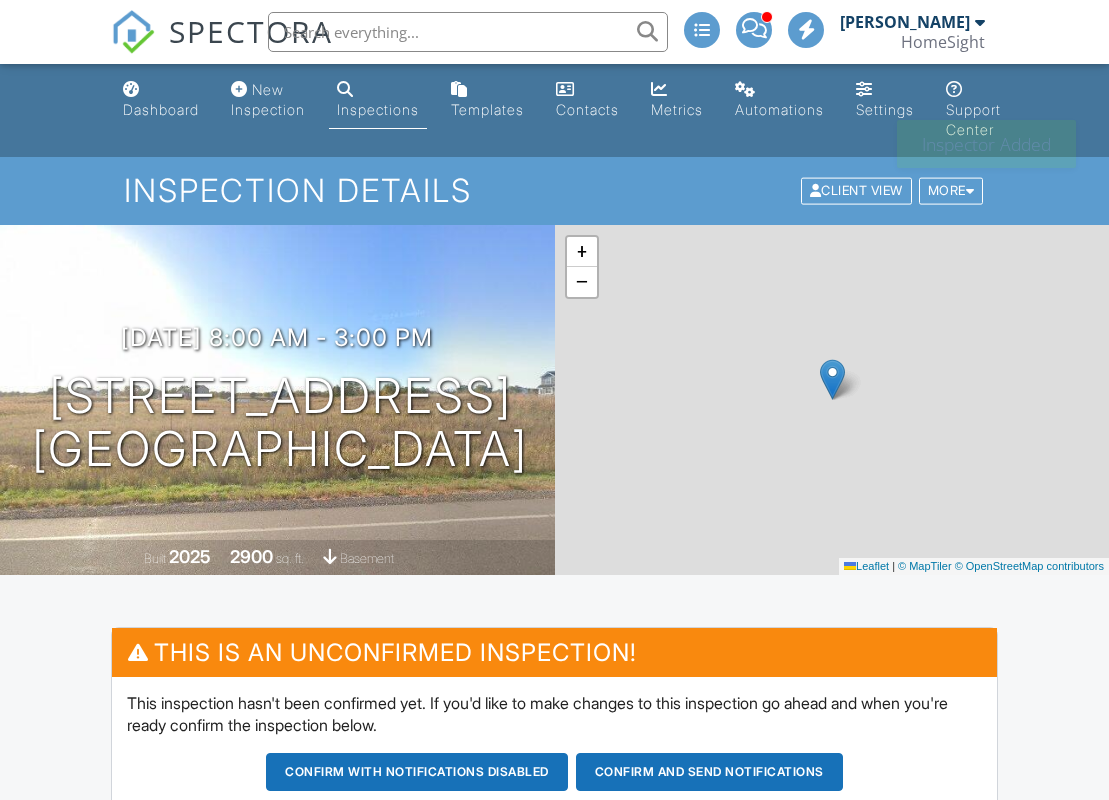 scroll, scrollTop: 0, scrollLeft: 0, axis: both 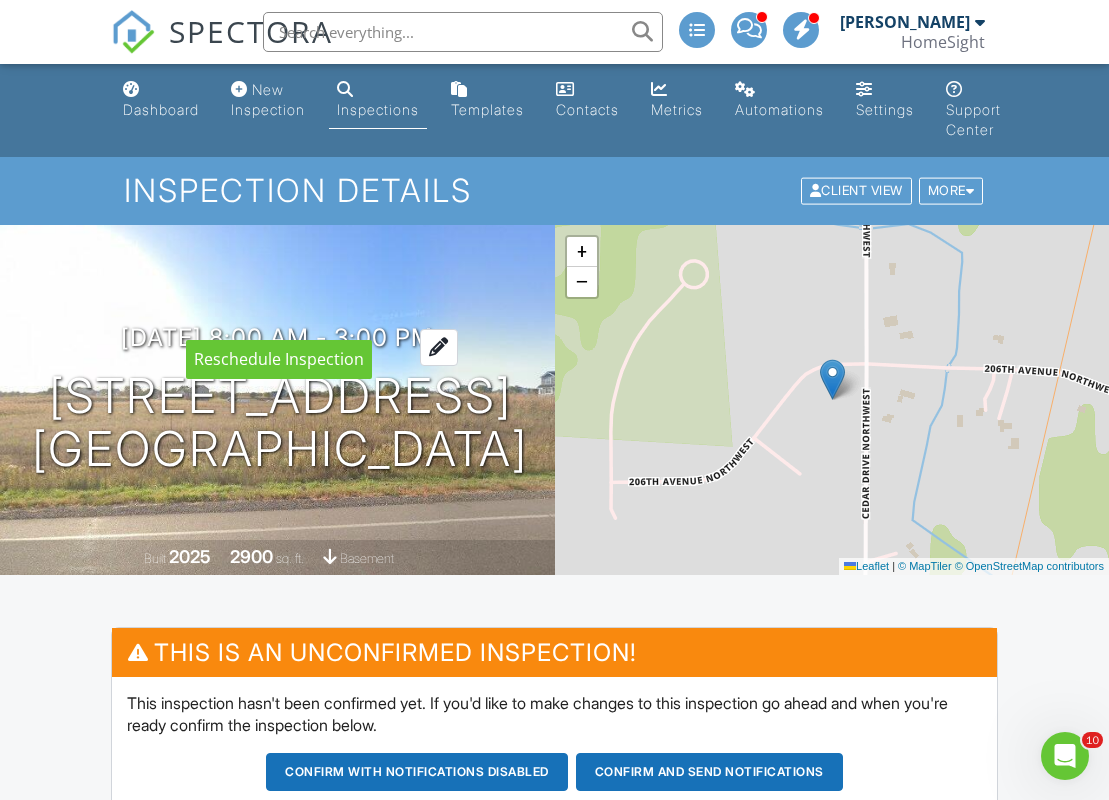 click on "[DATE]  8:00 am
- 3:00 pm" at bounding box center [277, 337] 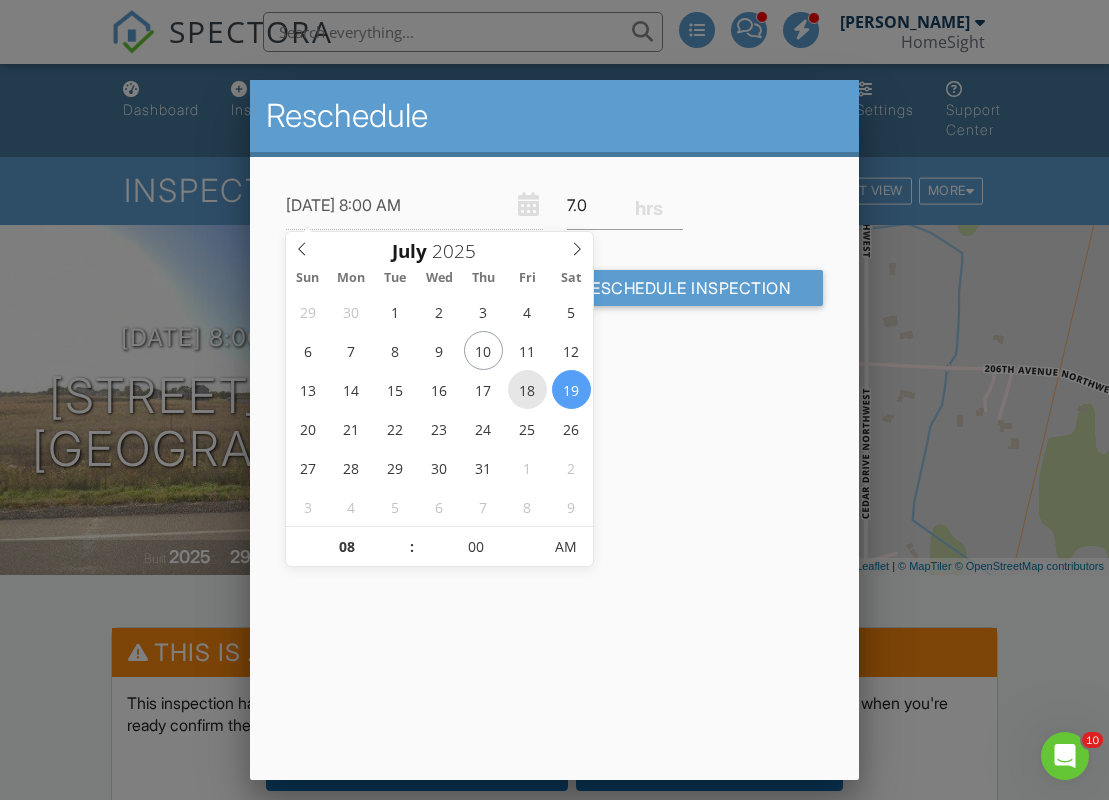 type on "07/18/2025 8:00 AM" 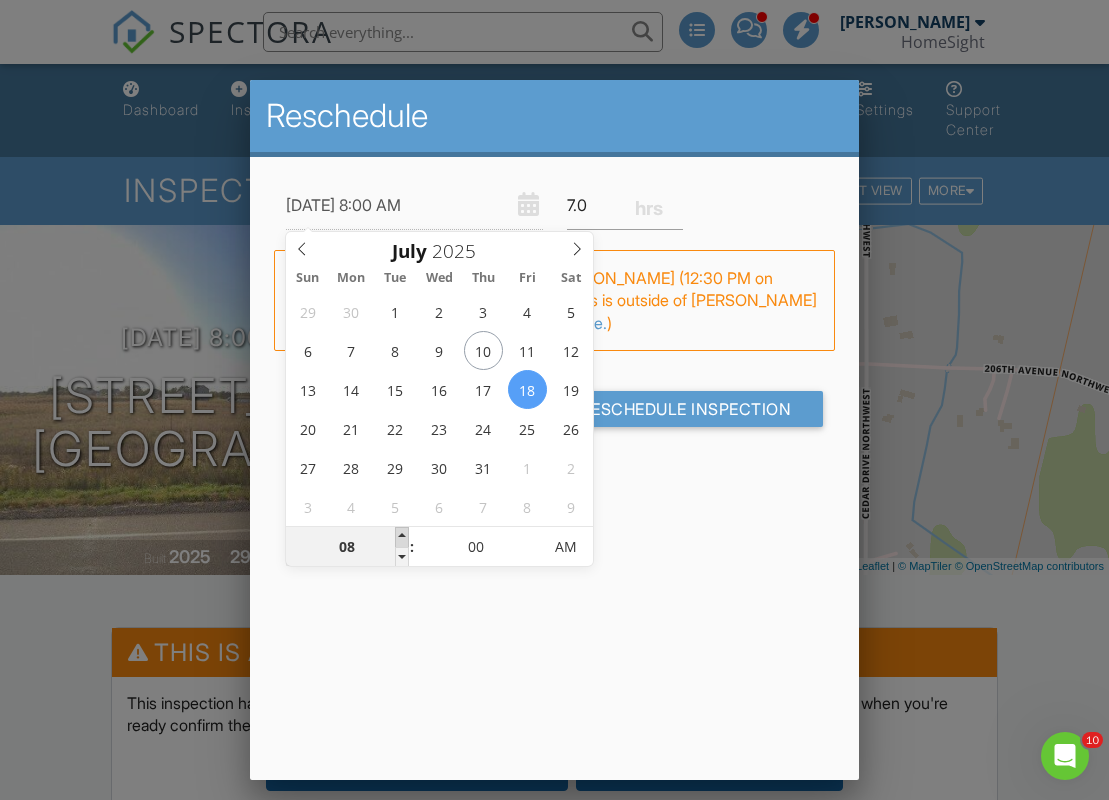 type on "09" 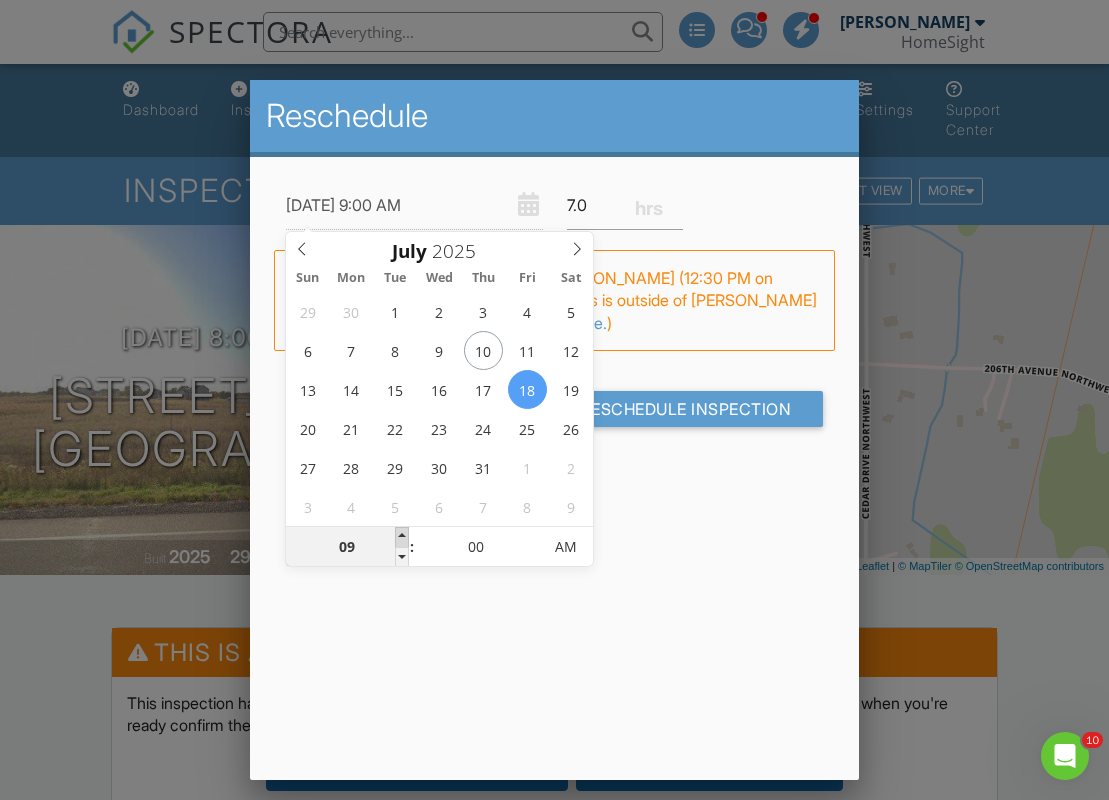 click at bounding box center (402, 537) 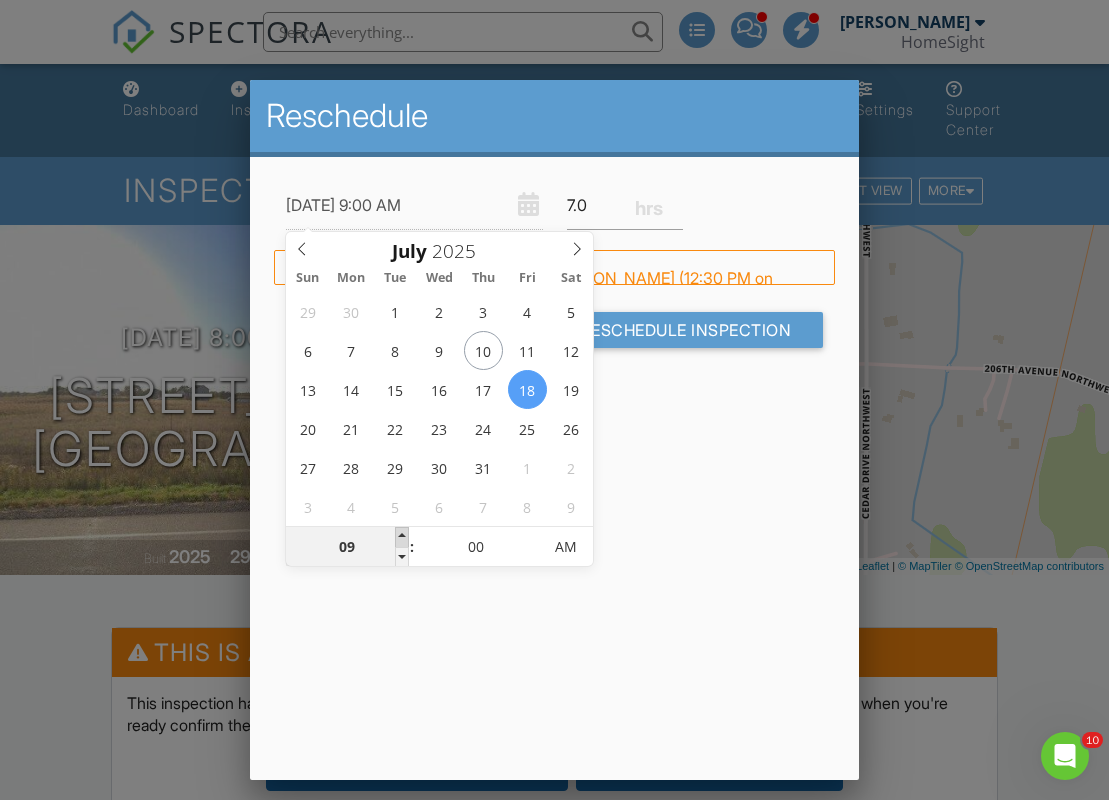 type on "10" 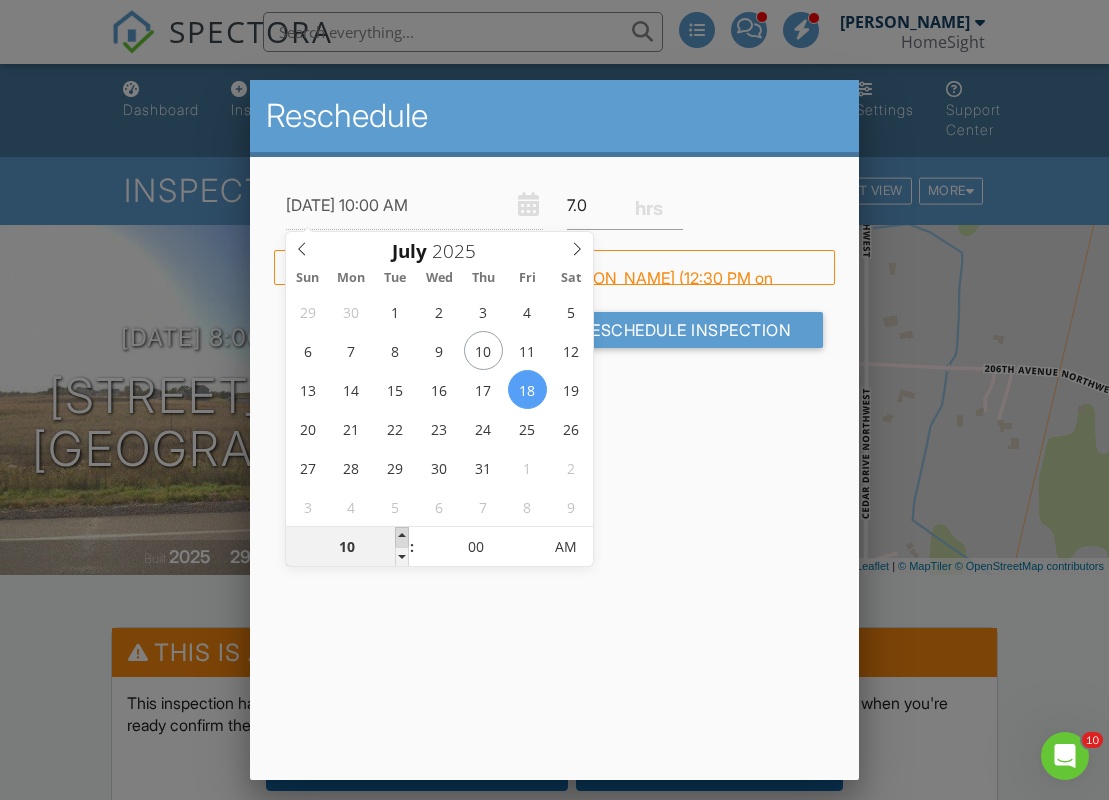 click at bounding box center [402, 537] 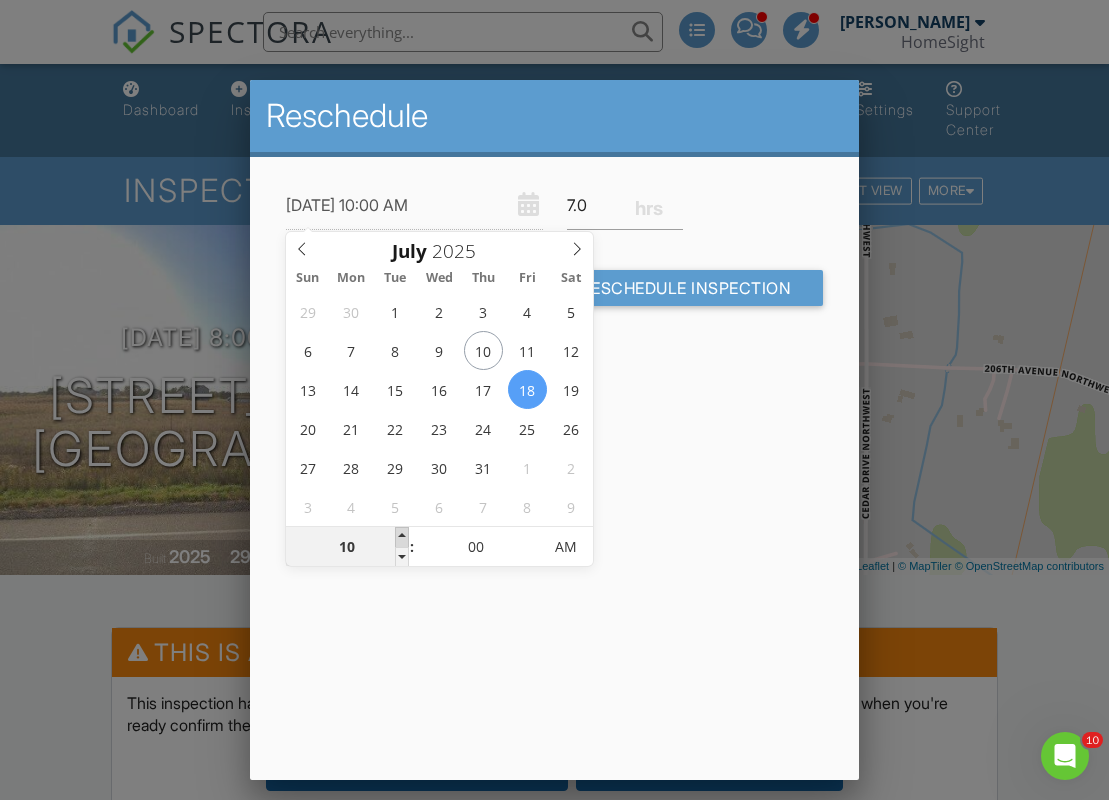 type on "11" 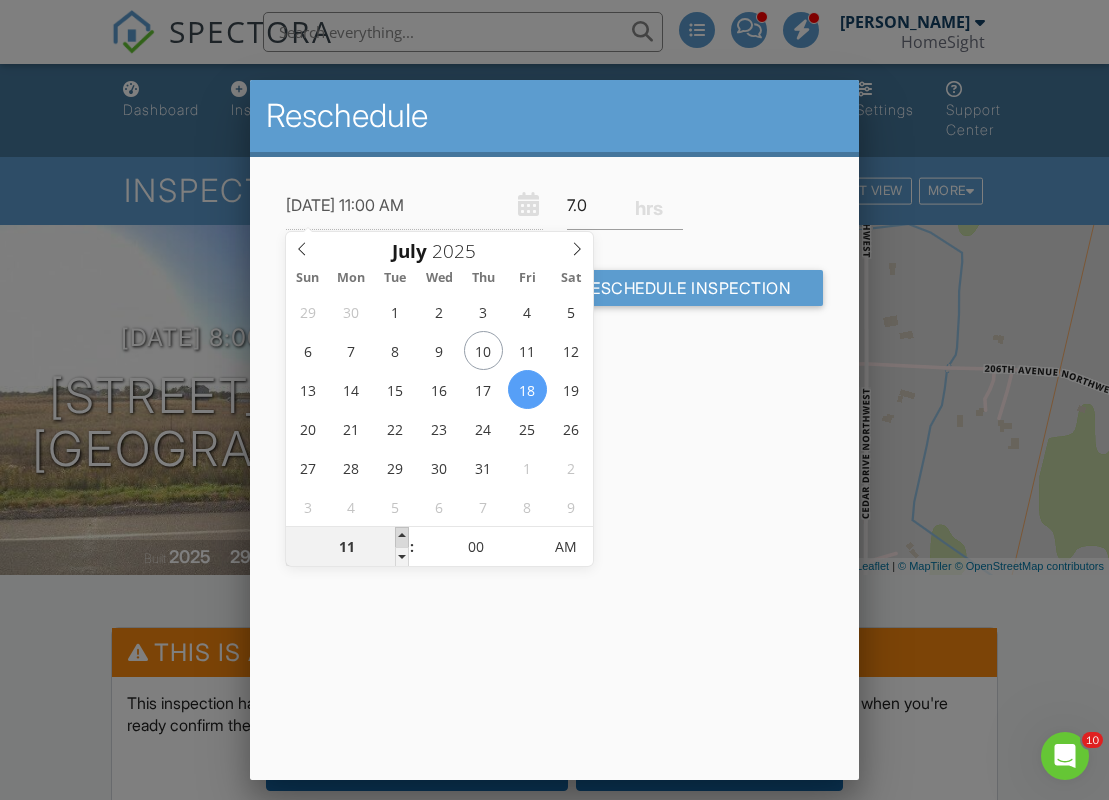 click at bounding box center (402, 537) 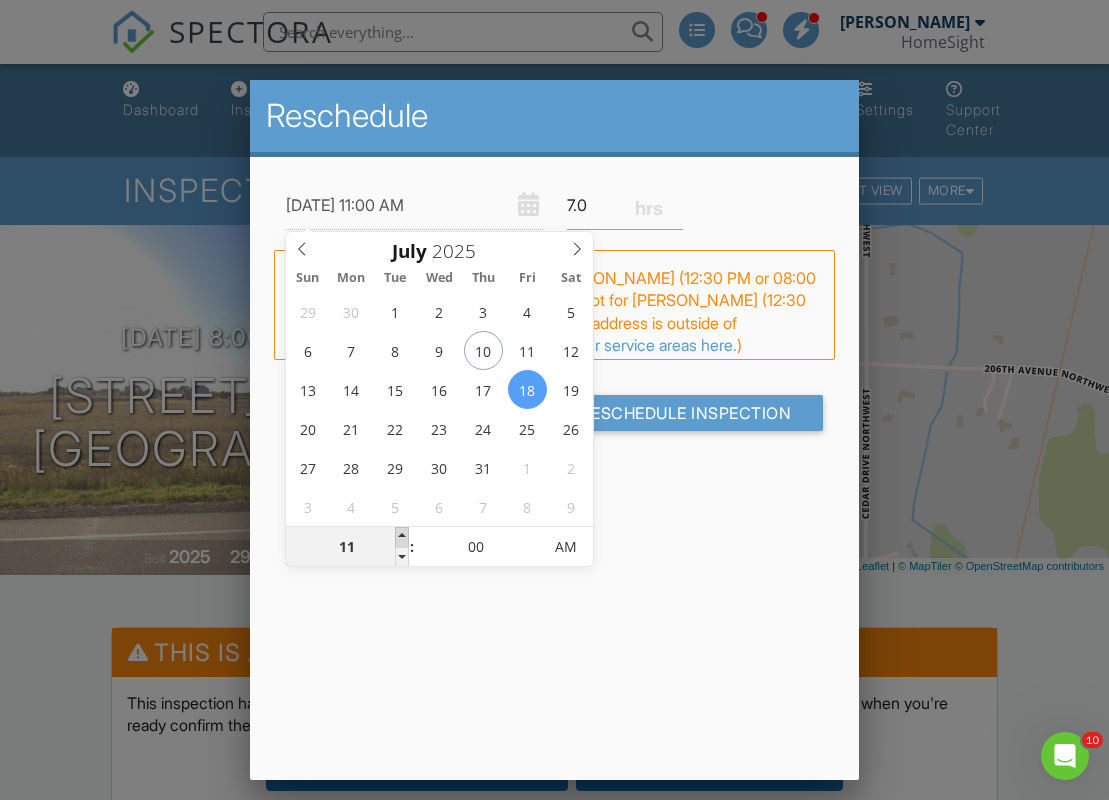 type on "12" 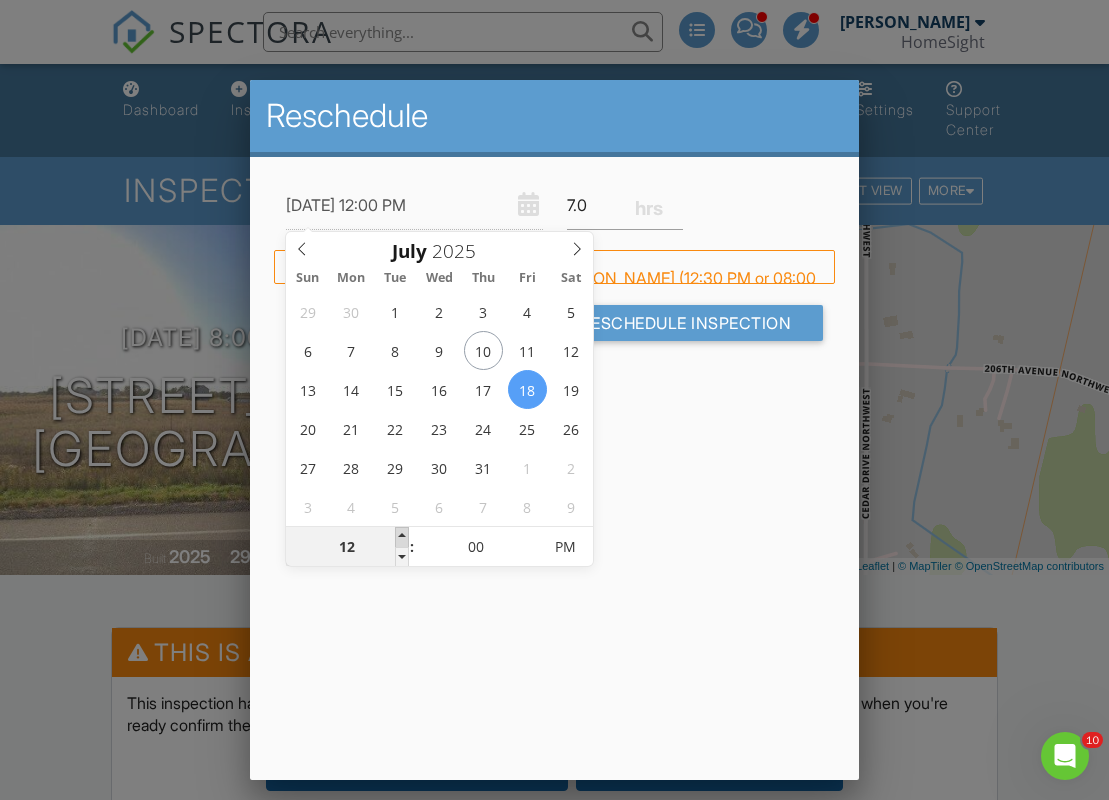 click at bounding box center (402, 537) 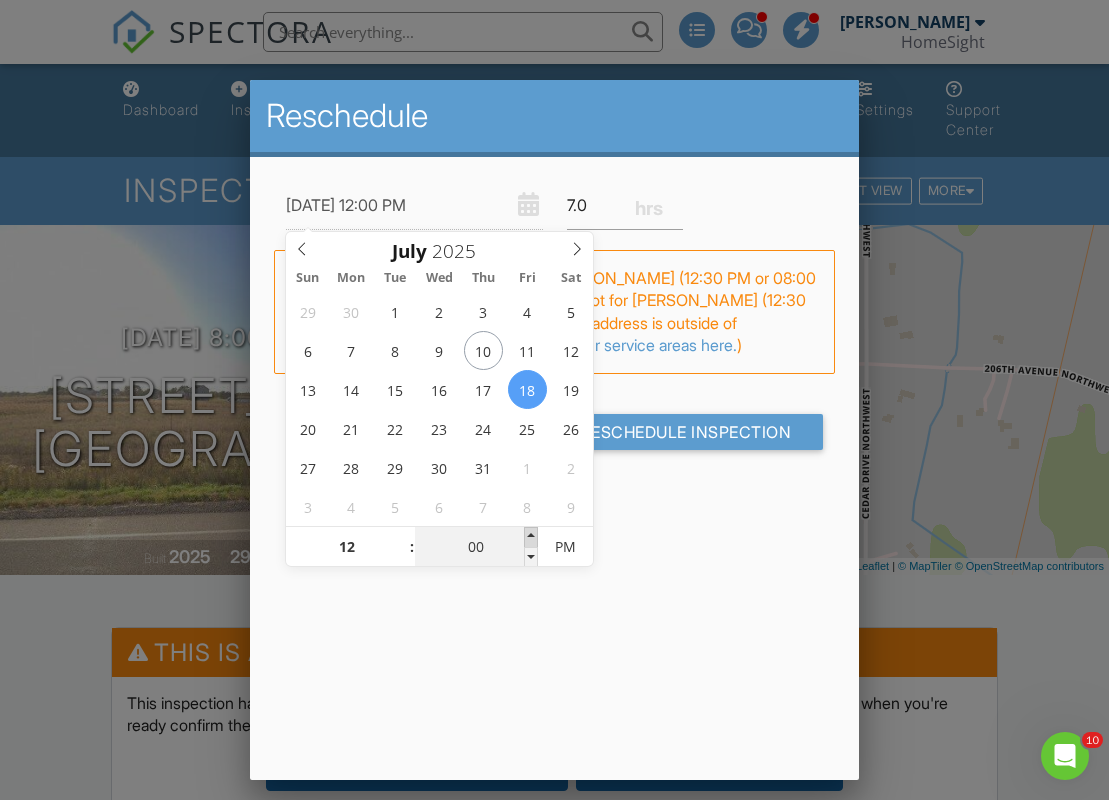 type on "05" 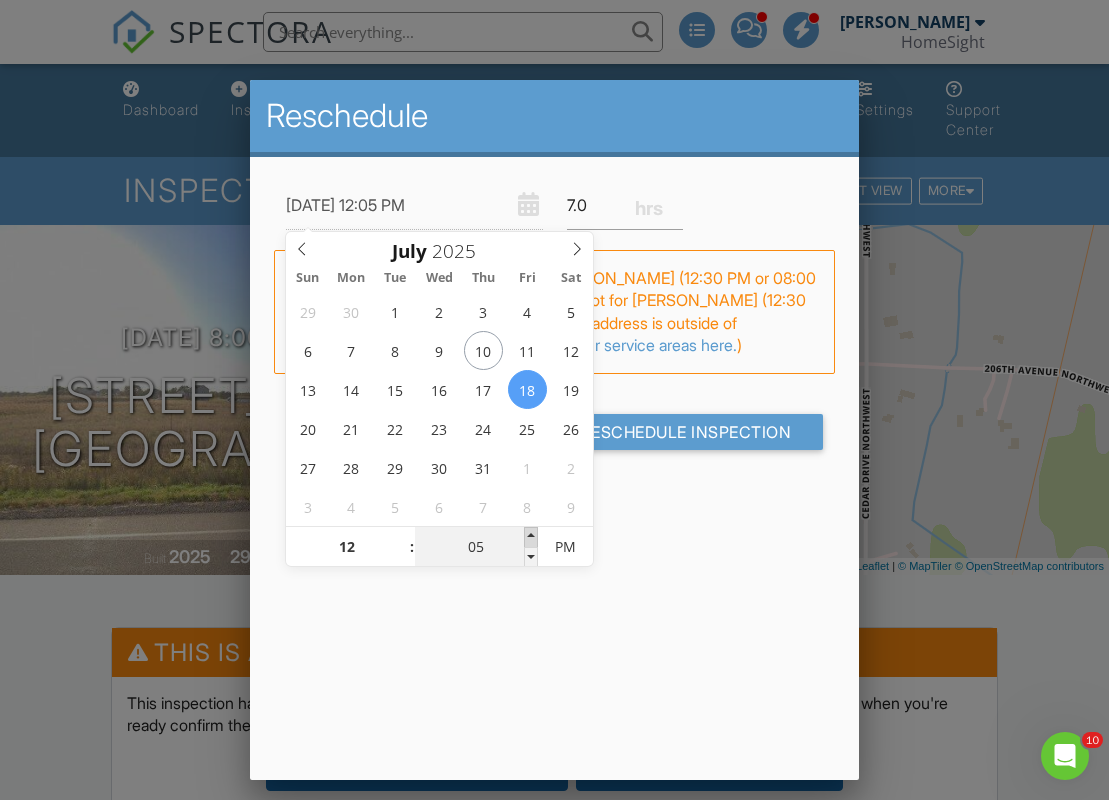 click at bounding box center [531, 537] 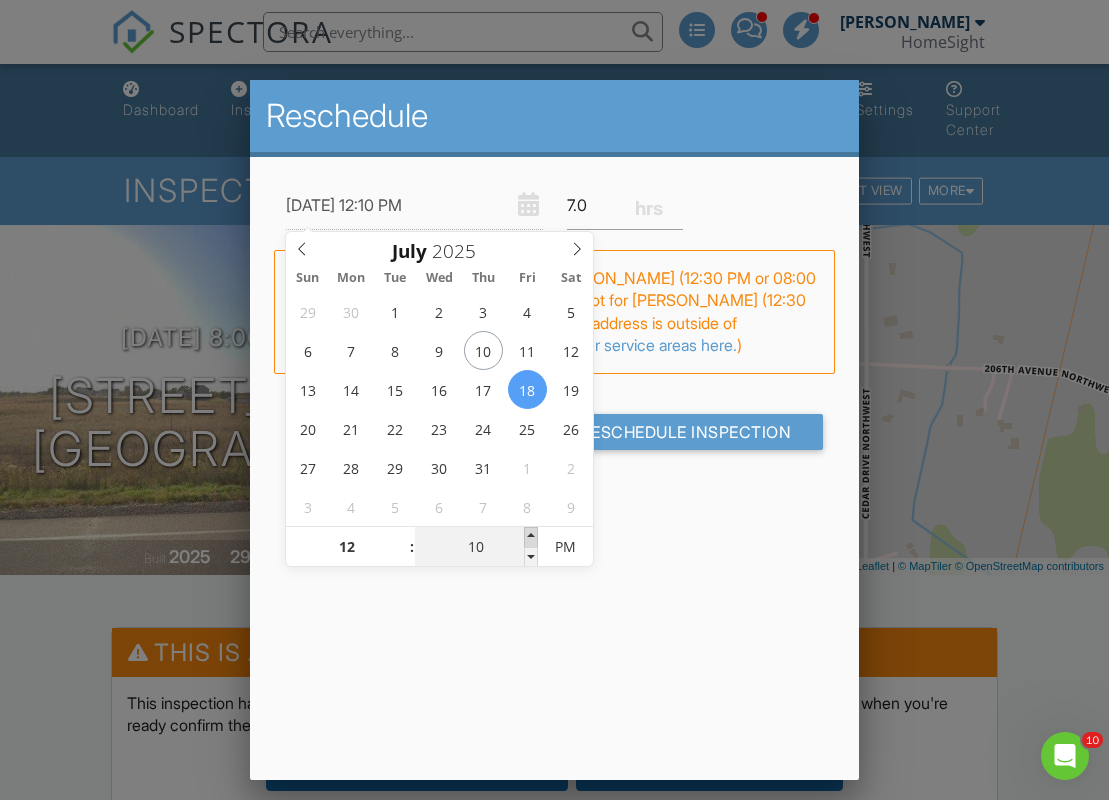 click at bounding box center [531, 537] 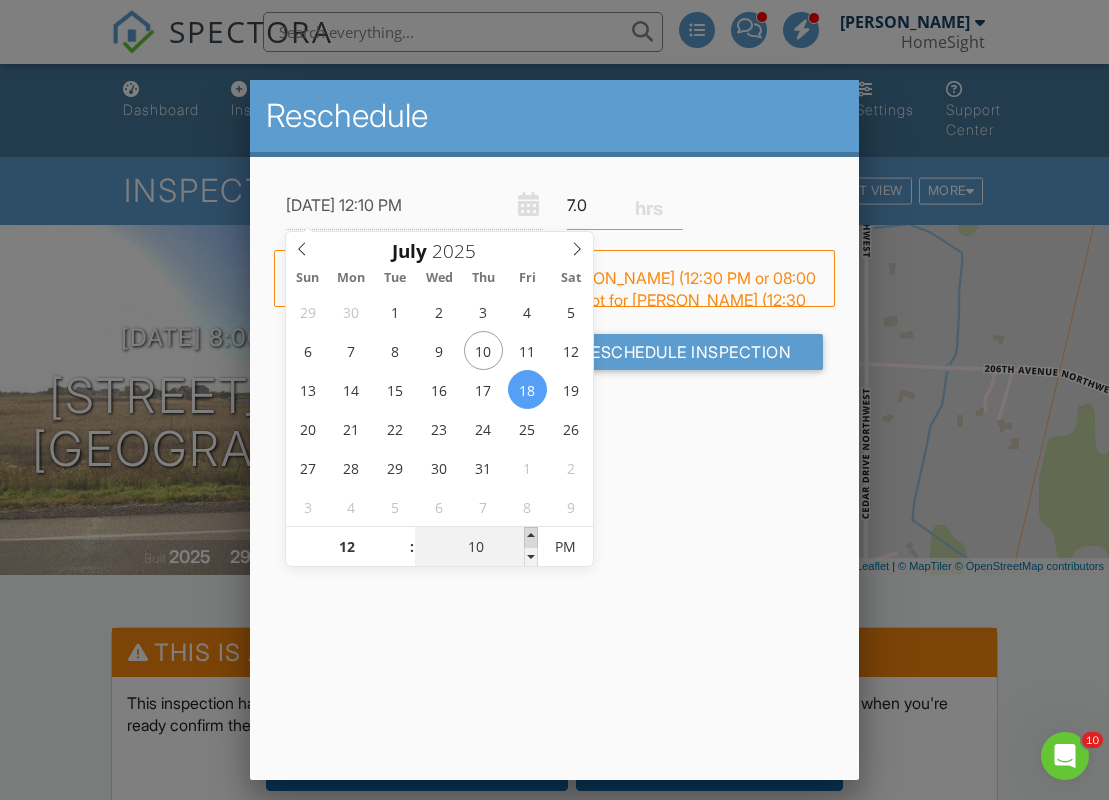 type on "15" 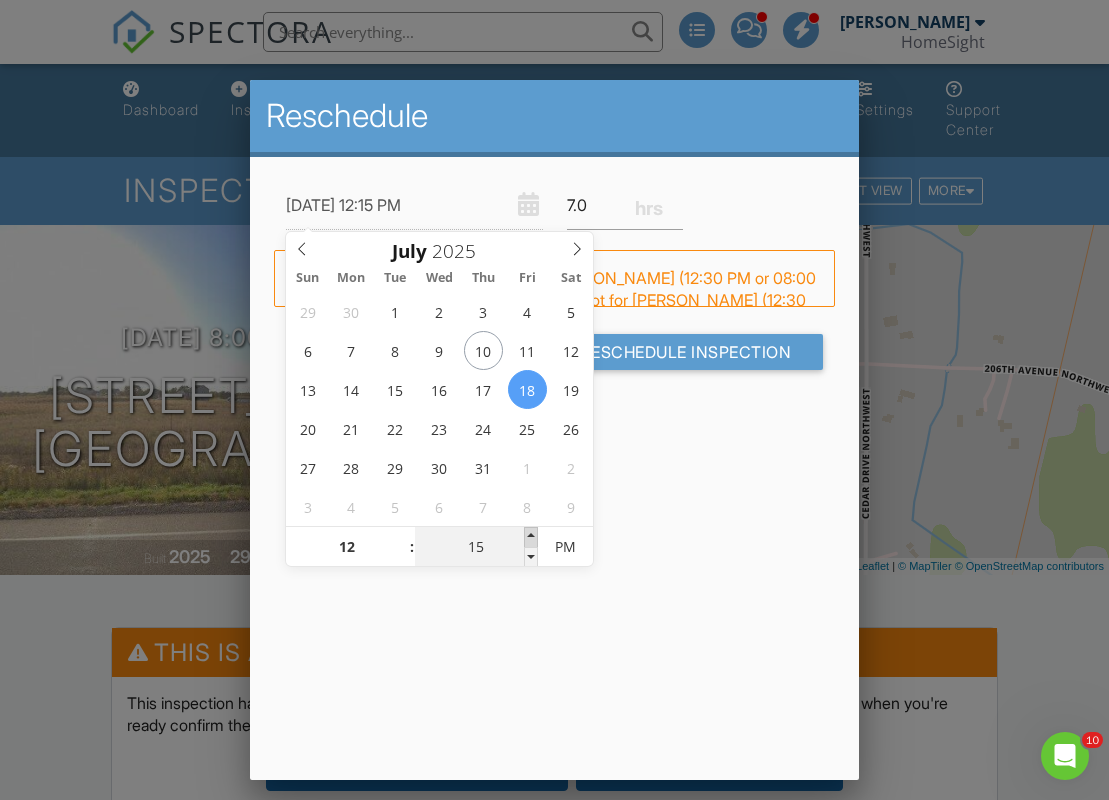 click at bounding box center (531, 537) 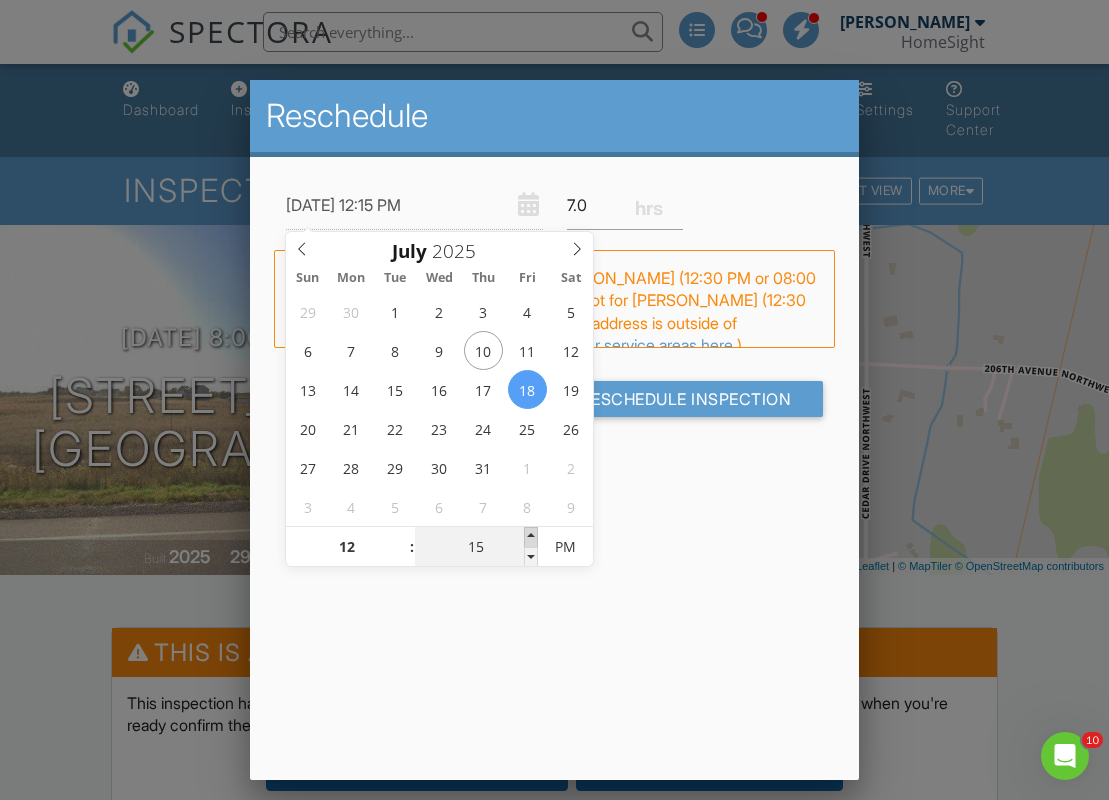 type on "20" 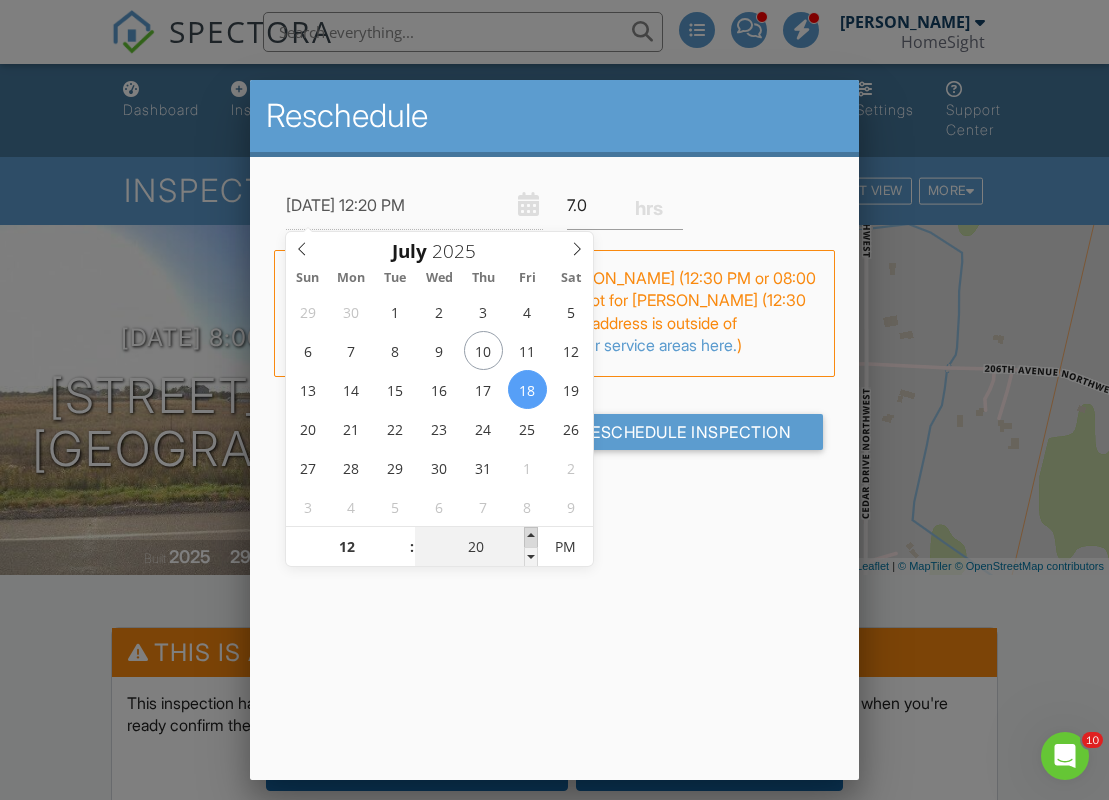 click at bounding box center [531, 537] 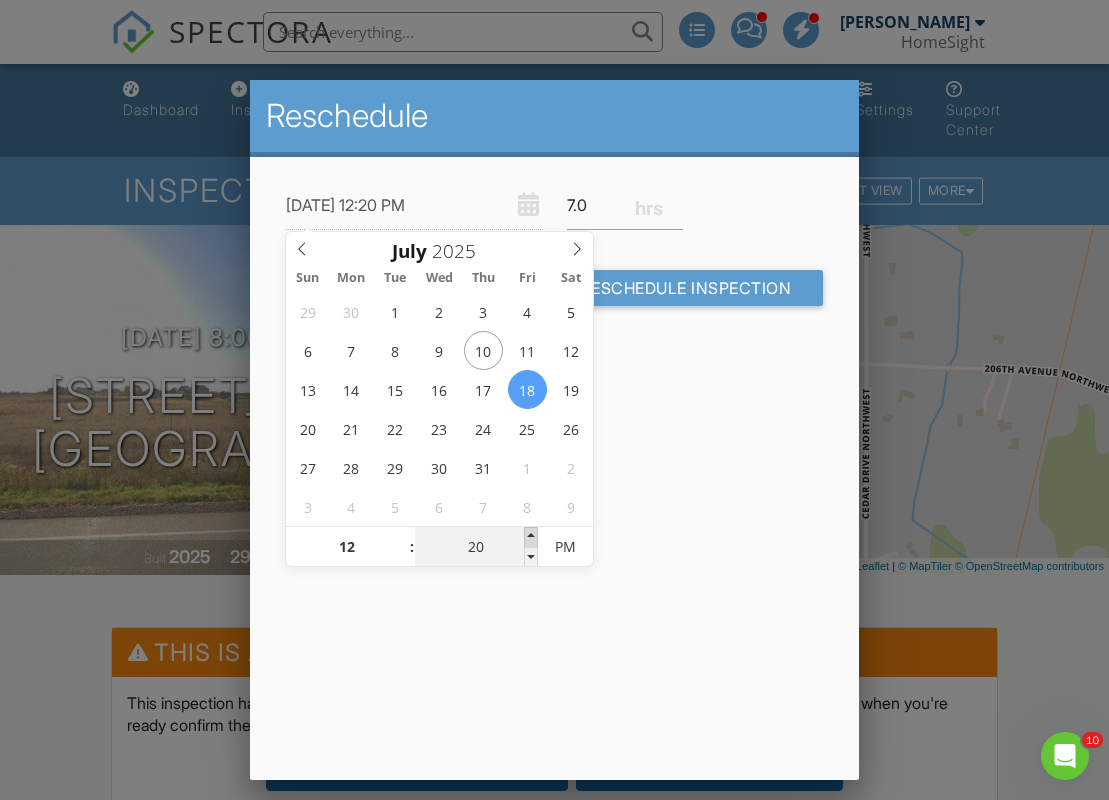 type on "25" 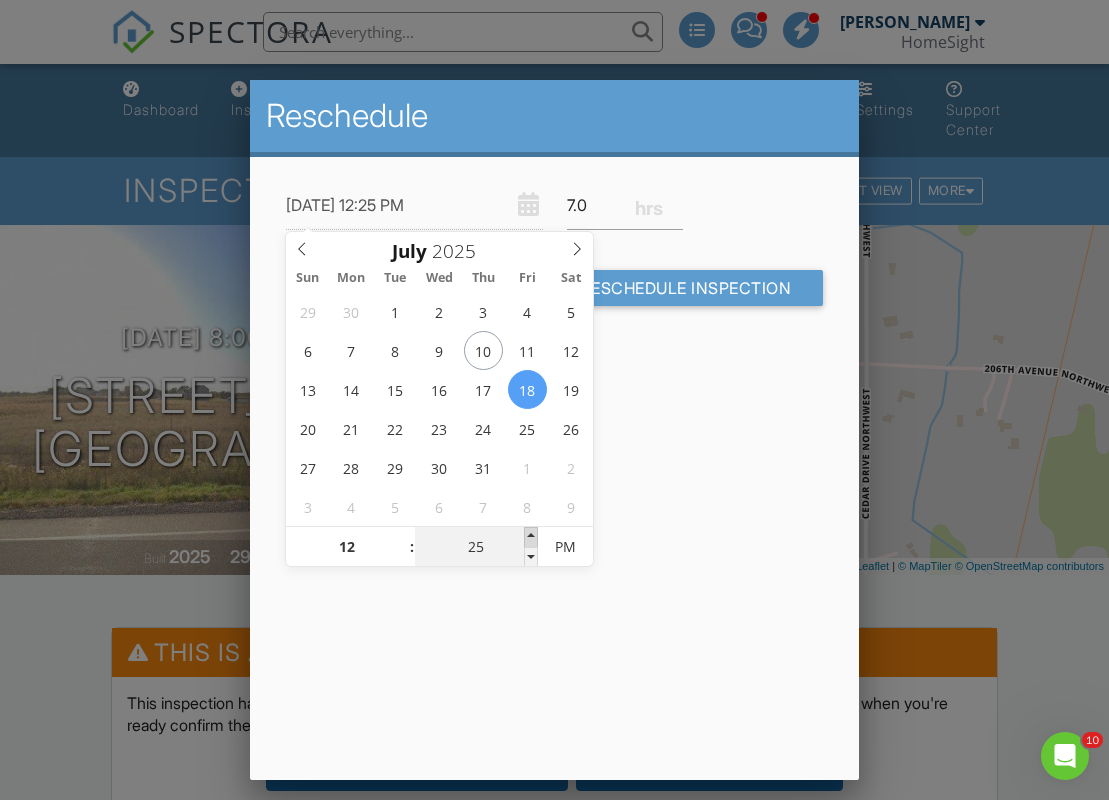 click at bounding box center [531, 537] 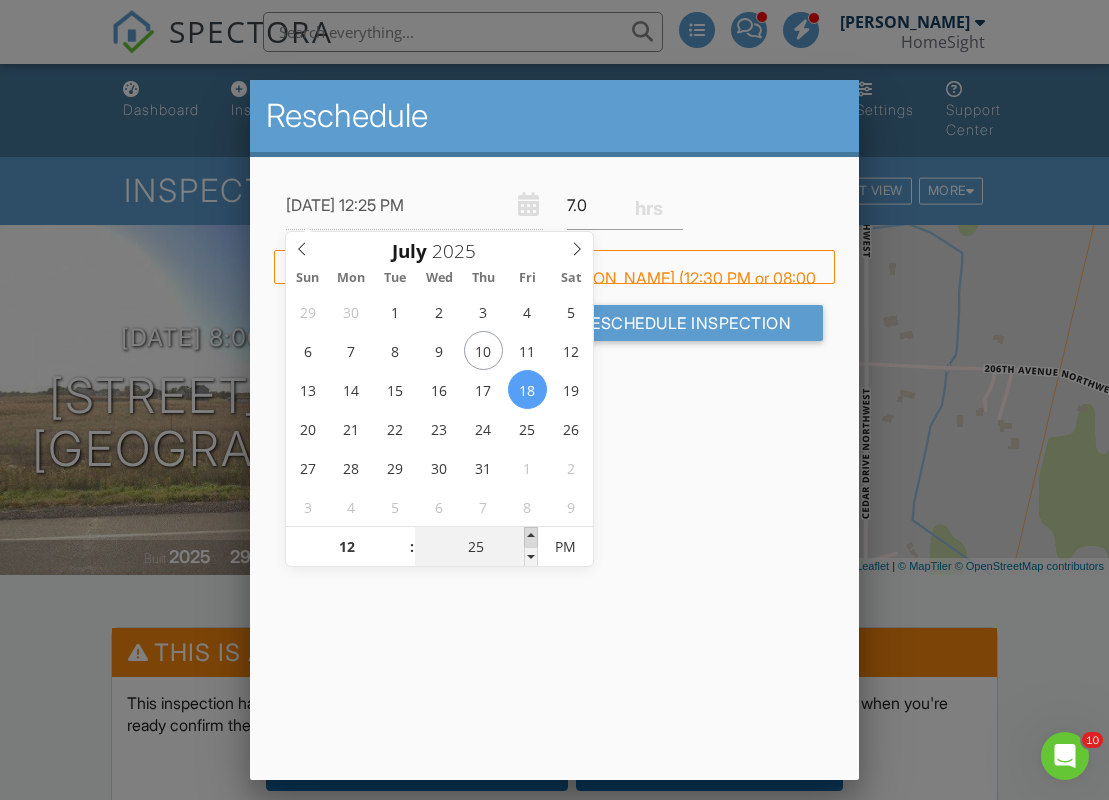 type on "30" 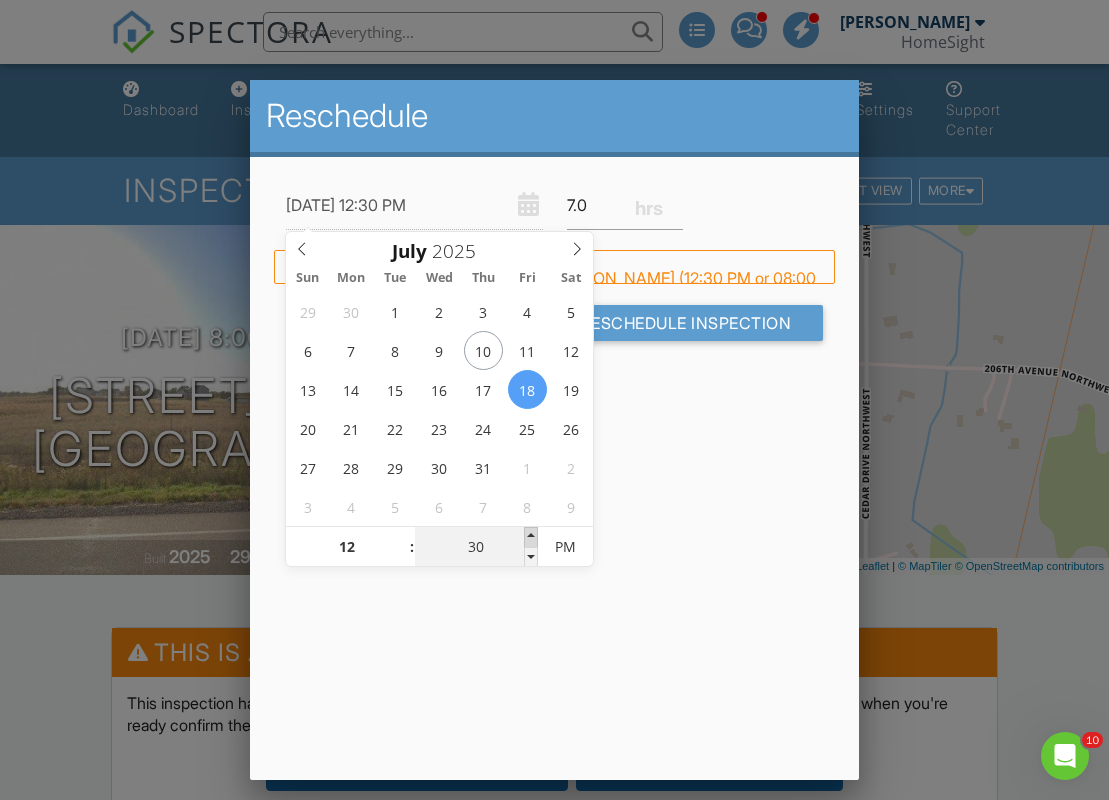click at bounding box center [531, 537] 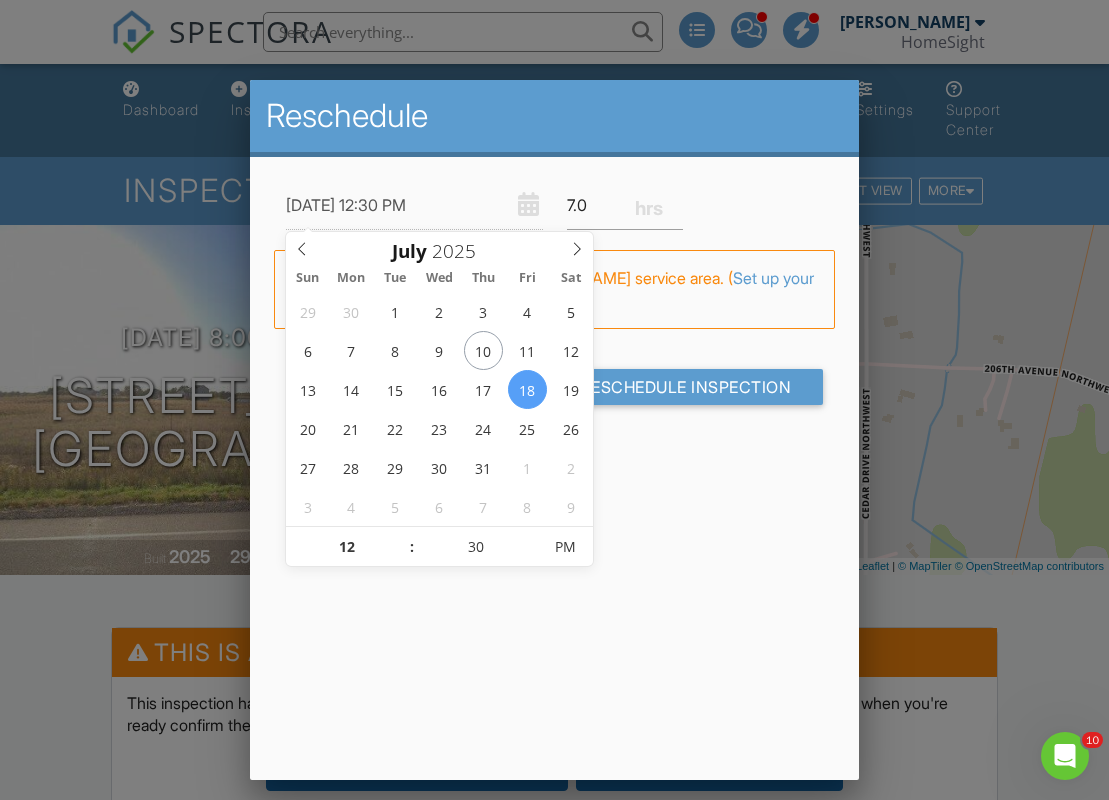 click at bounding box center [554, 400] 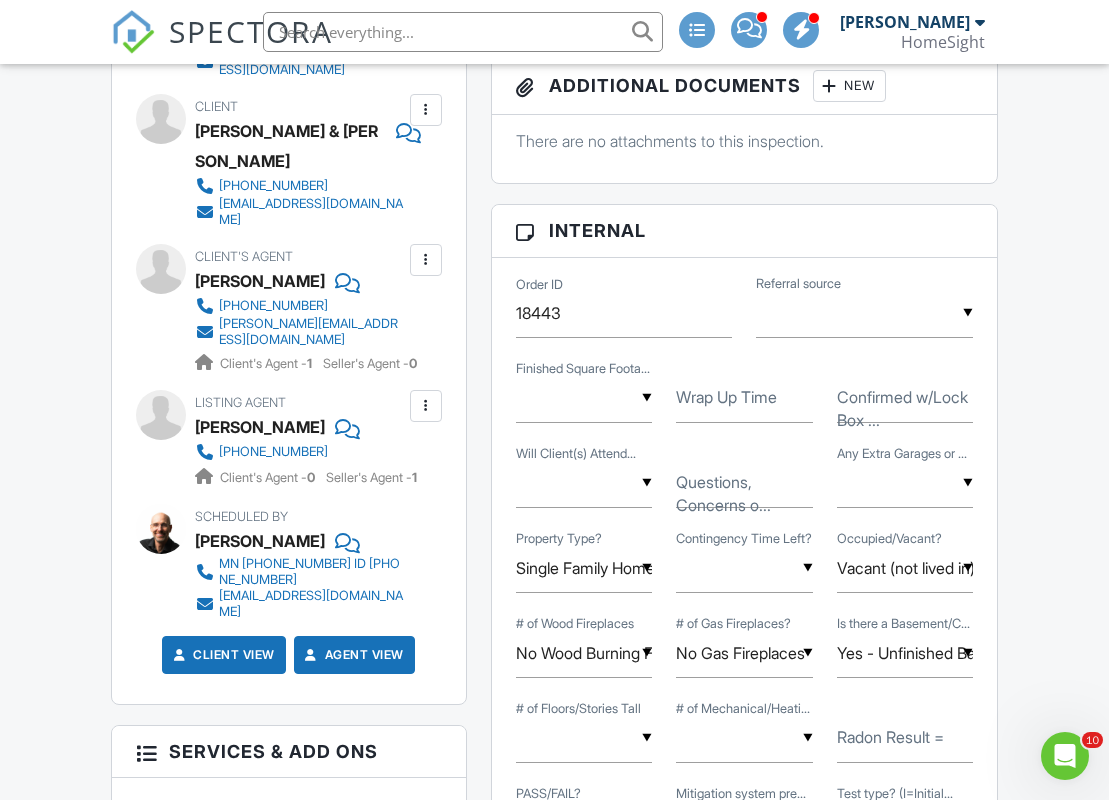 scroll, scrollTop: 1112, scrollLeft: 0, axis: vertical 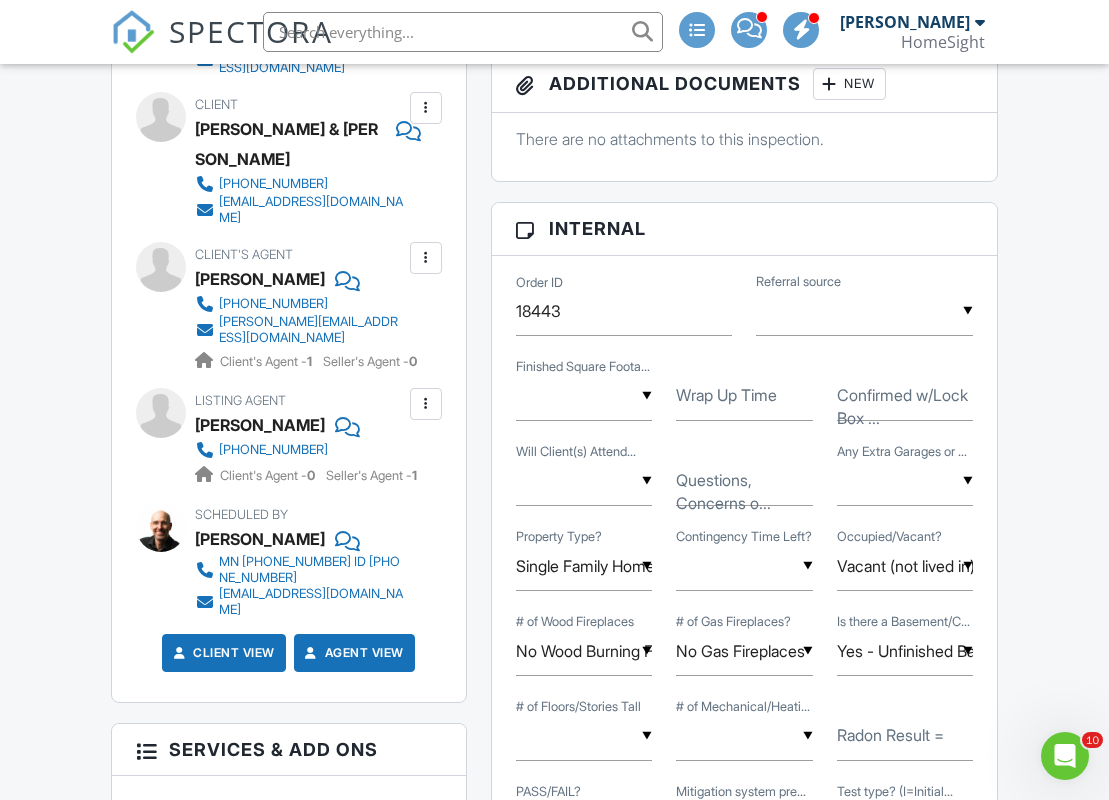 click on "Wrap Up Time" at bounding box center (726, 395) 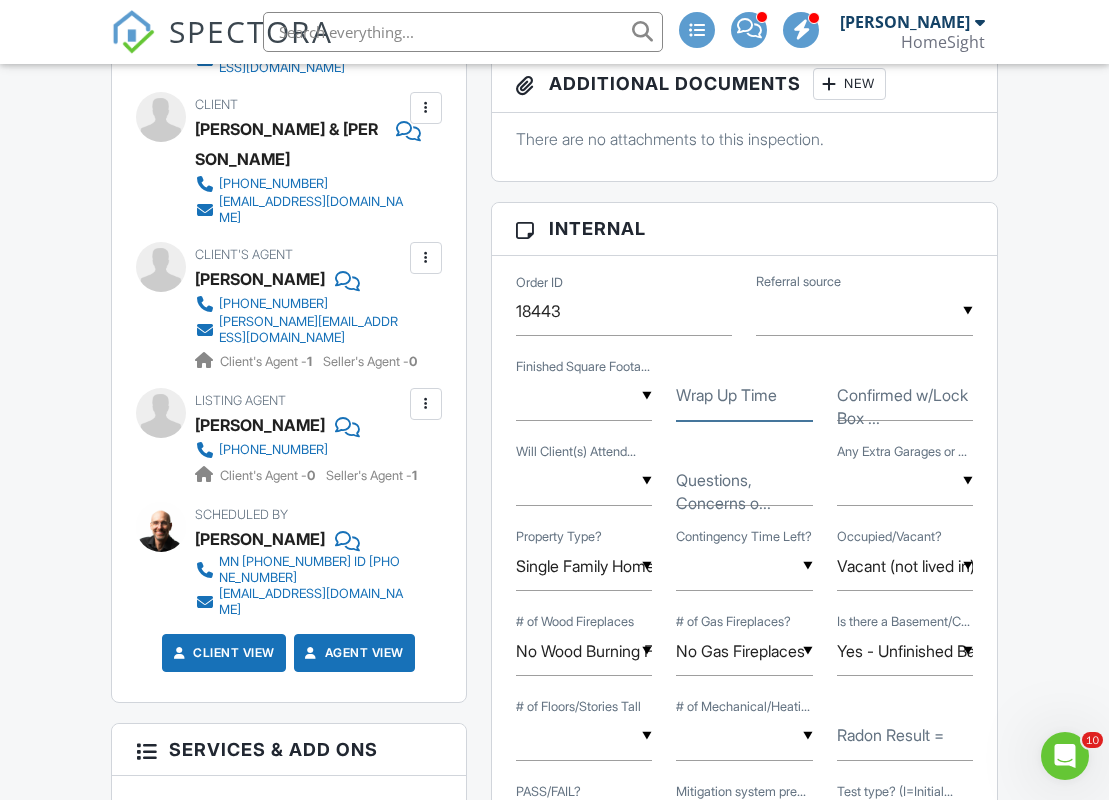 click on "Wrap Up Time" at bounding box center [744, 396] 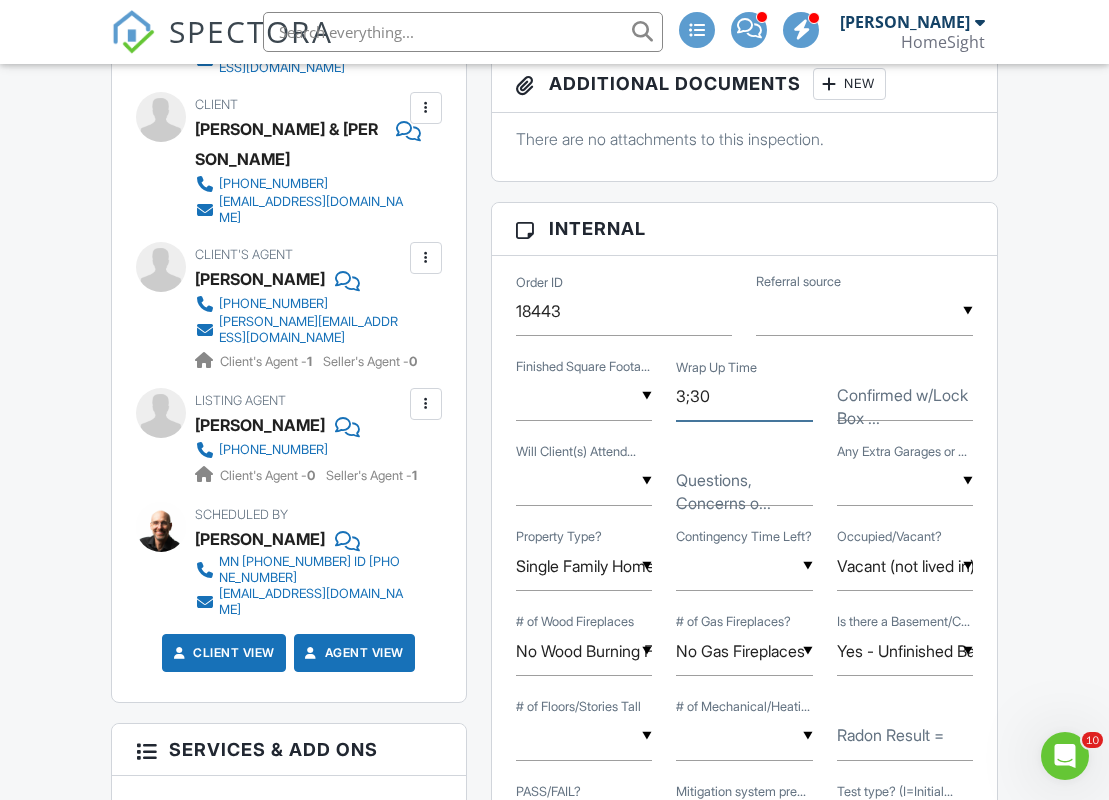 click on "3;30" at bounding box center (744, 396) 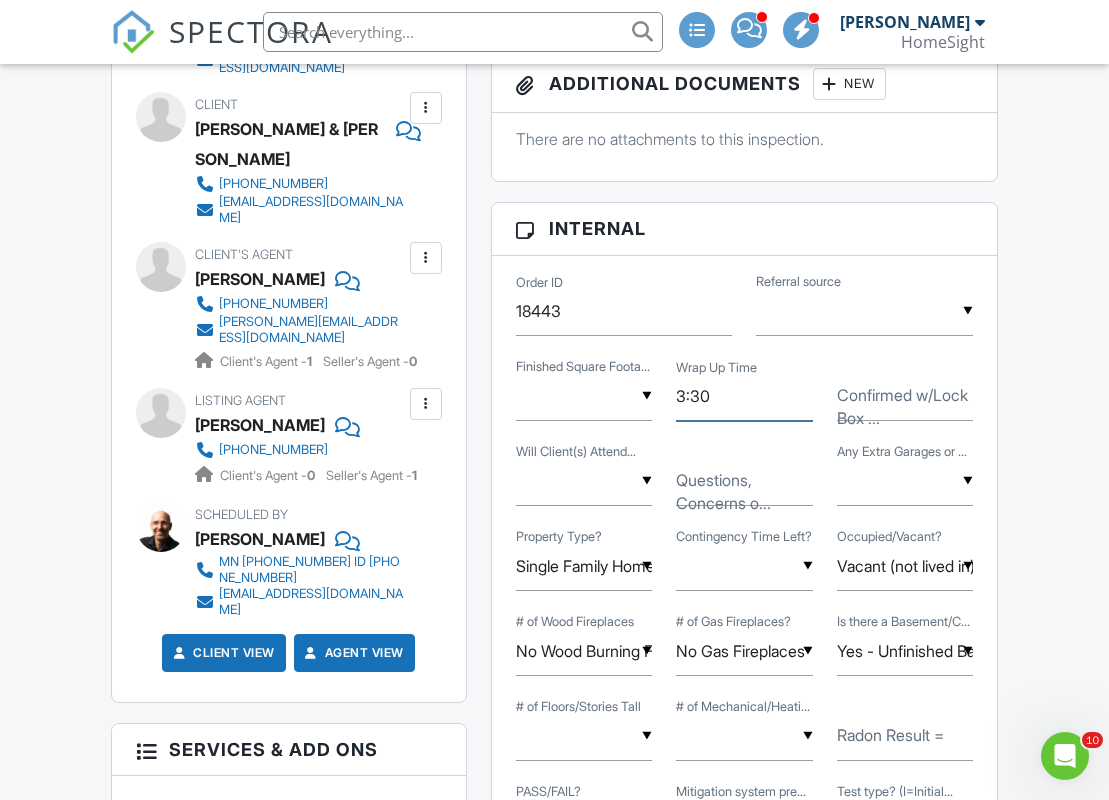 type on "3:30" 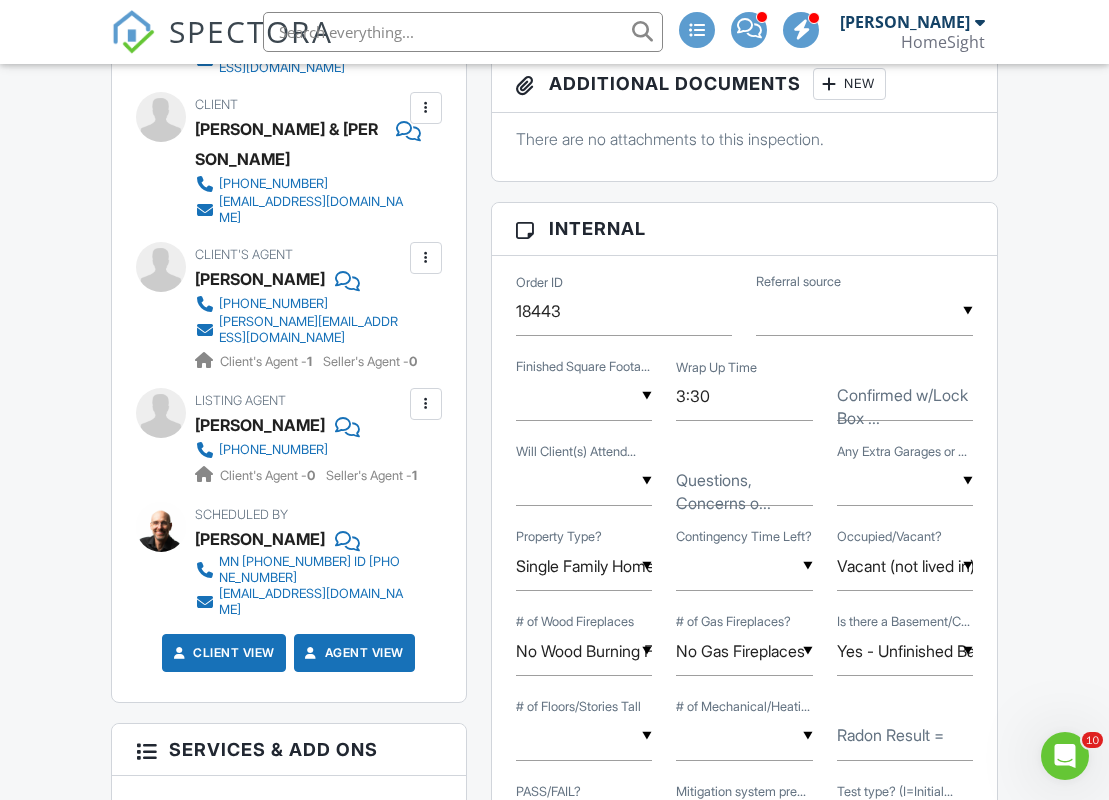 click on "Confirmed w/Lock Box ..." at bounding box center (911, 406) 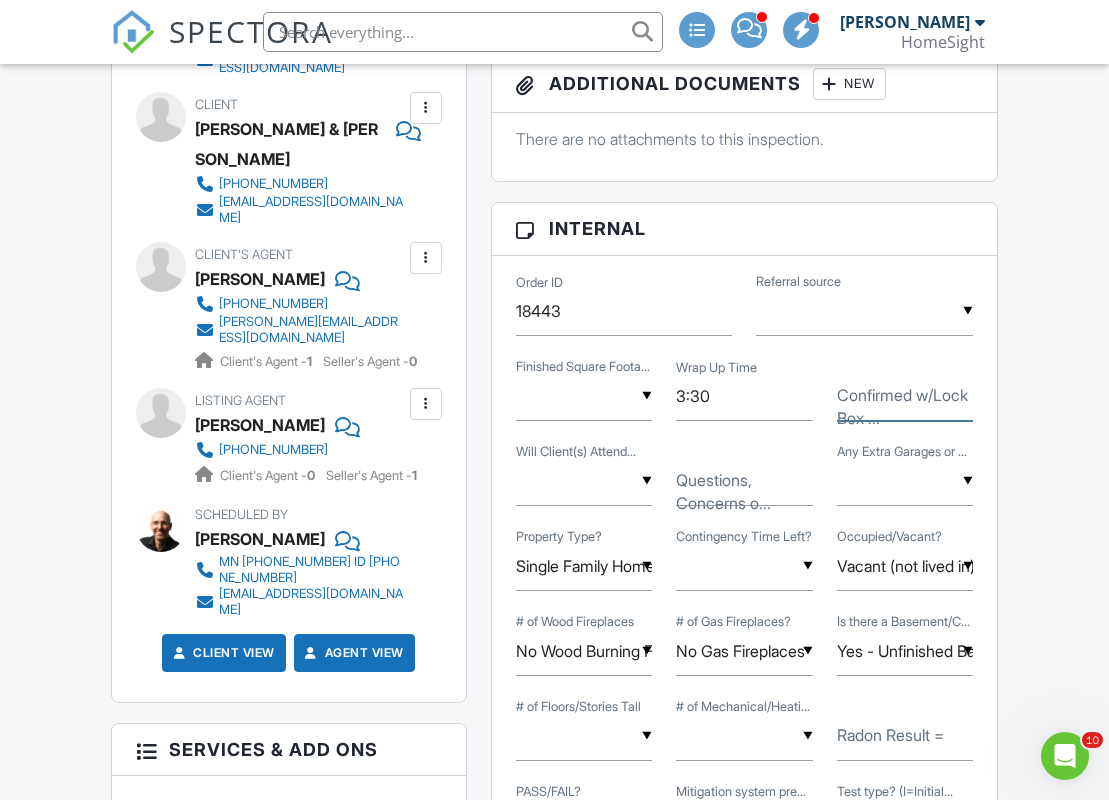 click on "Confirmed w/Lock Box ..." at bounding box center (905, 396) 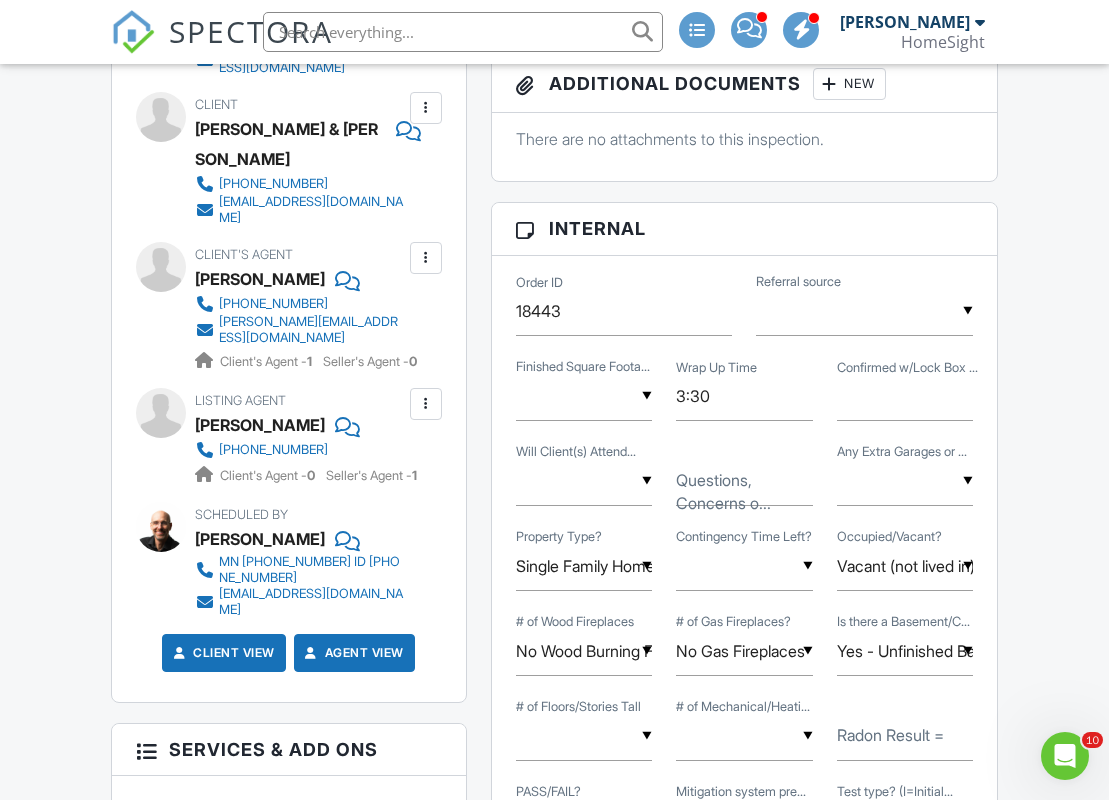 click at bounding box center [864, 311] 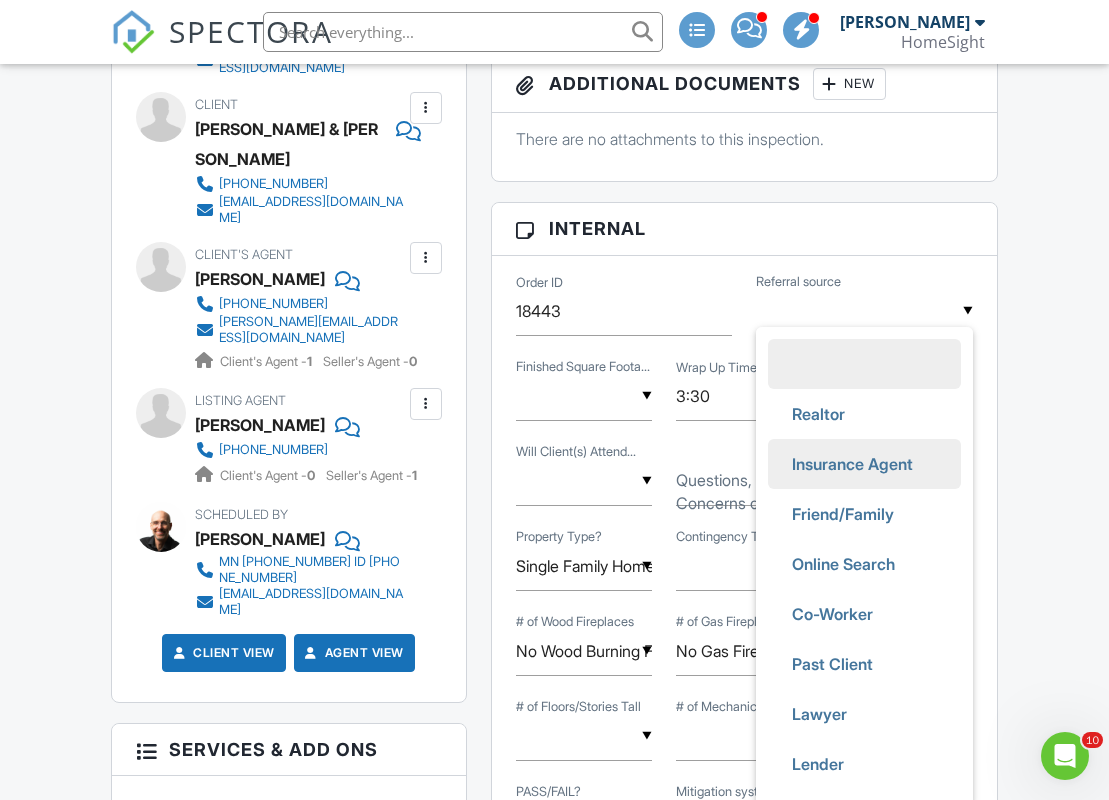 click on "Realtor" at bounding box center (818, 414) 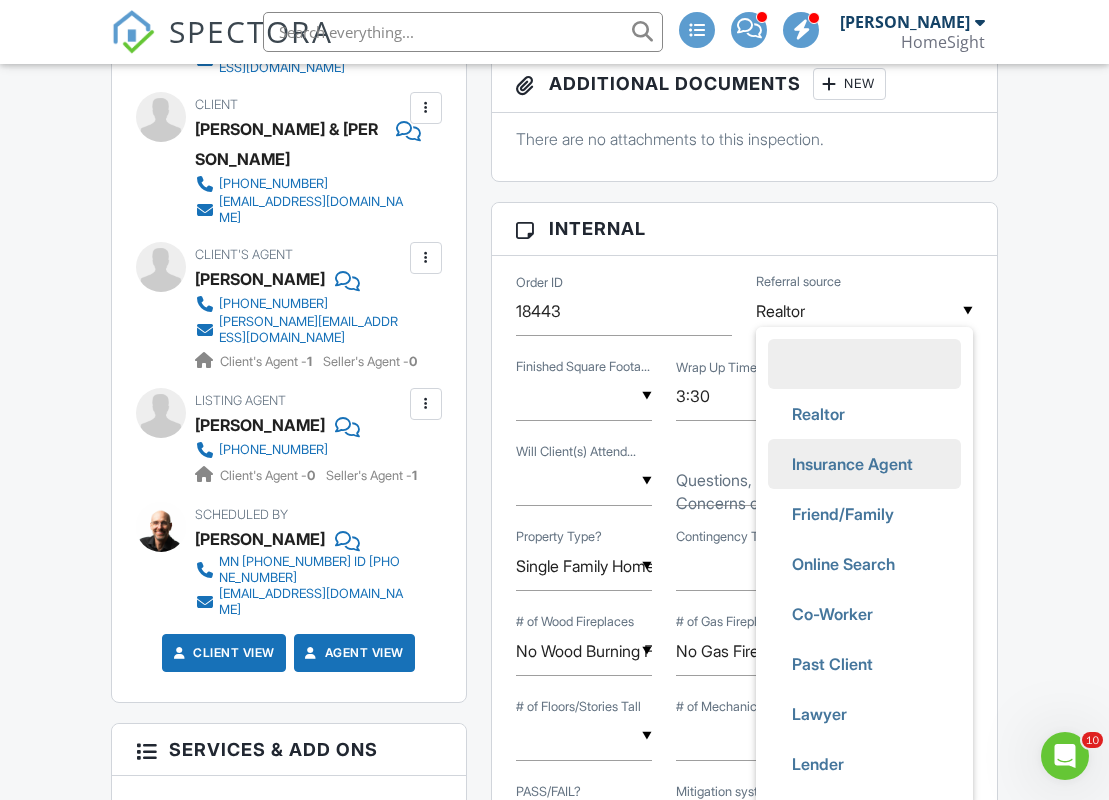 scroll, scrollTop: 44, scrollLeft: 0, axis: vertical 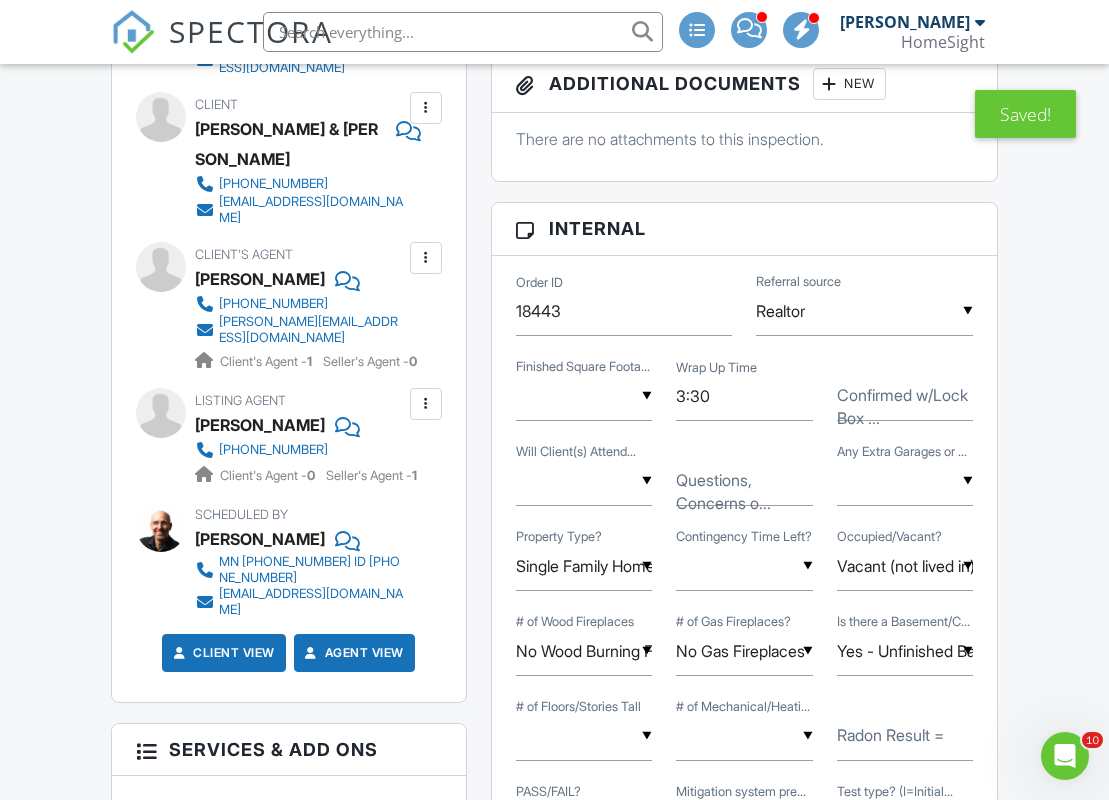 click on "Confirmed w/Lock Box ..." at bounding box center [911, 406] 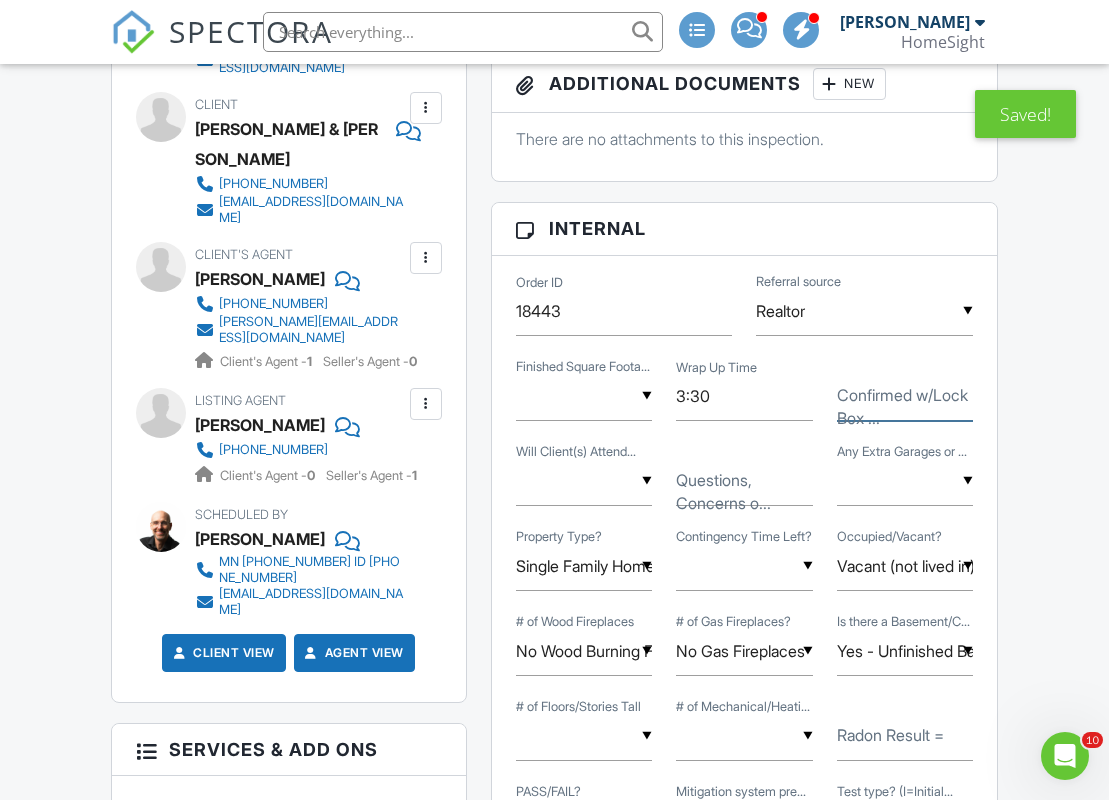 click on "Confirmed w/Lock Box ..." at bounding box center (905, 396) 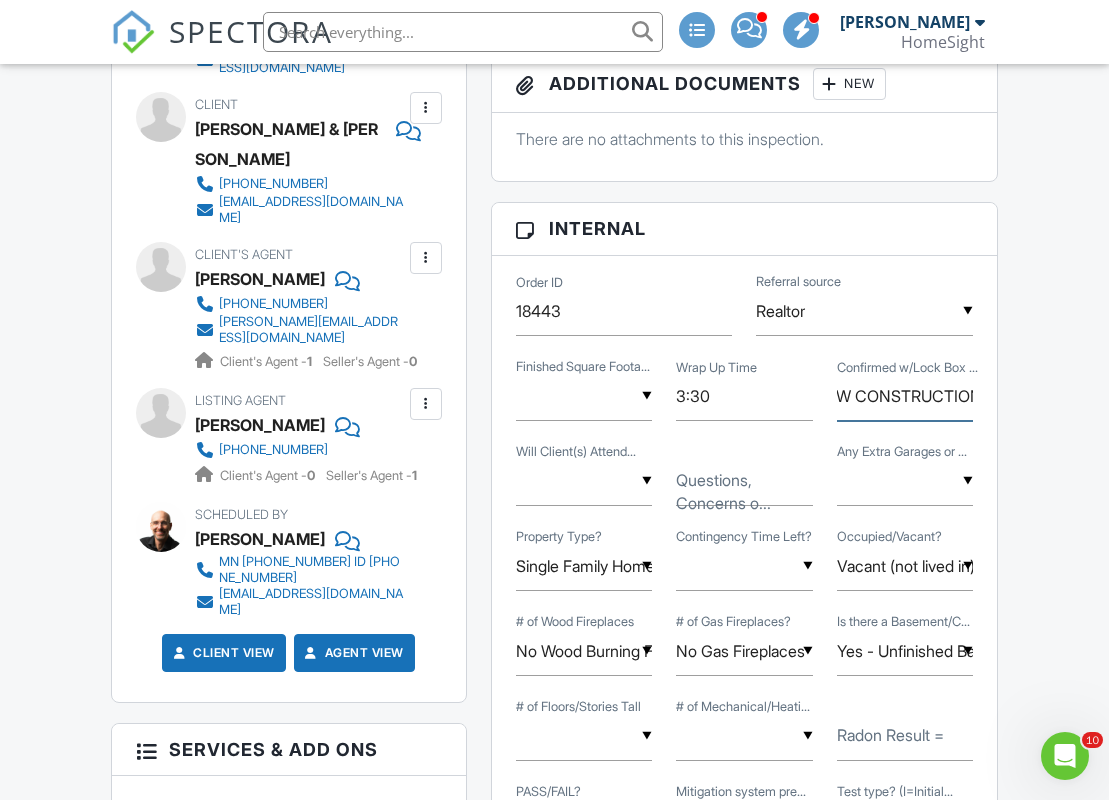 scroll, scrollTop: 0, scrollLeft: 45, axis: horizontal 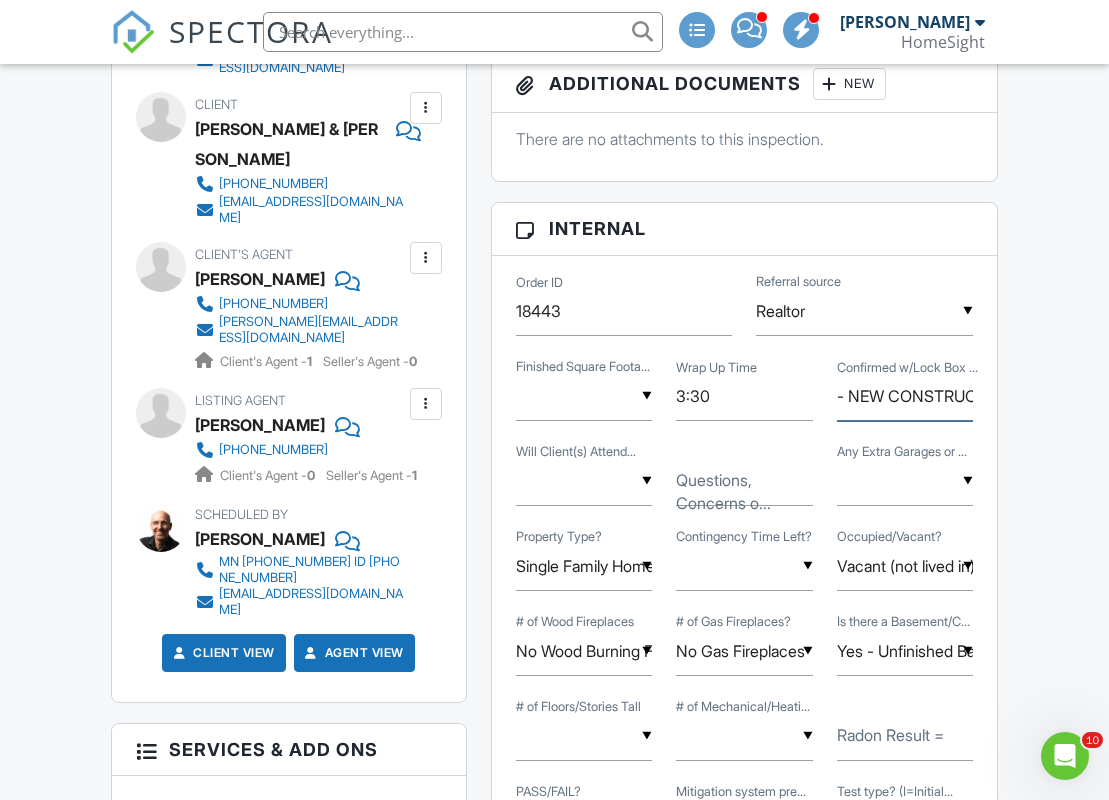 drag, startPoint x: 946, startPoint y: 396, endPoint x: 768, endPoint y: 390, distance: 178.10109 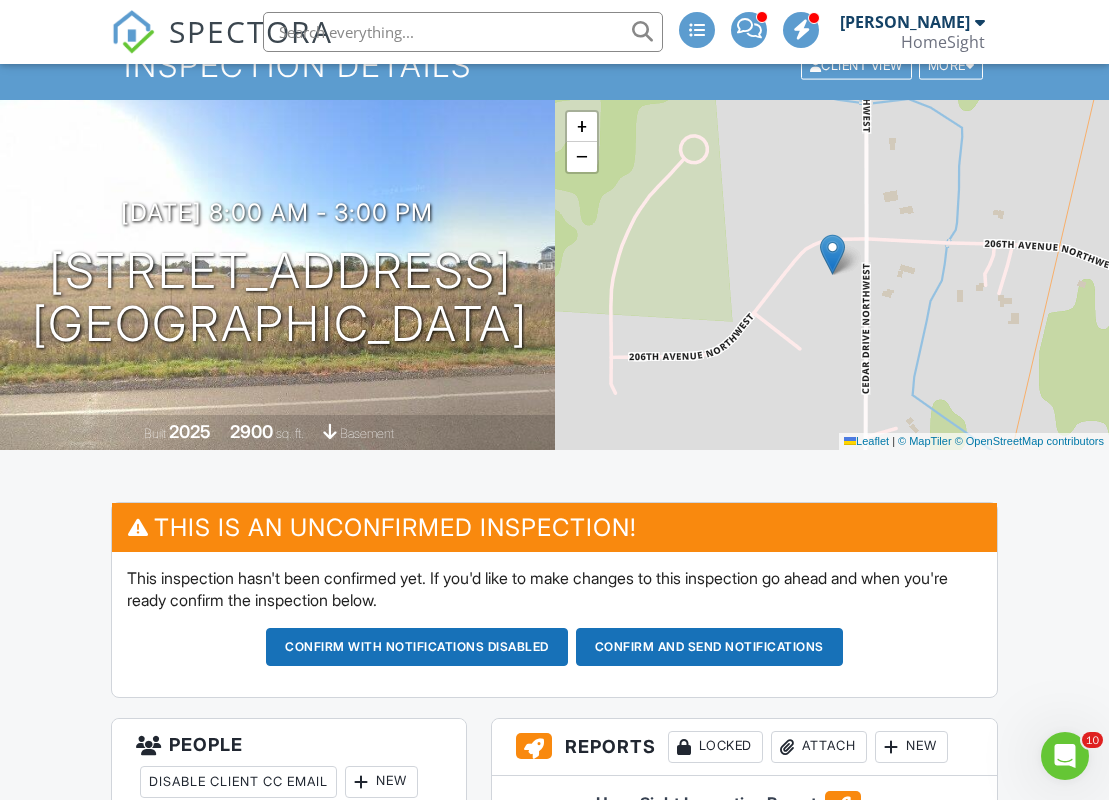 scroll, scrollTop: 130, scrollLeft: 0, axis: vertical 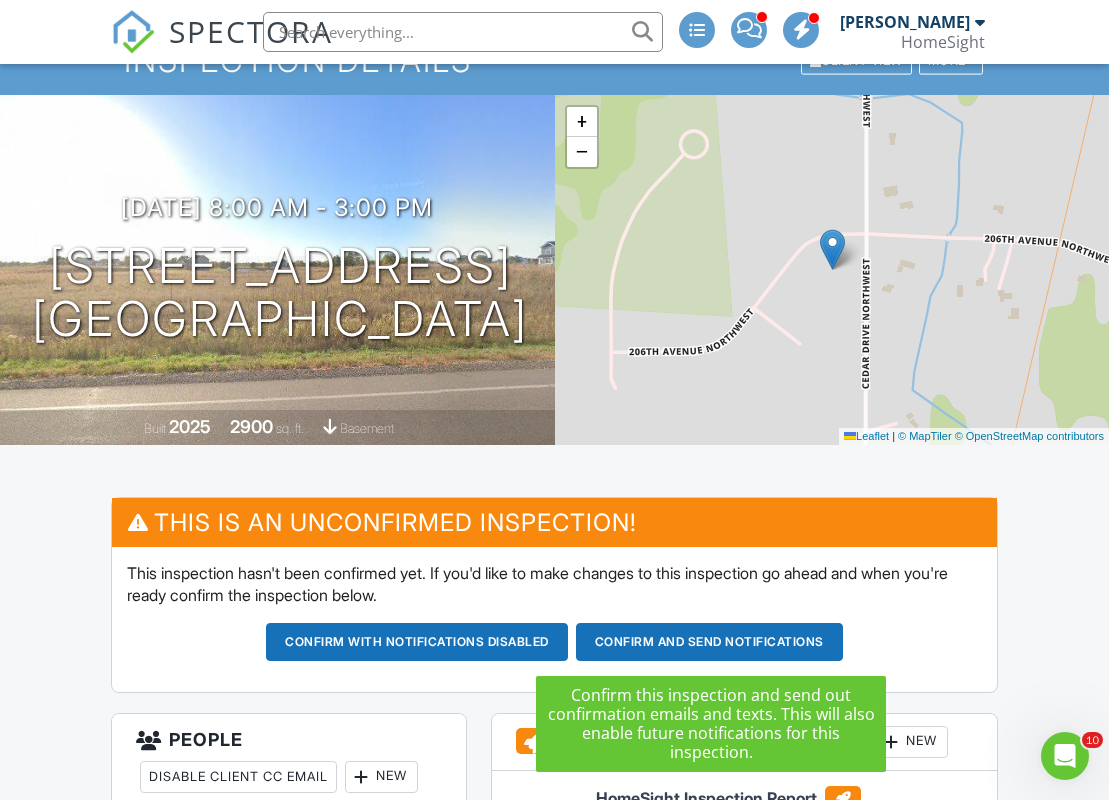 type on "- NEW CONSTRUCTION" 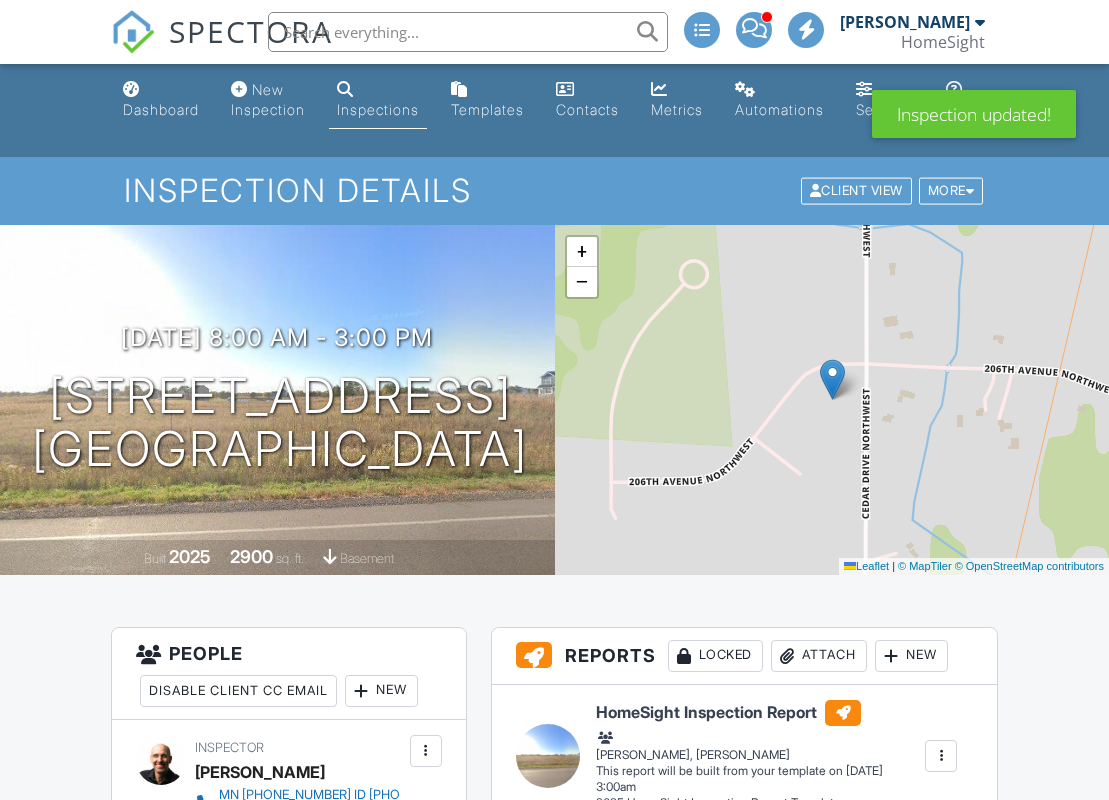 scroll, scrollTop: 0, scrollLeft: 0, axis: both 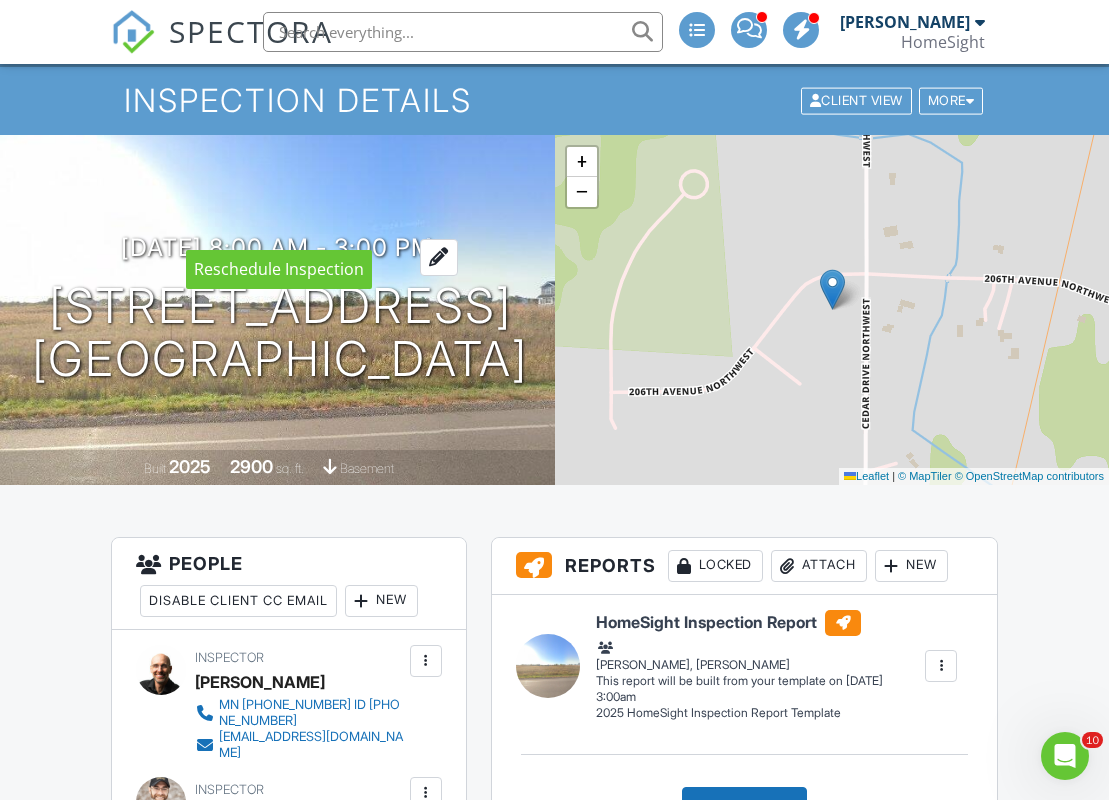 click on "07/19/2025  8:00 am
- 3:00 pm" at bounding box center (277, 247) 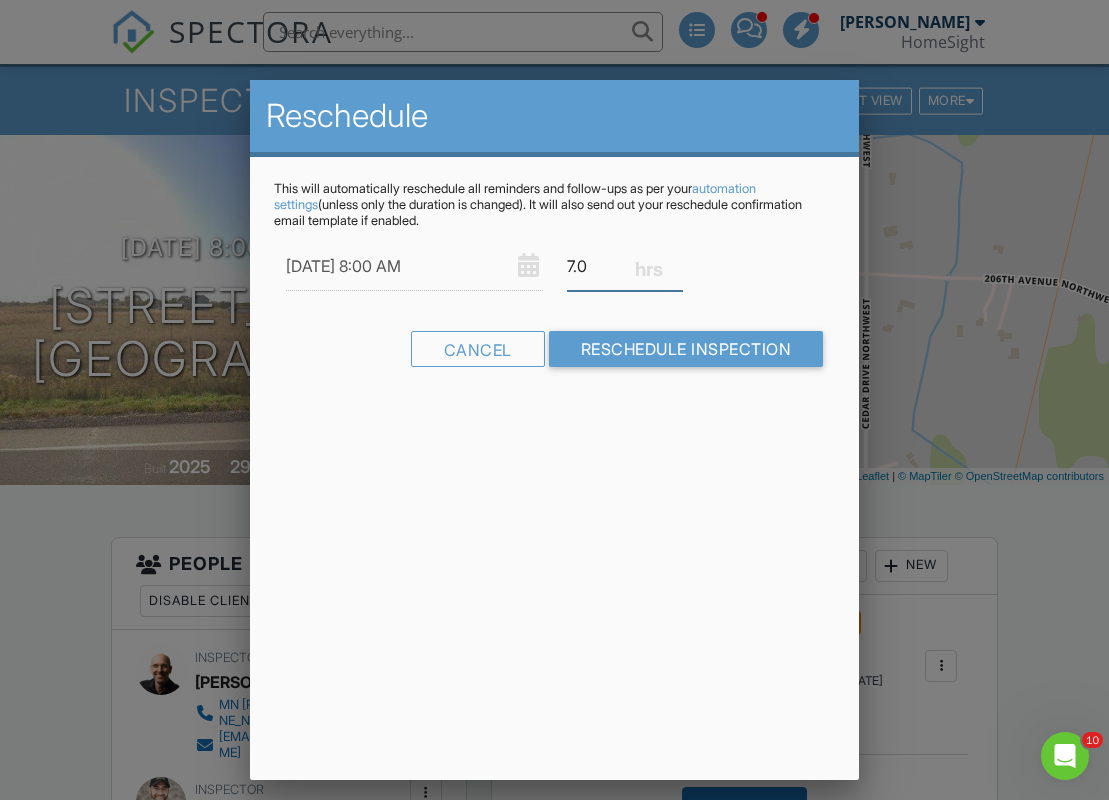 drag, startPoint x: 574, startPoint y: 266, endPoint x: 515, endPoint y: 265, distance: 59.008472 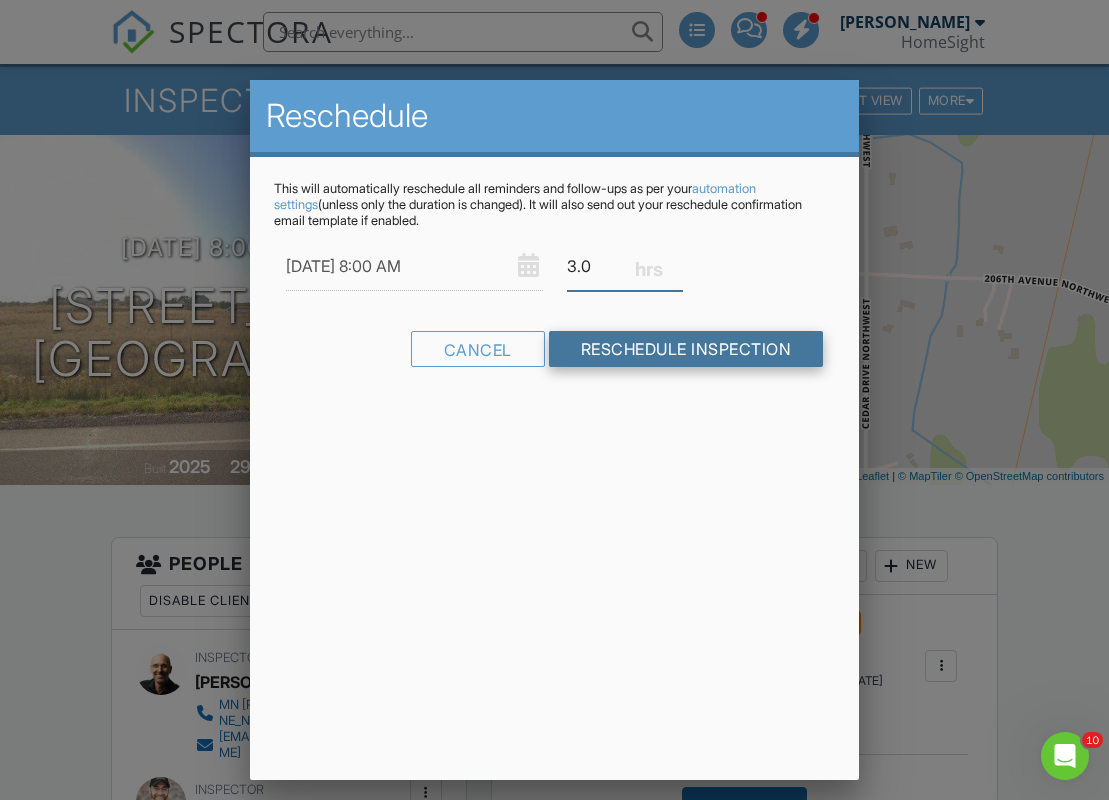 type on "3.0" 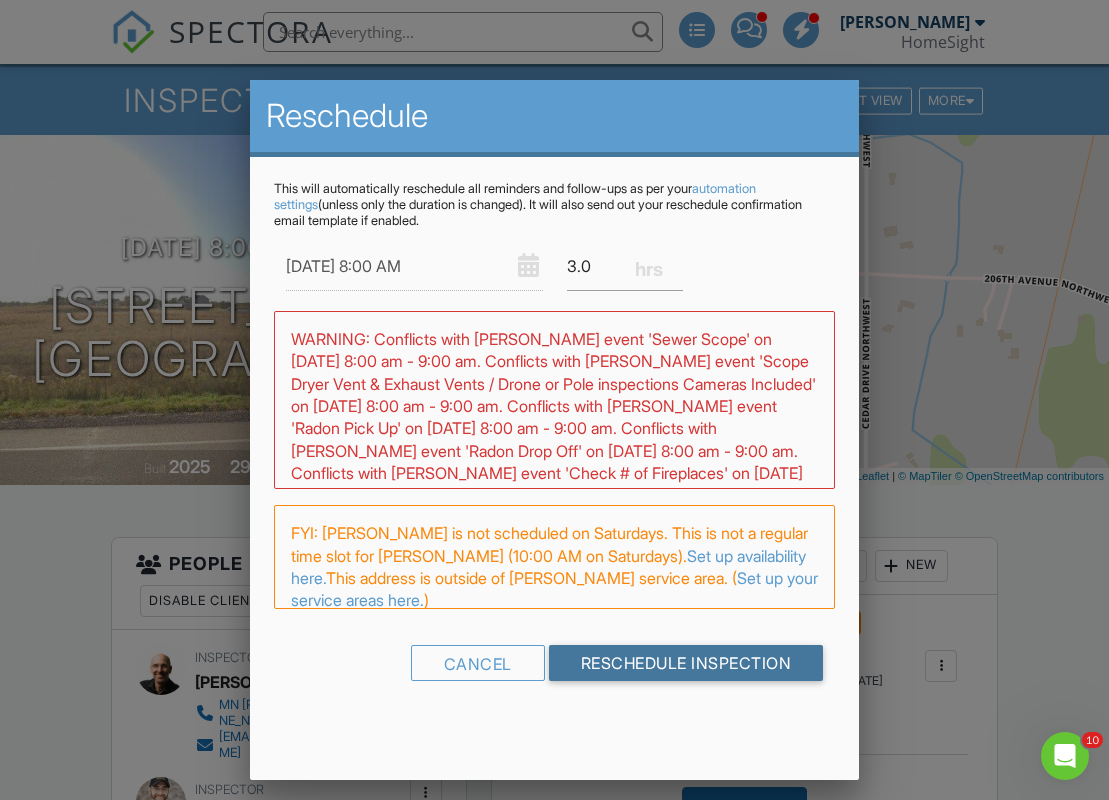 click on "07/19/2025 8:00 AM
3.0
Warning: this date/time is in the past.
WARNING: Conflicts with Matthew Brown's event 'Sewer Scope' on 07/19/2025  8:00 am -  9:00 am. Conflicts with Matthew Brown's event 'Scope Dryer Vent & Exhaust Vents / Drone or Pole inspections Cameras Included' on 07/19/2025  8:00 am -  9:00 am. Conflicts with Matthew Brown's event 'Radon Pick Up' on 07/19/2025  8:00 am -  9:00 am. Conflicts with Matthew Brown's event 'Radon Drop Off' on 07/19/2025  8:00 am -  9:00 am. Conflicts with Matthew Brown's event 'Check # of Fireplaces' on 07/19/2025  8:00 am -  9:00 am.
FYI: Jim Bourbeau is not scheduled on Saturdays.  This is not a regular time slot for Matthew Brown (10:00 AM on Saturdays).  Set up availability here.  This address is outside of Matthew Brown's service area. ( Set up your service areas here. )
Cancel
Reschedule Inspection" at bounding box center (555, 469) 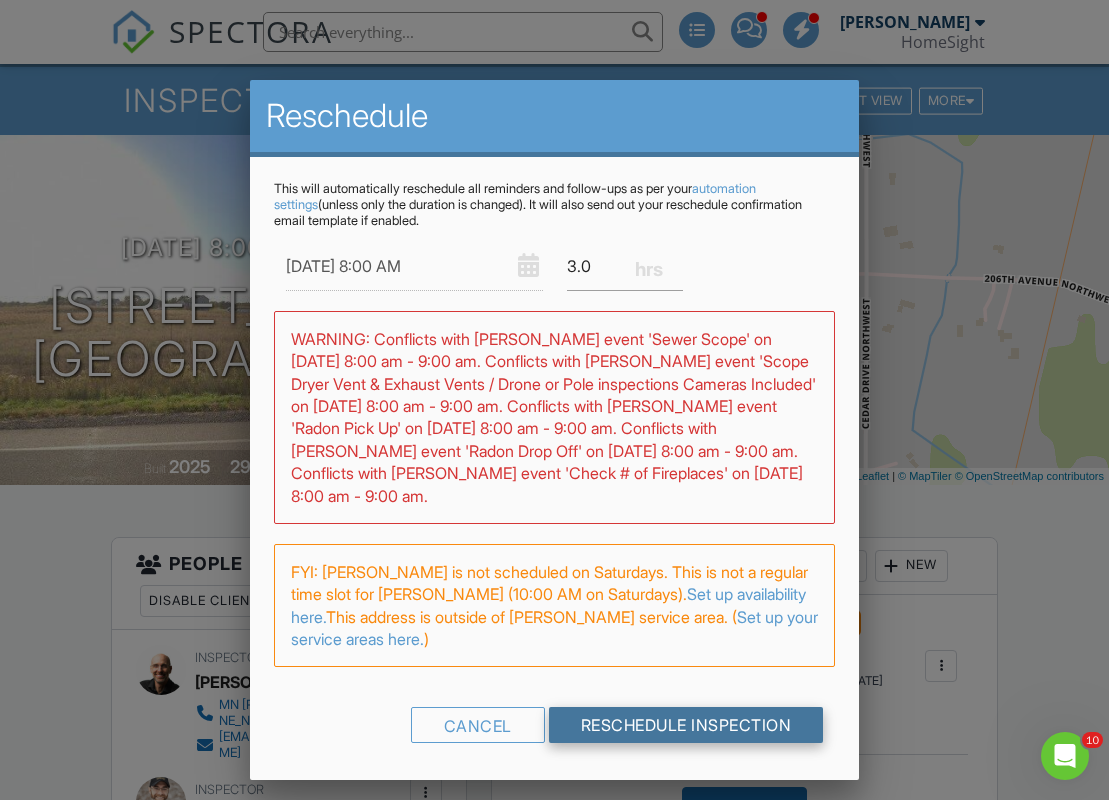 click on "Reschedule Inspection" at bounding box center [686, 725] 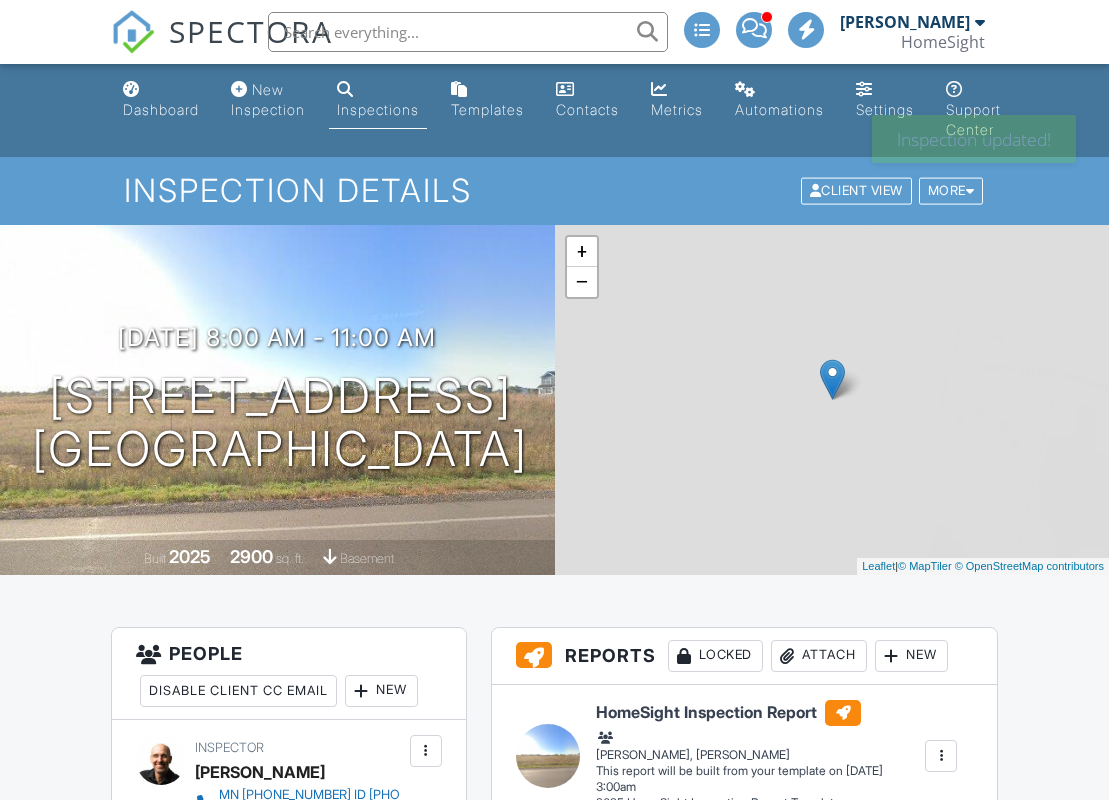 scroll, scrollTop: 0, scrollLeft: 0, axis: both 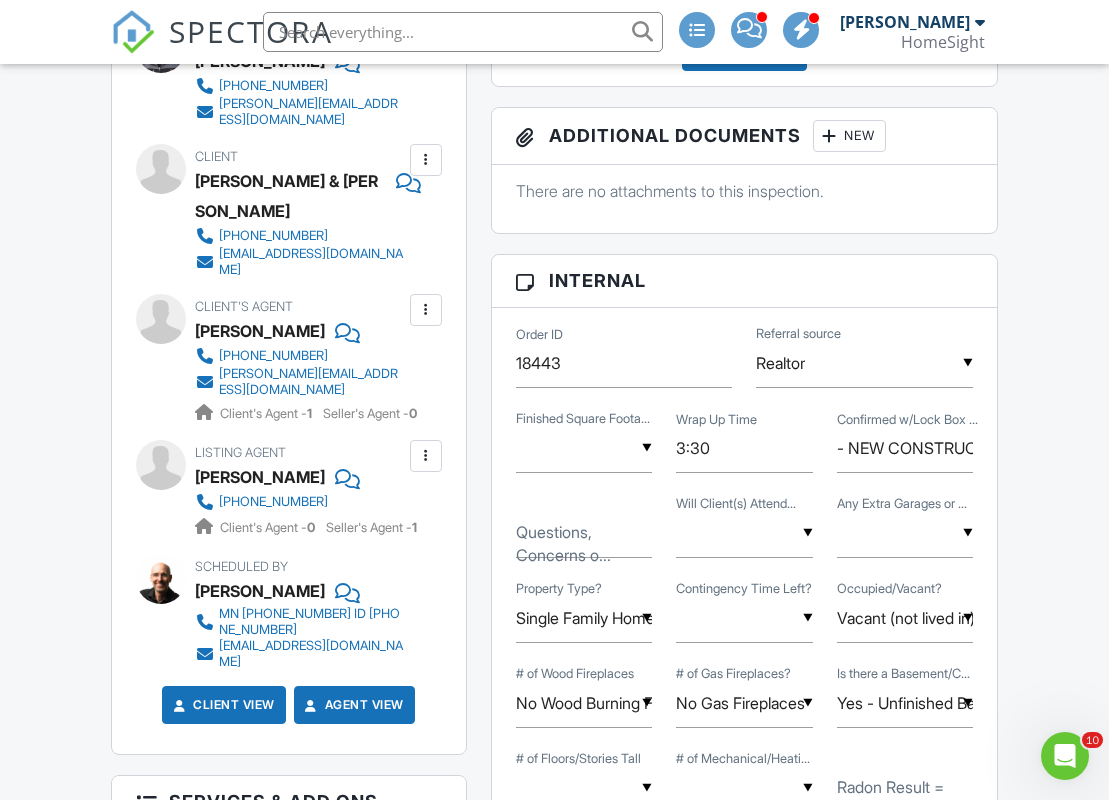 click at bounding box center (426, 160) 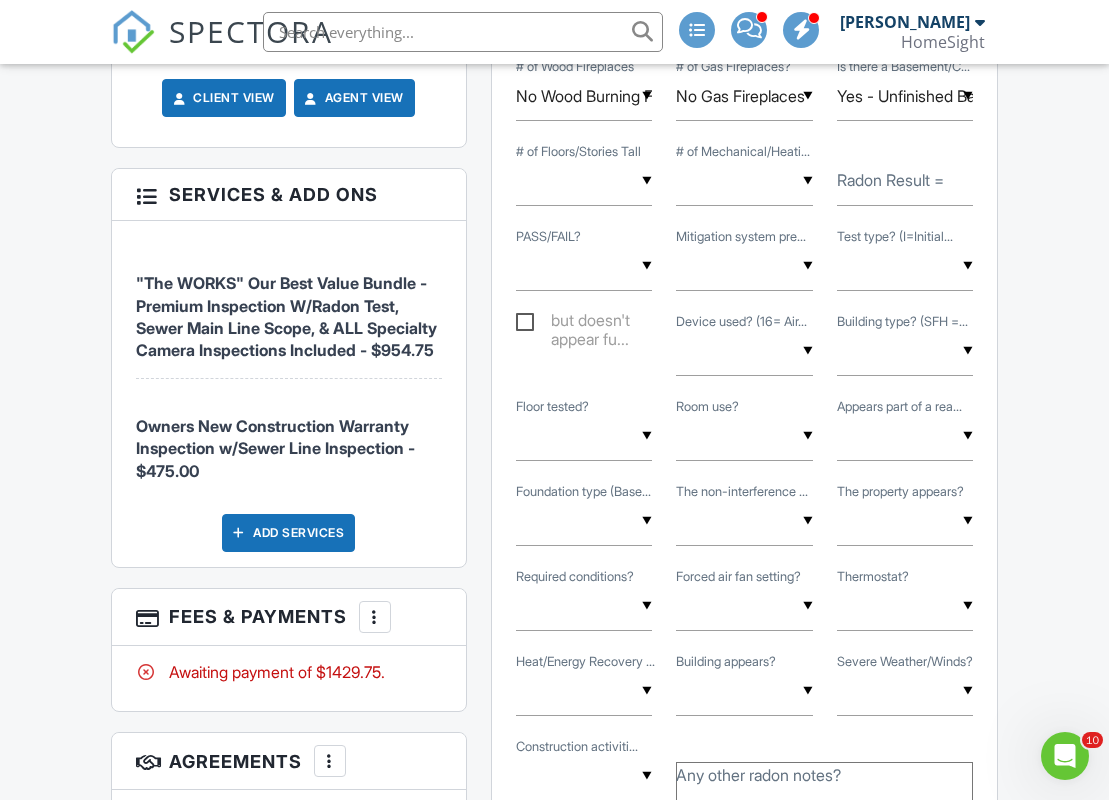 scroll, scrollTop: 1500, scrollLeft: 0, axis: vertical 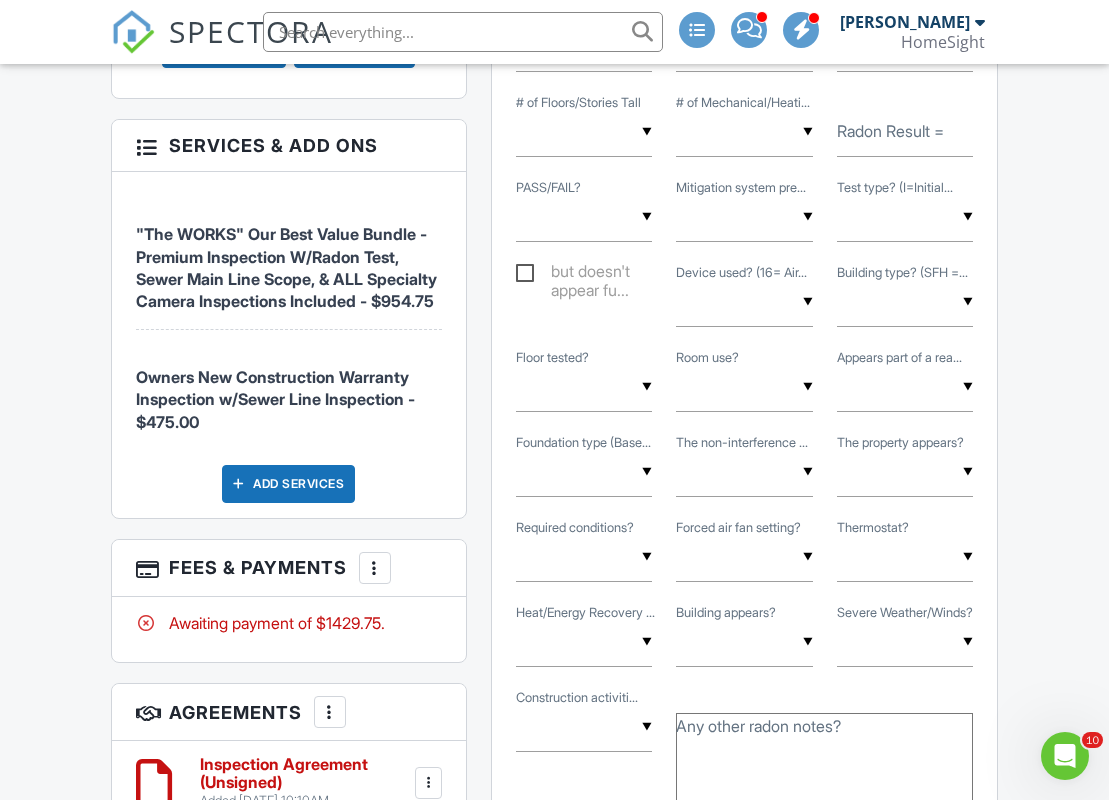 copy on "Owners New Construction Warranty Inspection w/Sewer Line Inspection - $475.00" 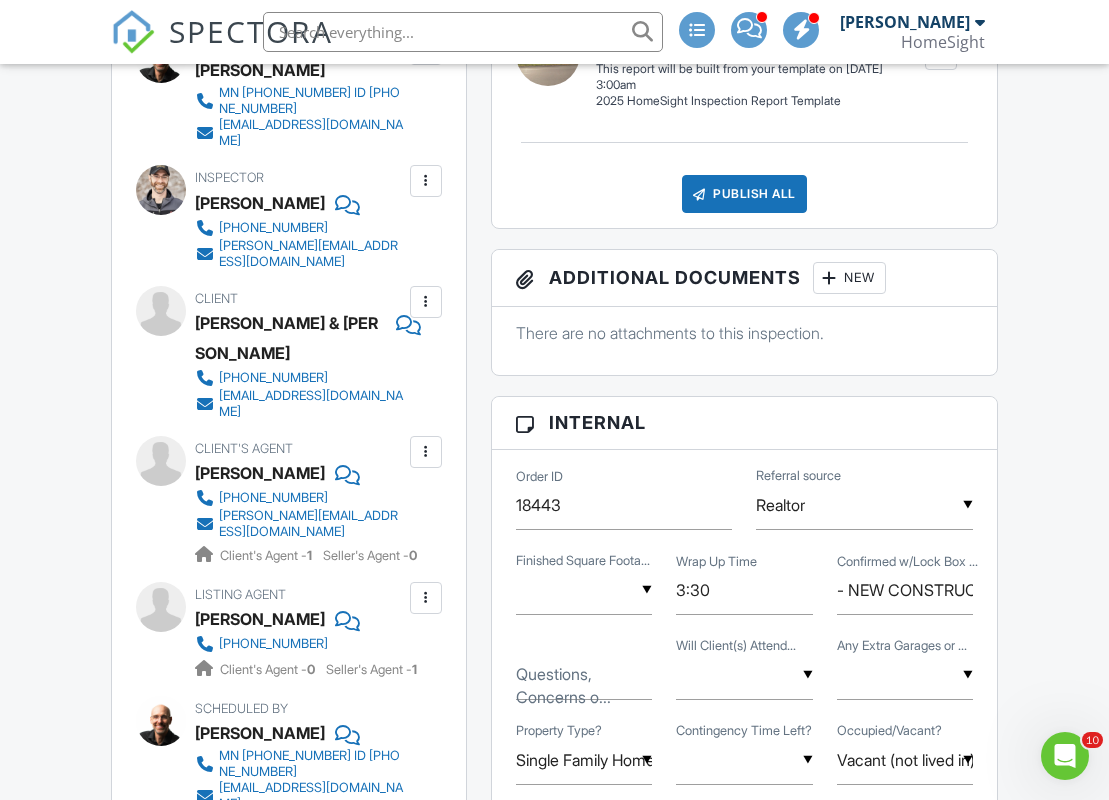 scroll, scrollTop: 705, scrollLeft: 0, axis: vertical 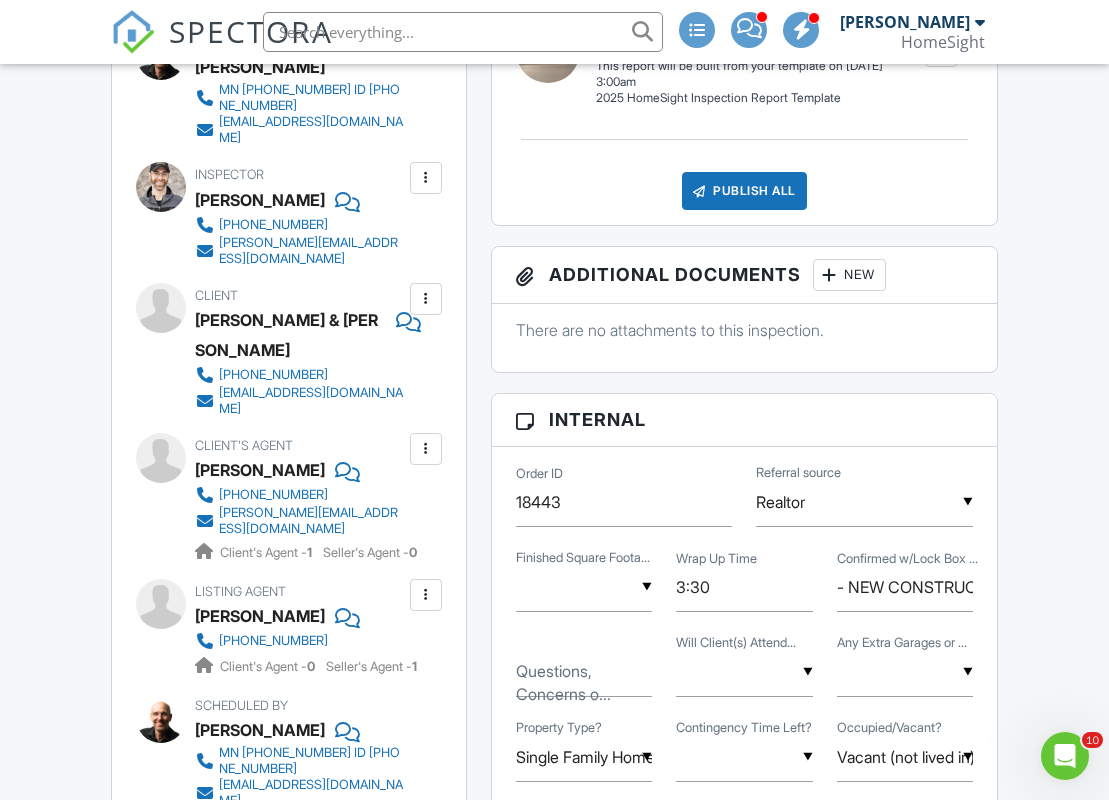 click at bounding box center [426, 299] 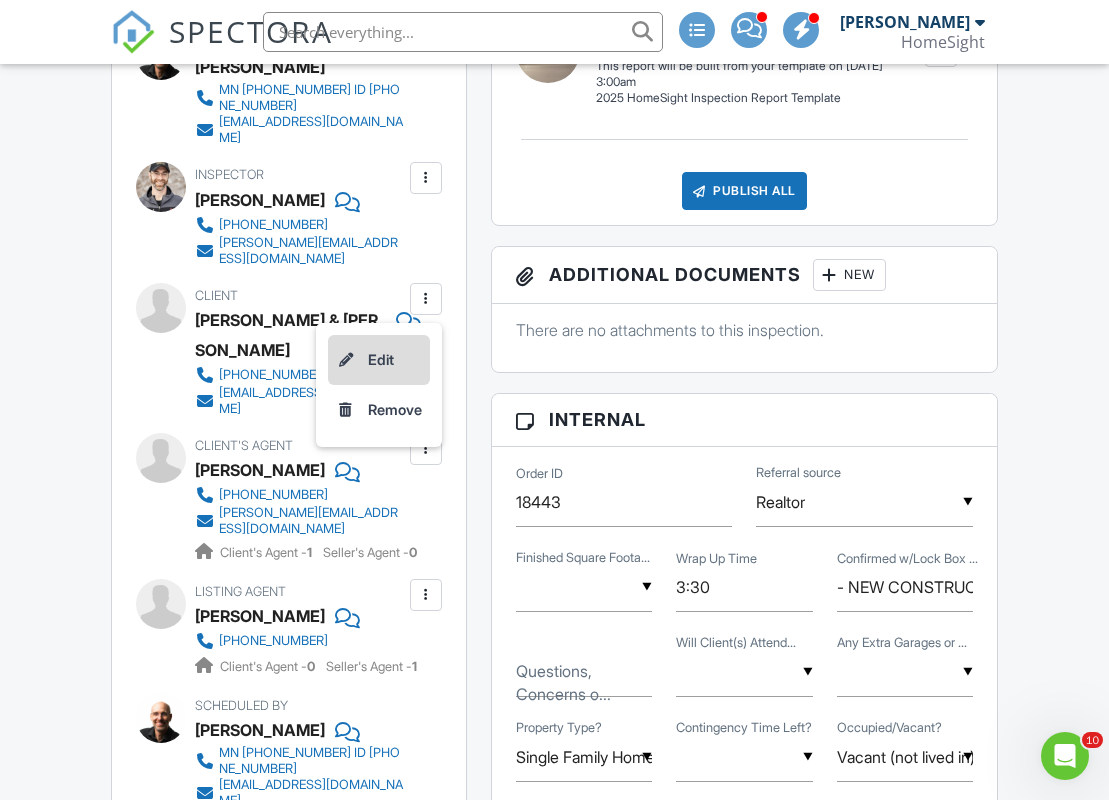 click on "Edit" at bounding box center (379, 360) 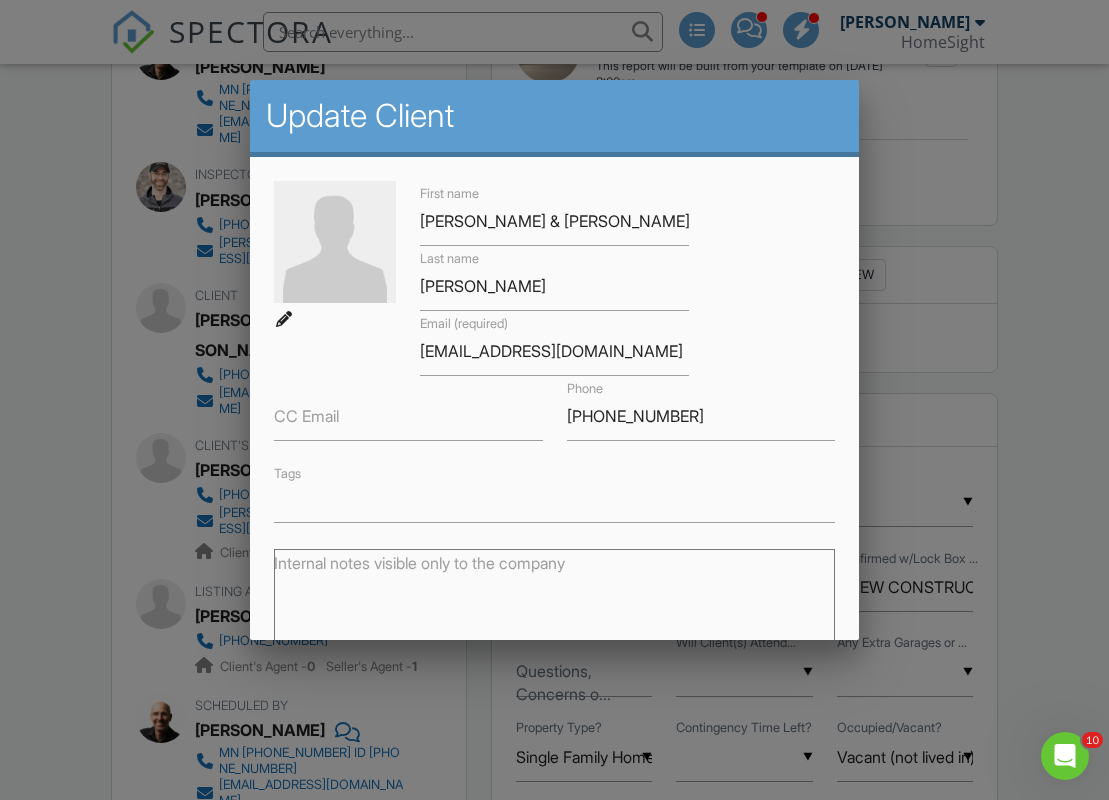 click on "Internal notes visible only to the company" at bounding box center [419, 563] 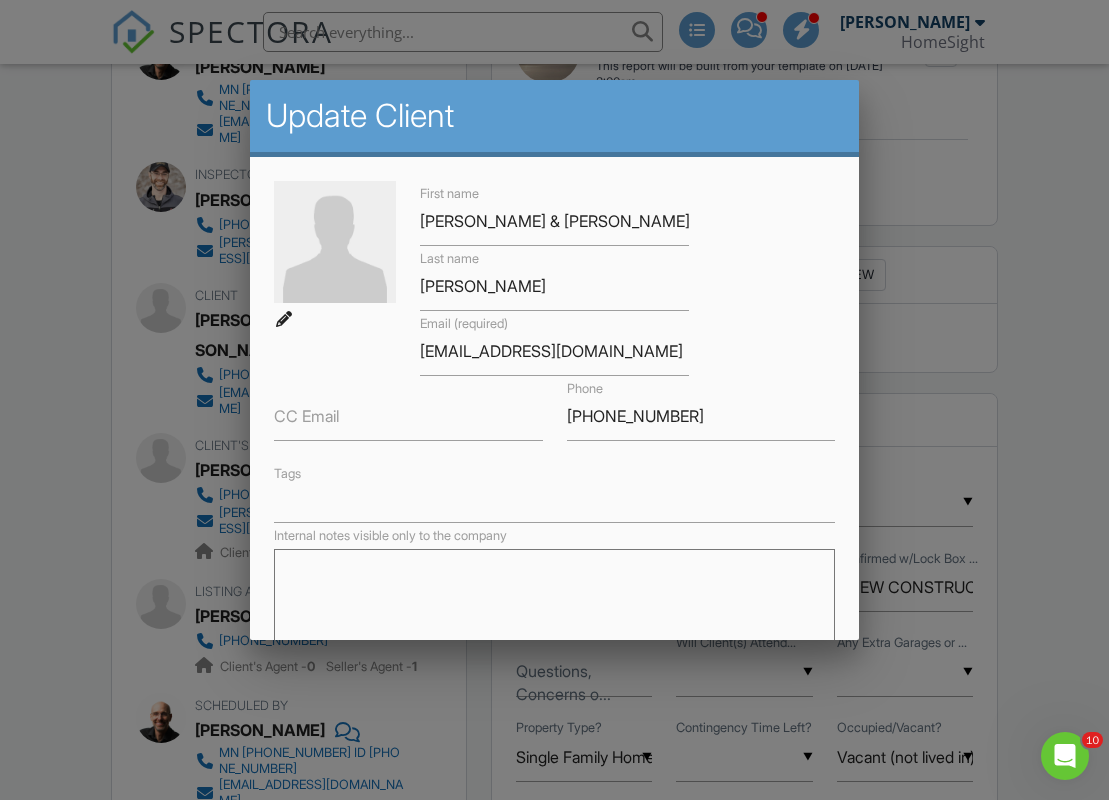 paste on "Owners New Construction Warranty Inspection w/Sewer Line Inspection - $475.00" 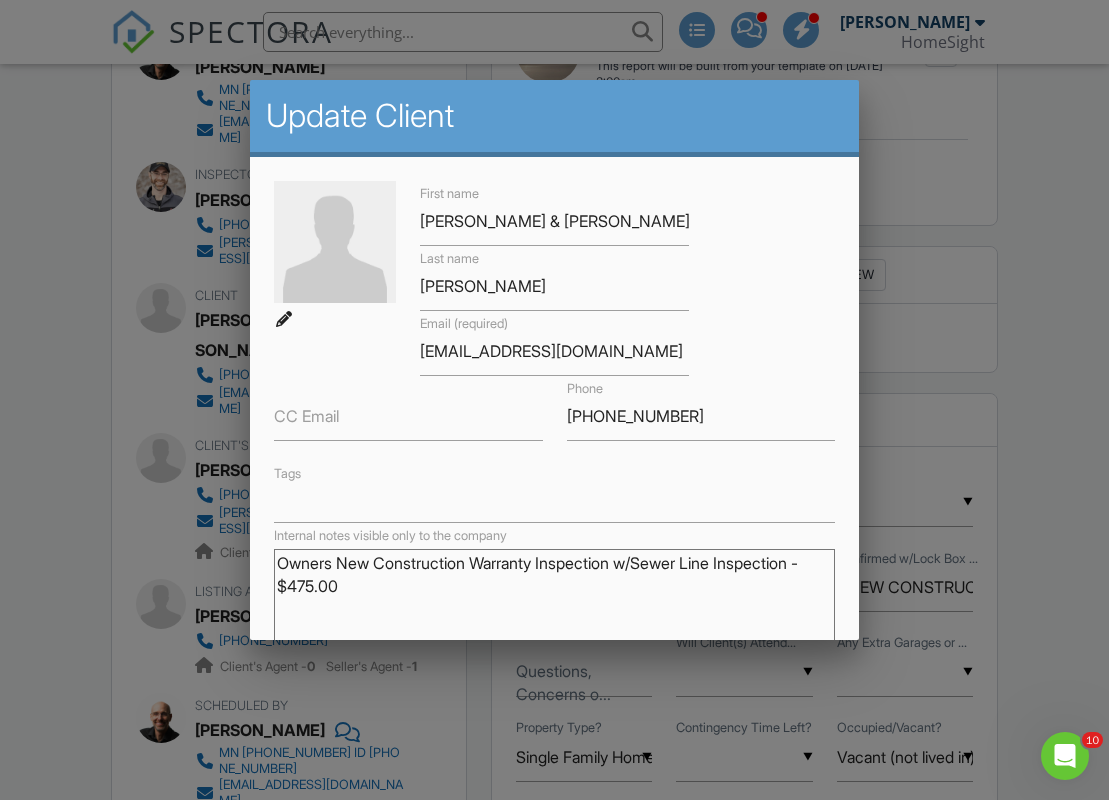 click on "Owners New Construction Warranty Inspection w/Sewer Line Inspection - $475.00" at bounding box center [555, 599] 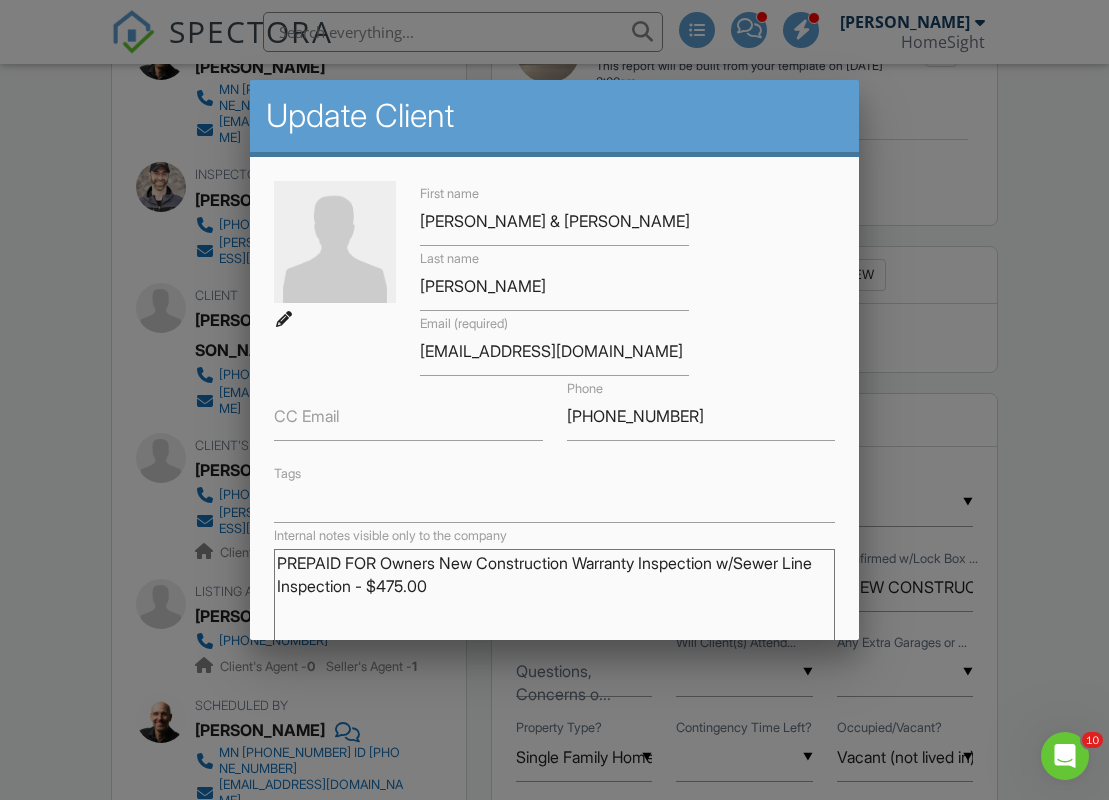 type on "PREPAID FOR Owners New Construction Warranty Inspection w/Sewer Line Inspection - $475.00" 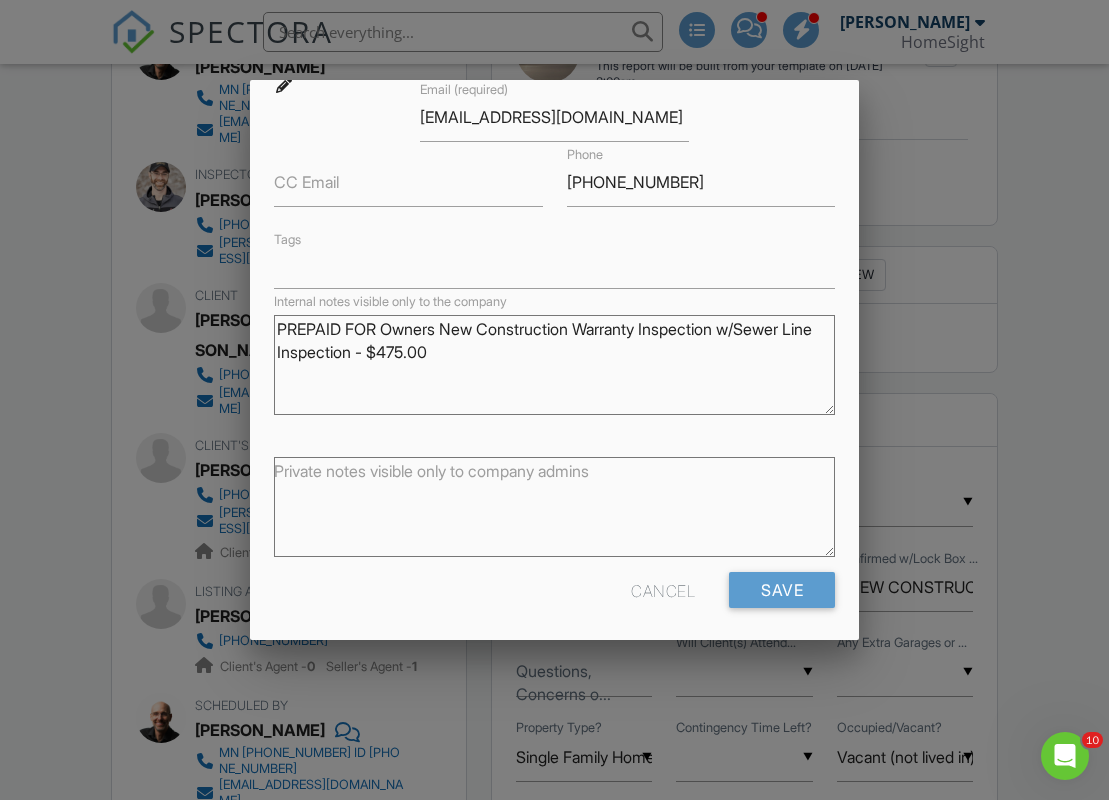 scroll, scrollTop: 242, scrollLeft: 0, axis: vertical 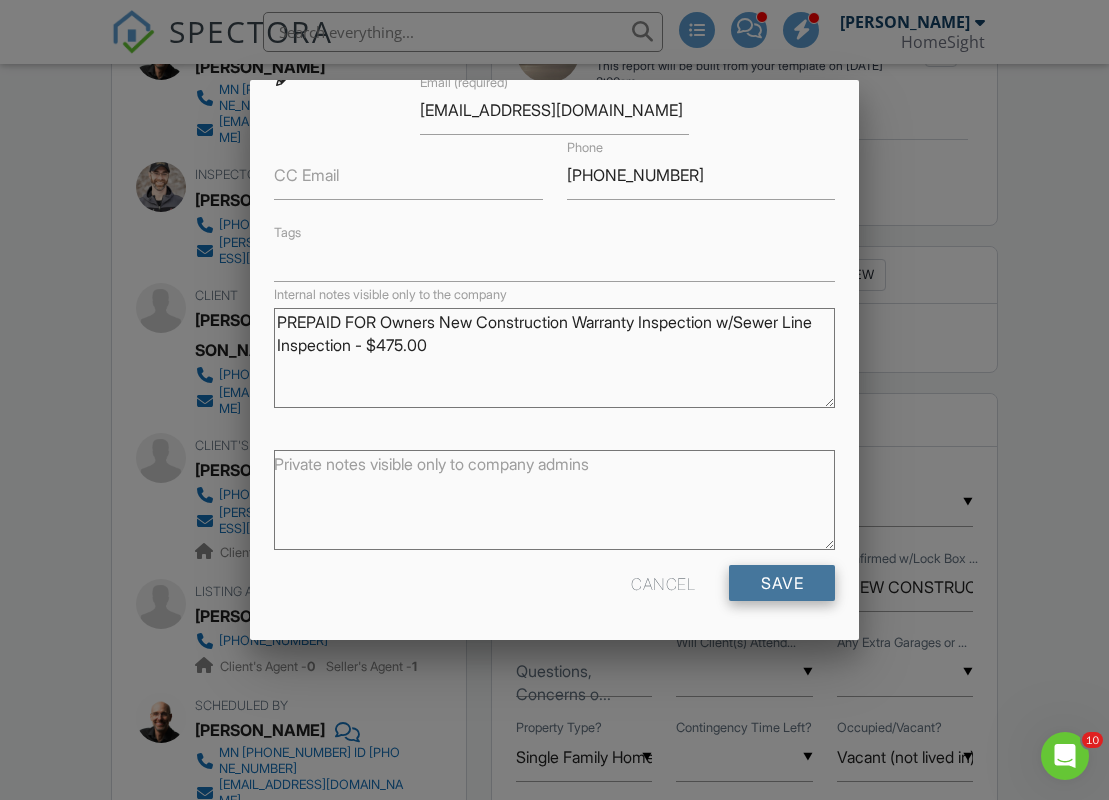 click on "Save" at bounding box center [782, 583] 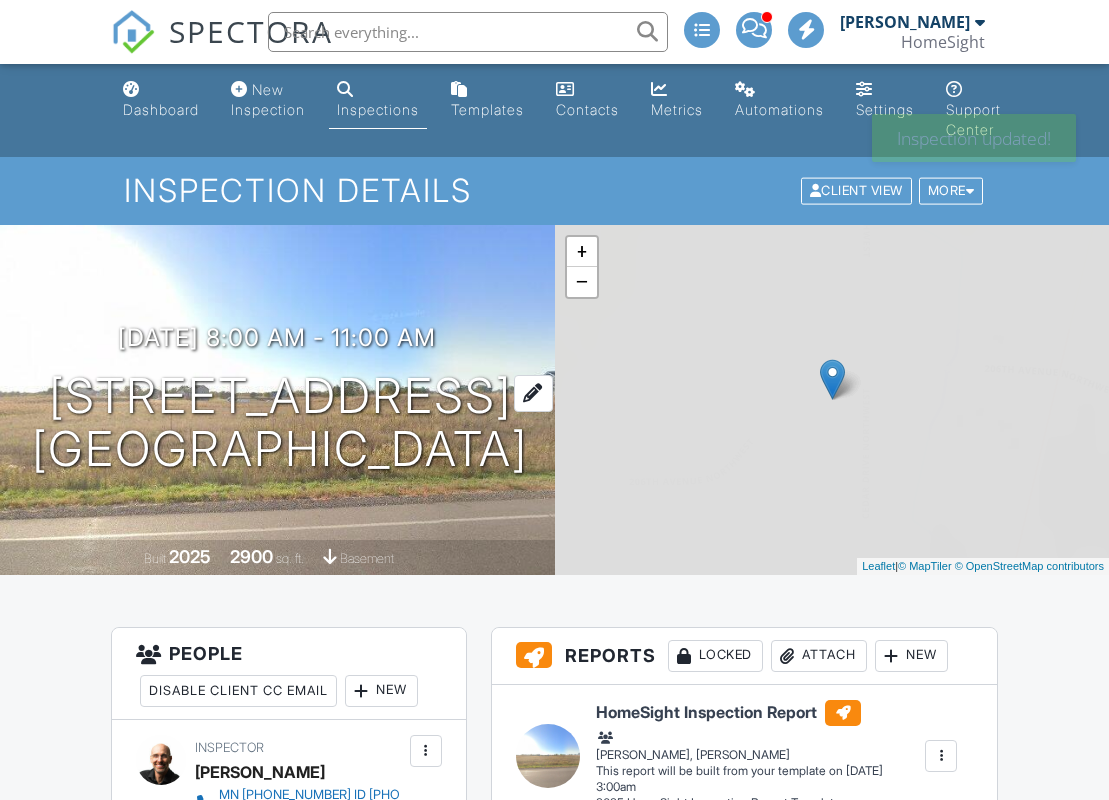 scroll, scrollTop: 0, scrollLeft: 0, axis: both 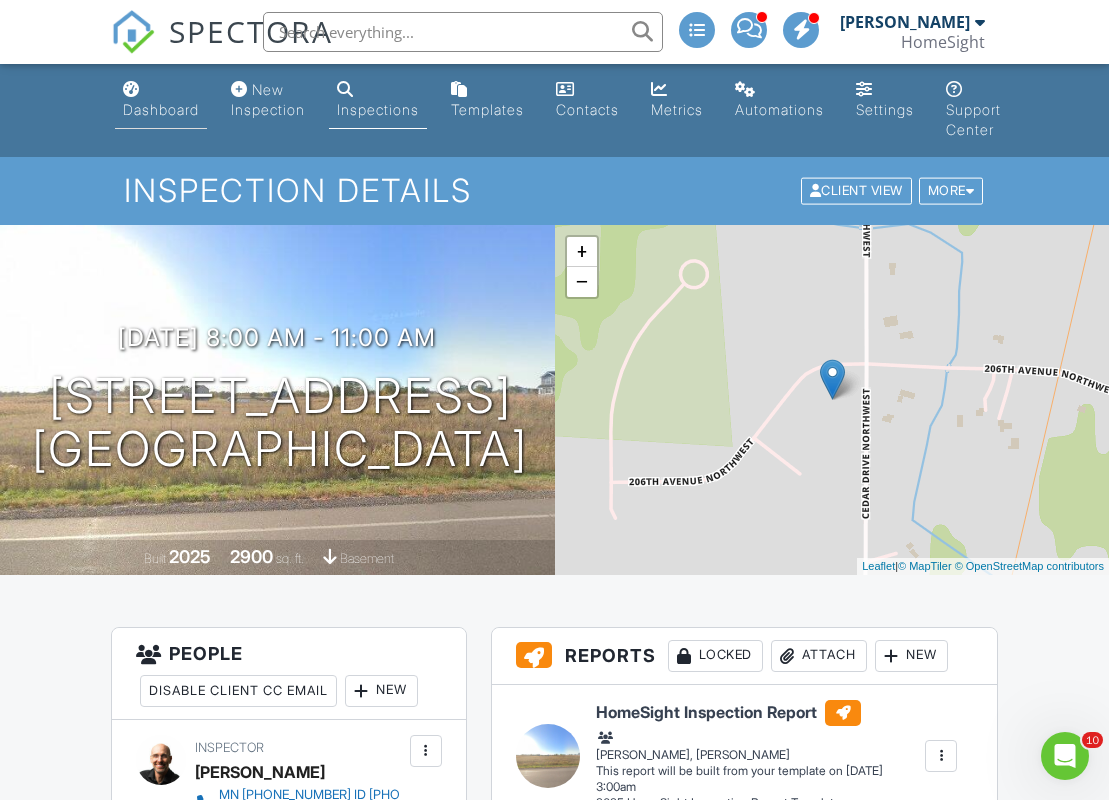 click on "Dashboard" at bounding box center [161, 109] 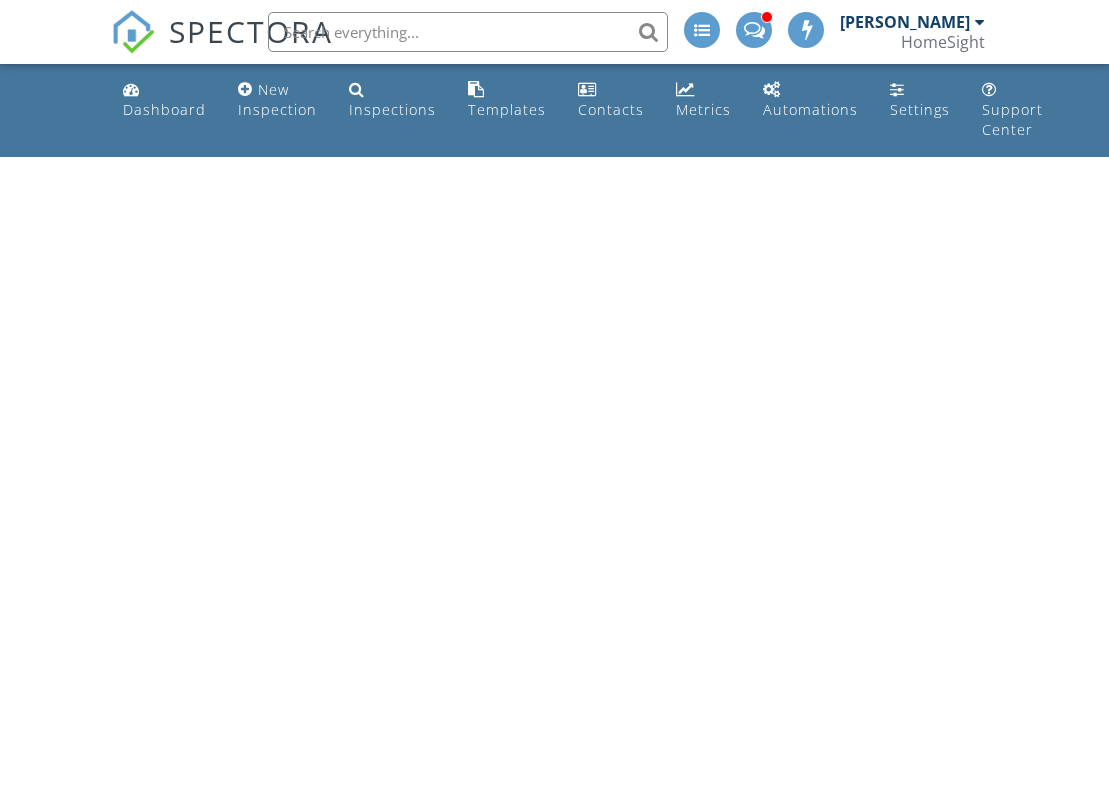scroll, scrollTop: 0, scrollLeft: 0, axis: both 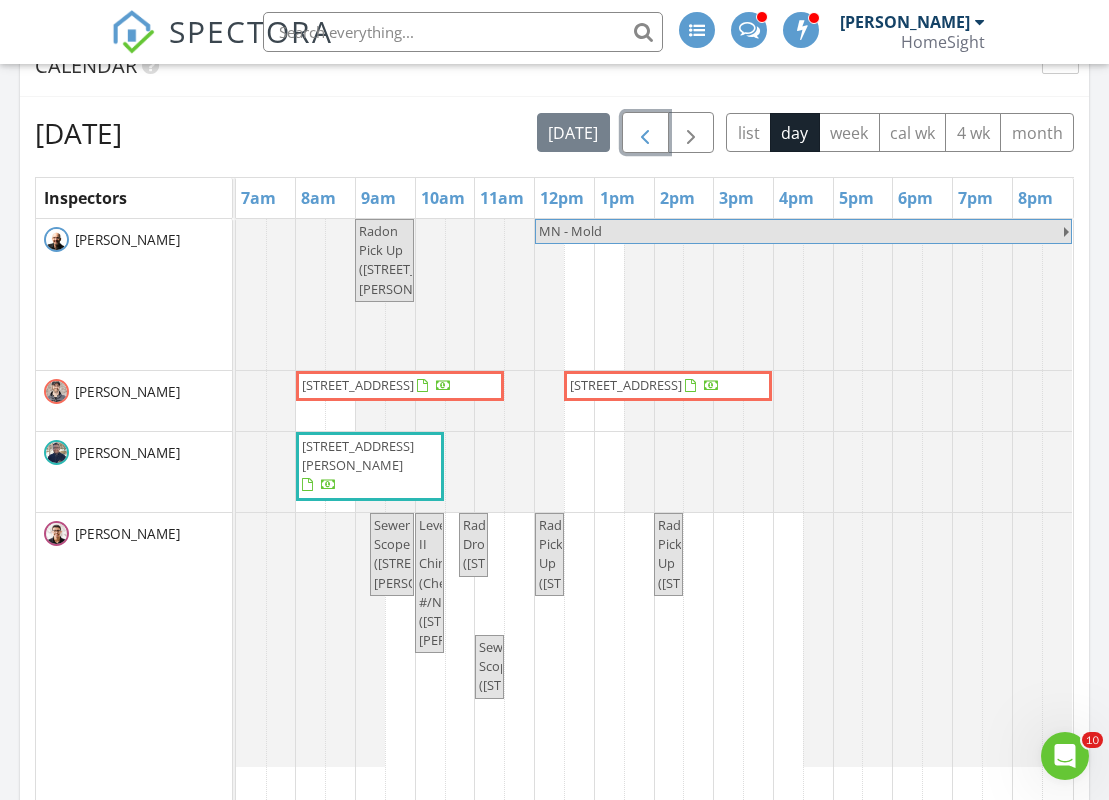 click at bounding box center [645, 134] 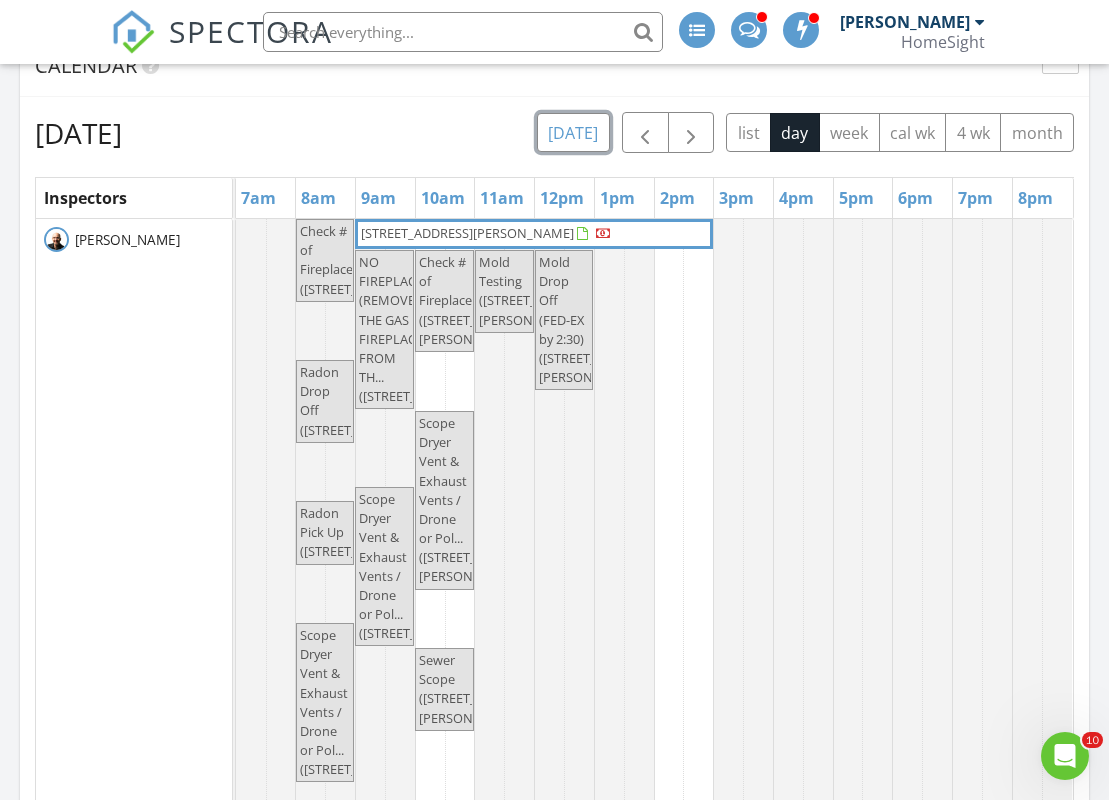 click on "today" at bounding box center [573, 132] 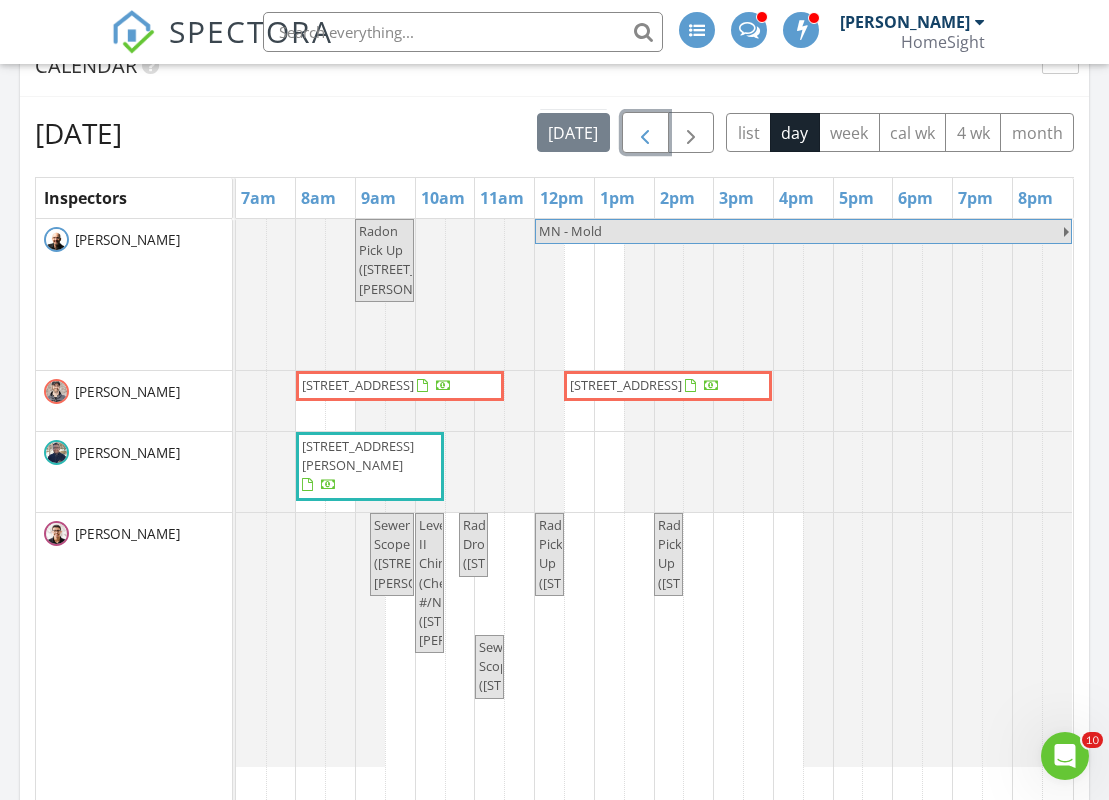 click at bounding box center [645, 134] 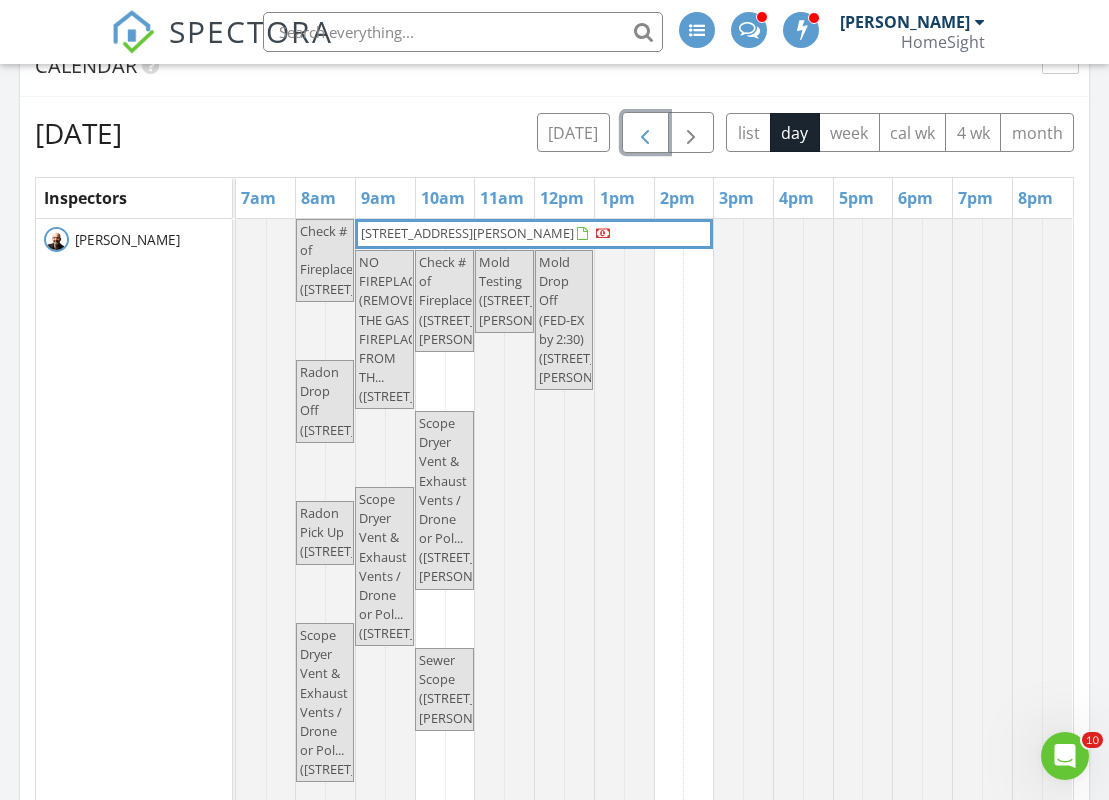 click on "6744 E Greta Ave, Post Falls 83854" at bounding box center (467, 233) 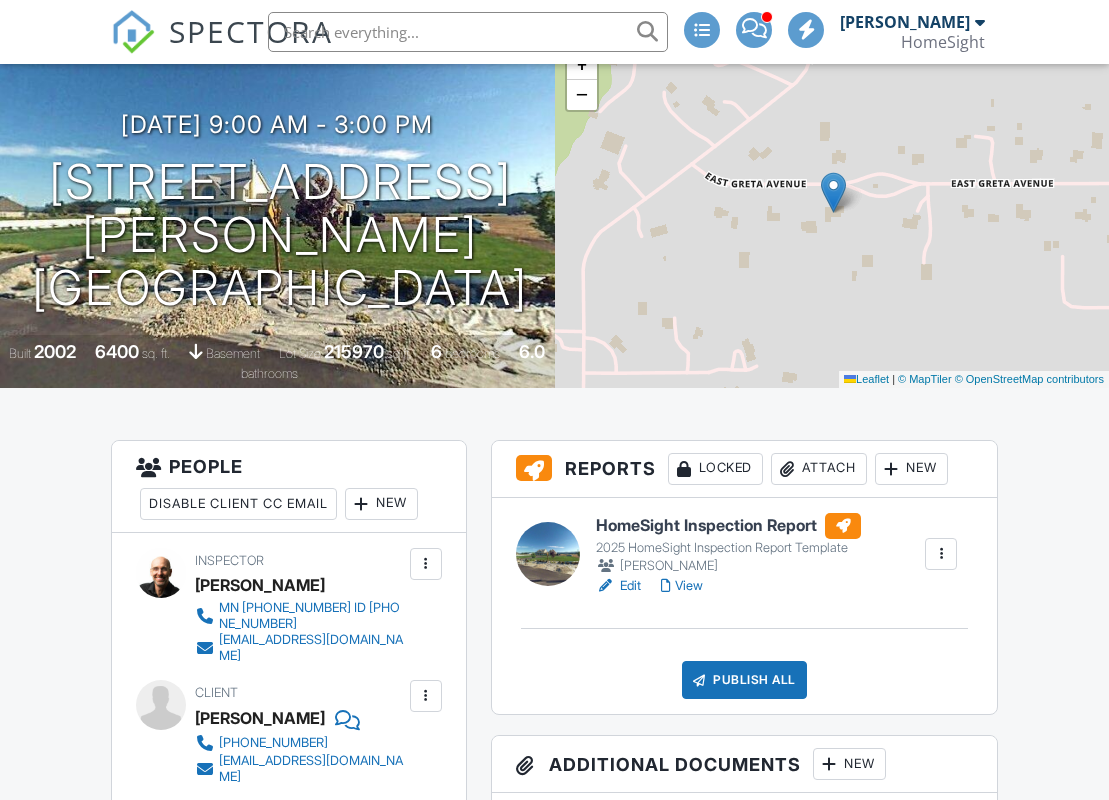 scroll, scrollTop: 1450, scrollLeft: 0, axis: vertical 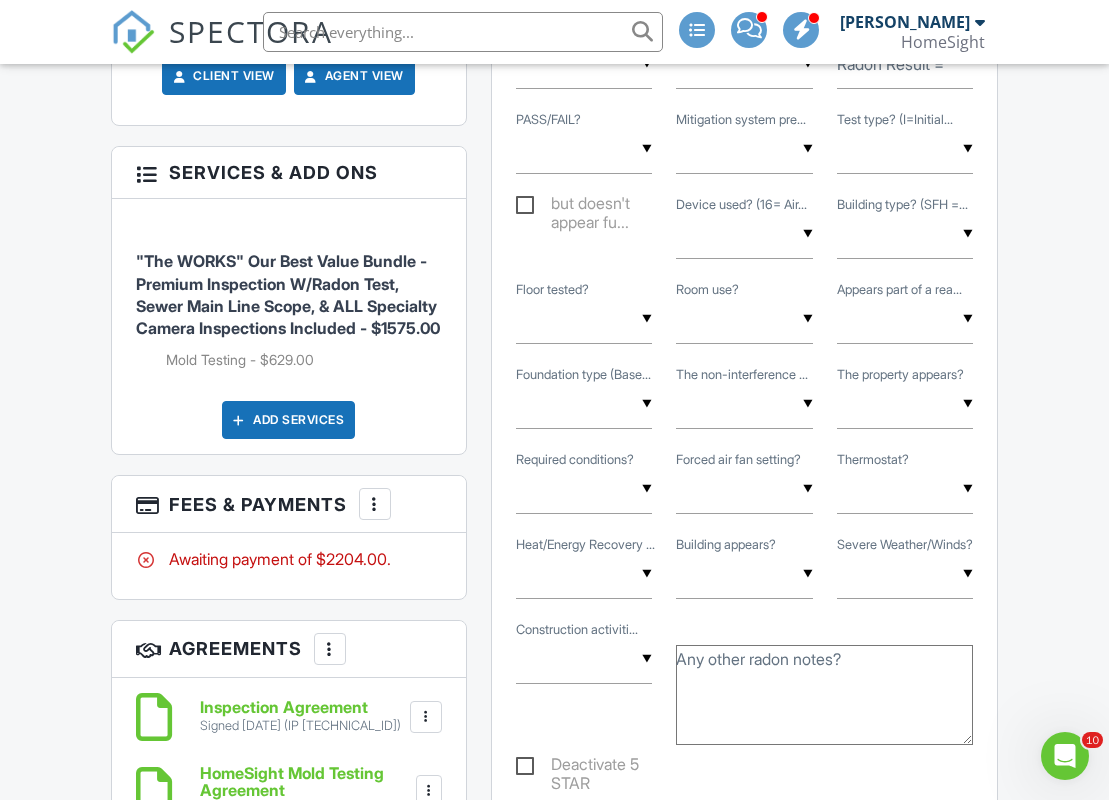 click at bounding box center [375, 504] 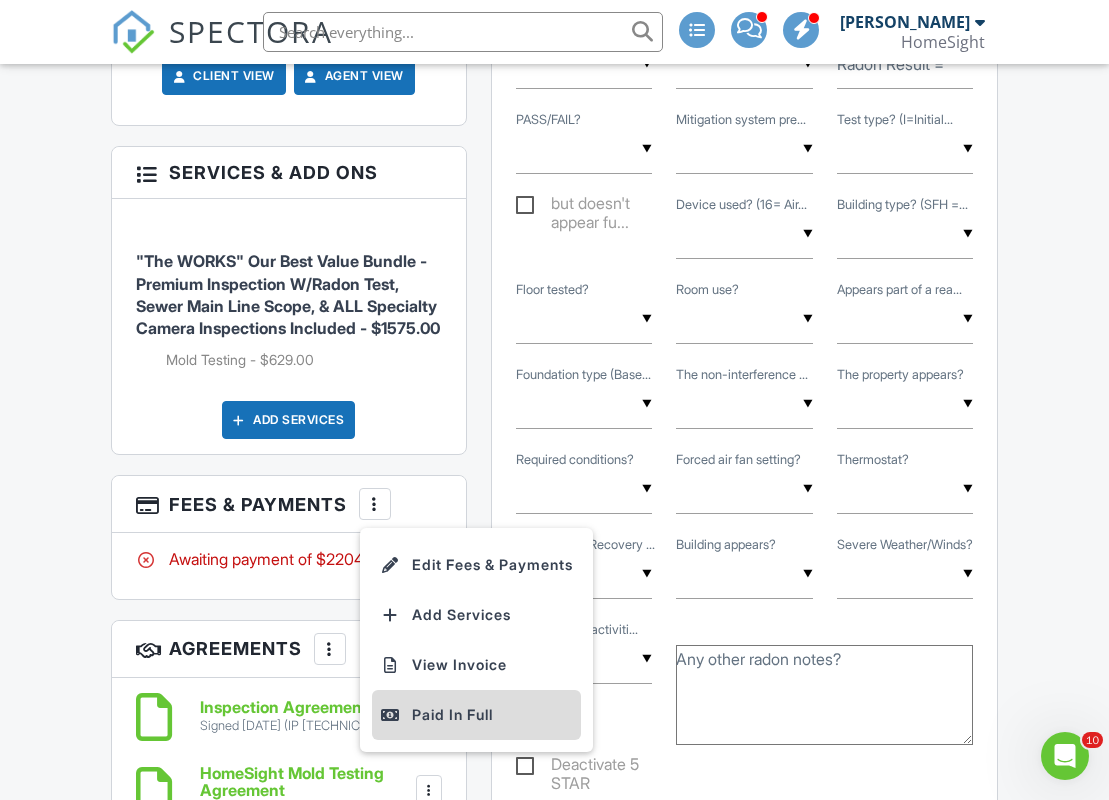click on "Paid In Full" at bounding box center [476, 715] 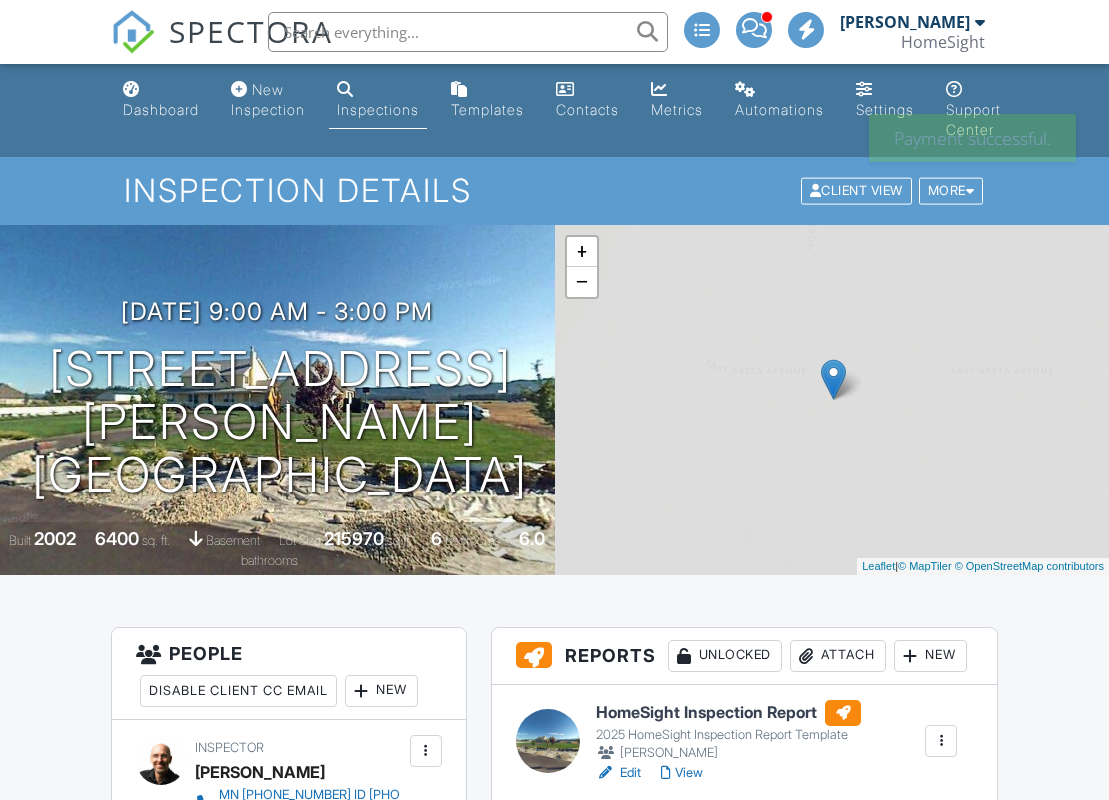 scroll, scrollTop: 0, scrollLeft: 0, axis: both 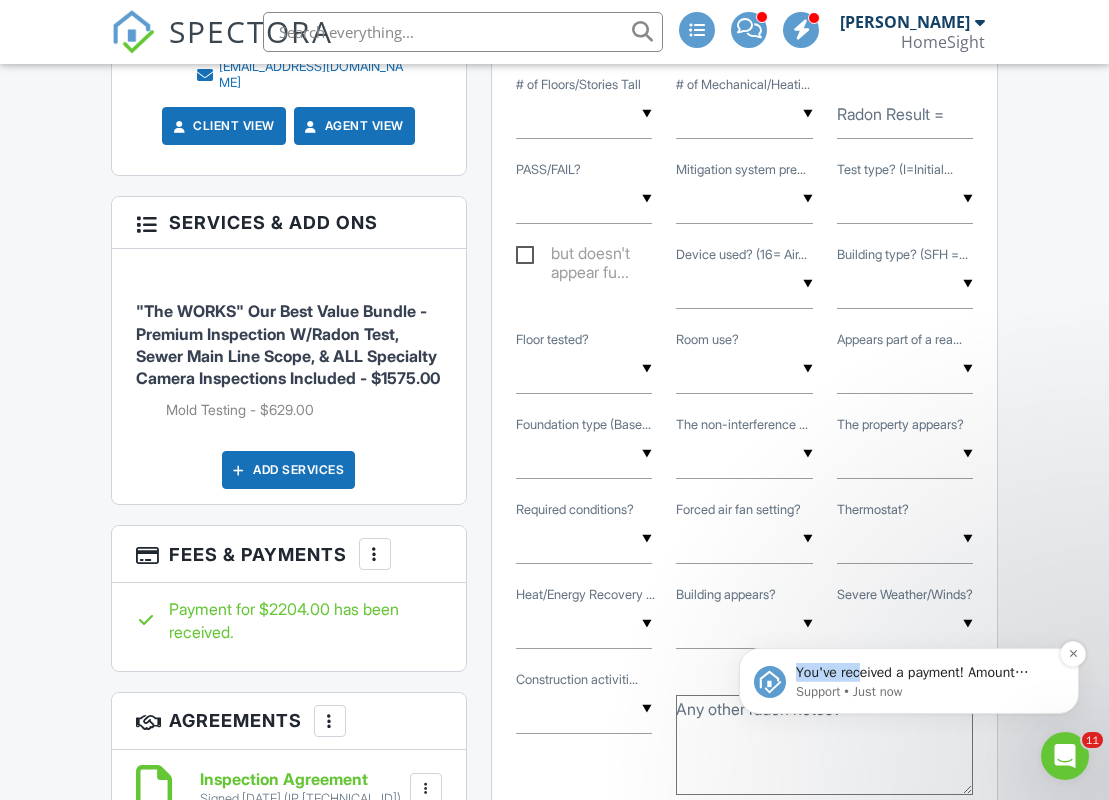 drag, startPoint x: 867, startPoint y: 668, endPoint x: 829, endPoint y: 653, distance: 40.853397 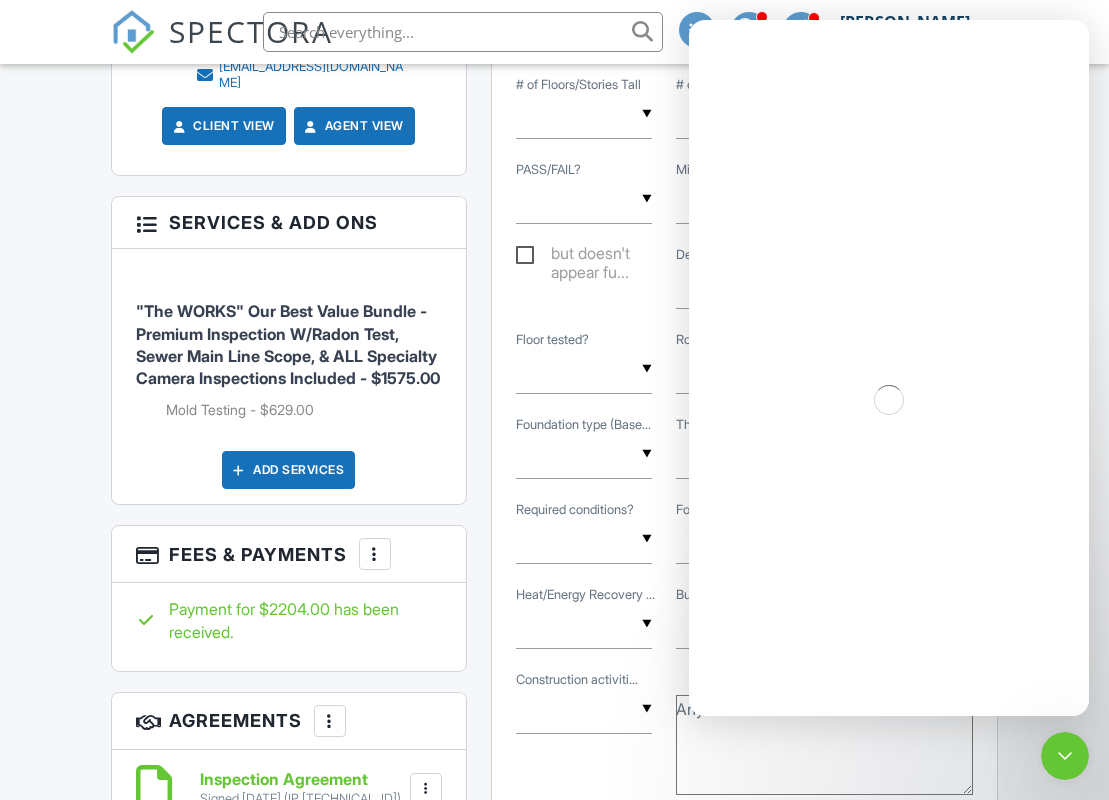 scroll, scrollTop: 0, scrollLeft: 0, axis: both 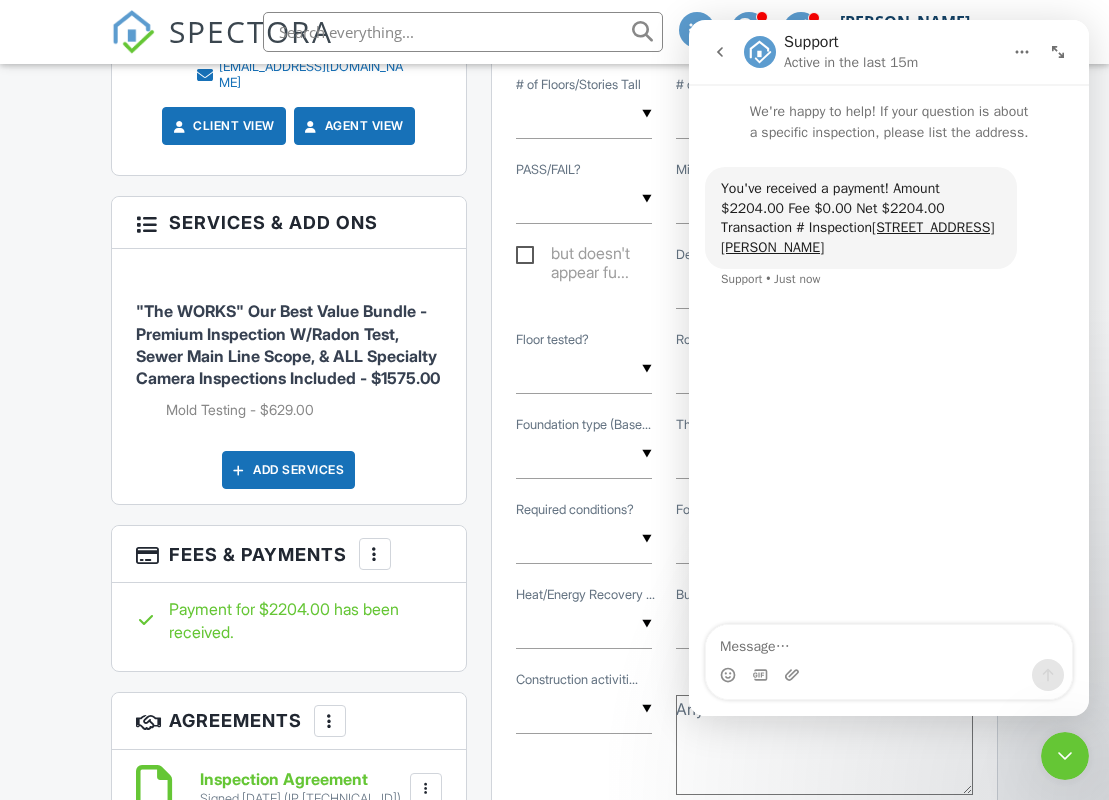 click 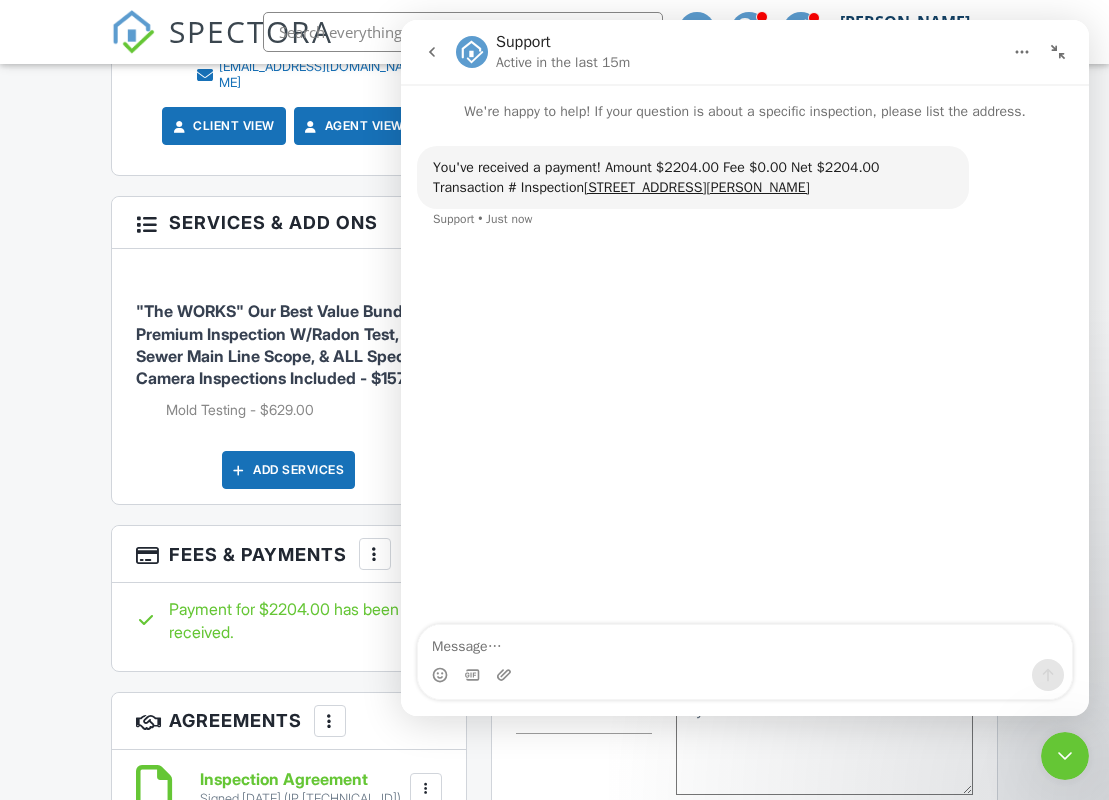 click 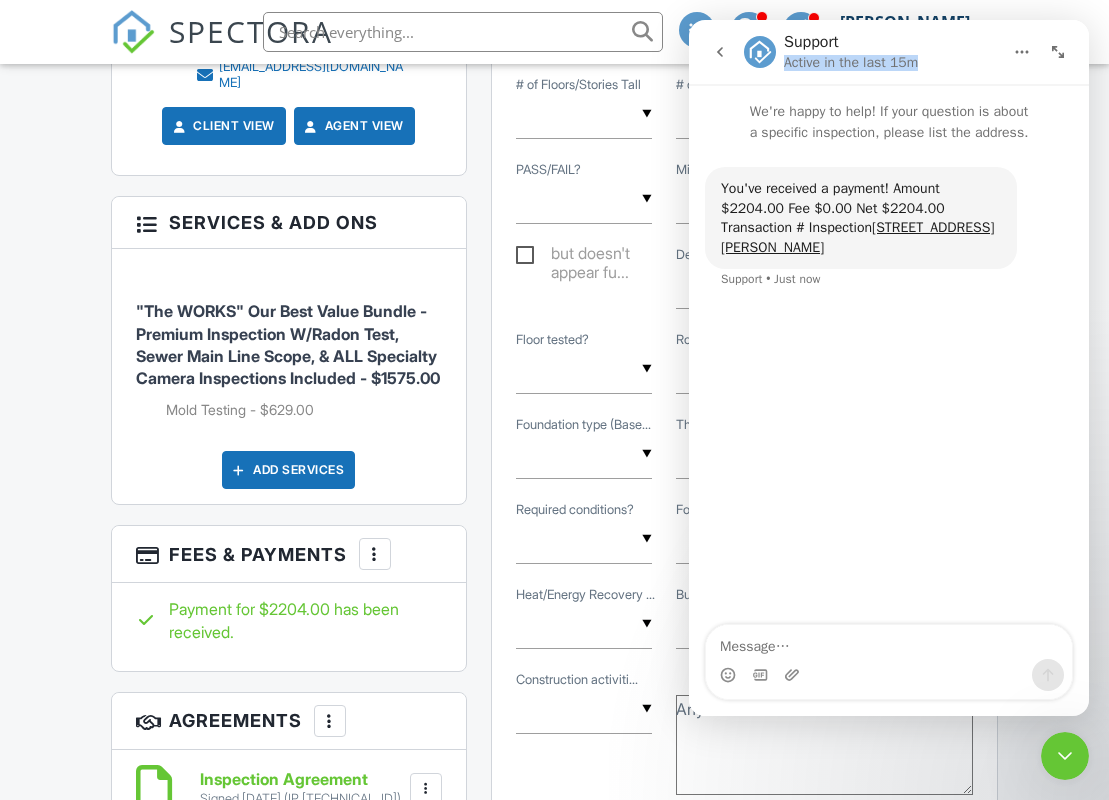 drag, startPoint x: 1032, startPoint y: 33, endPoint x: 876, endPoint y: 34, distance: 156.0032 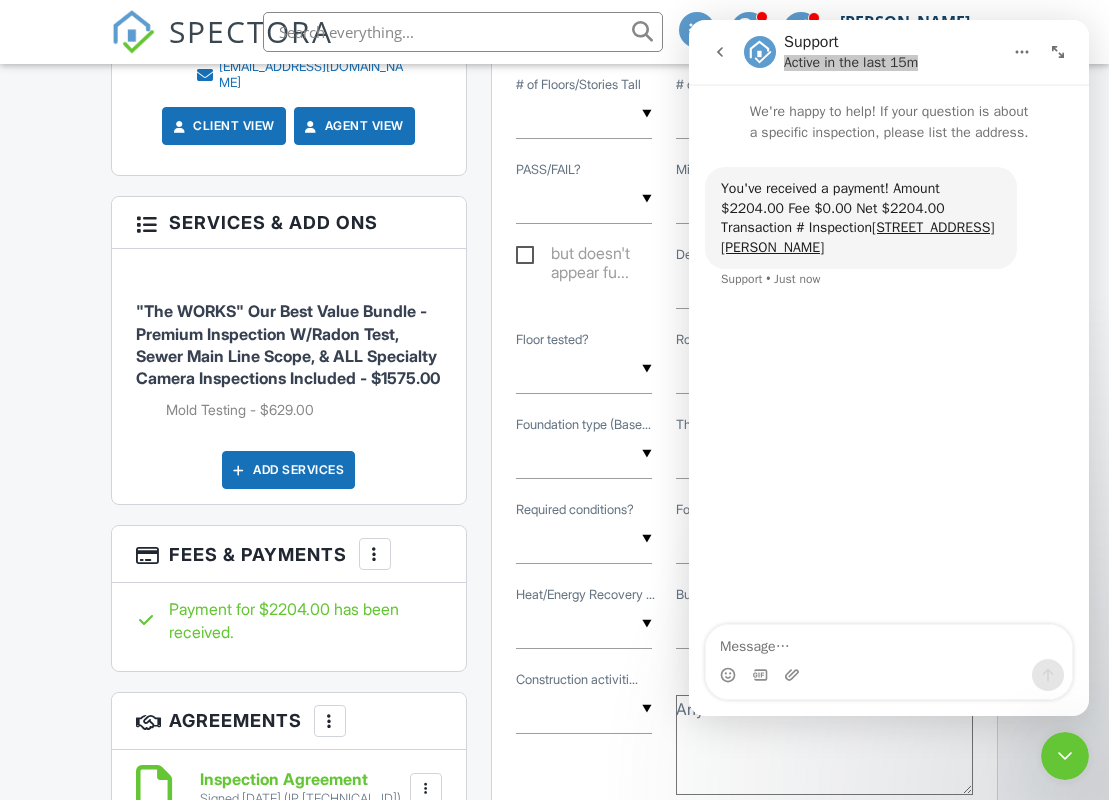 click on "Any other radon notes?" at bounding box center (824, 745) 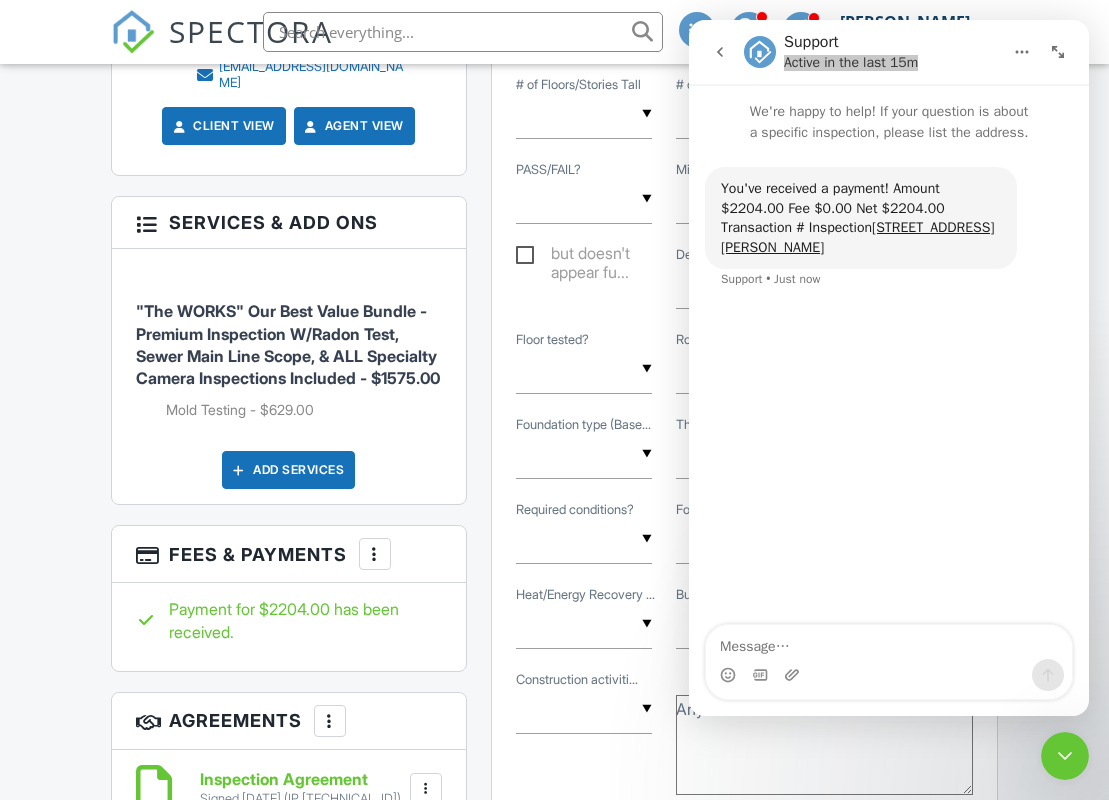 click on "▼ Occupied Unoccupied
Occupied
Unoccupied
Building appears?" at bounding box center [744, 634] 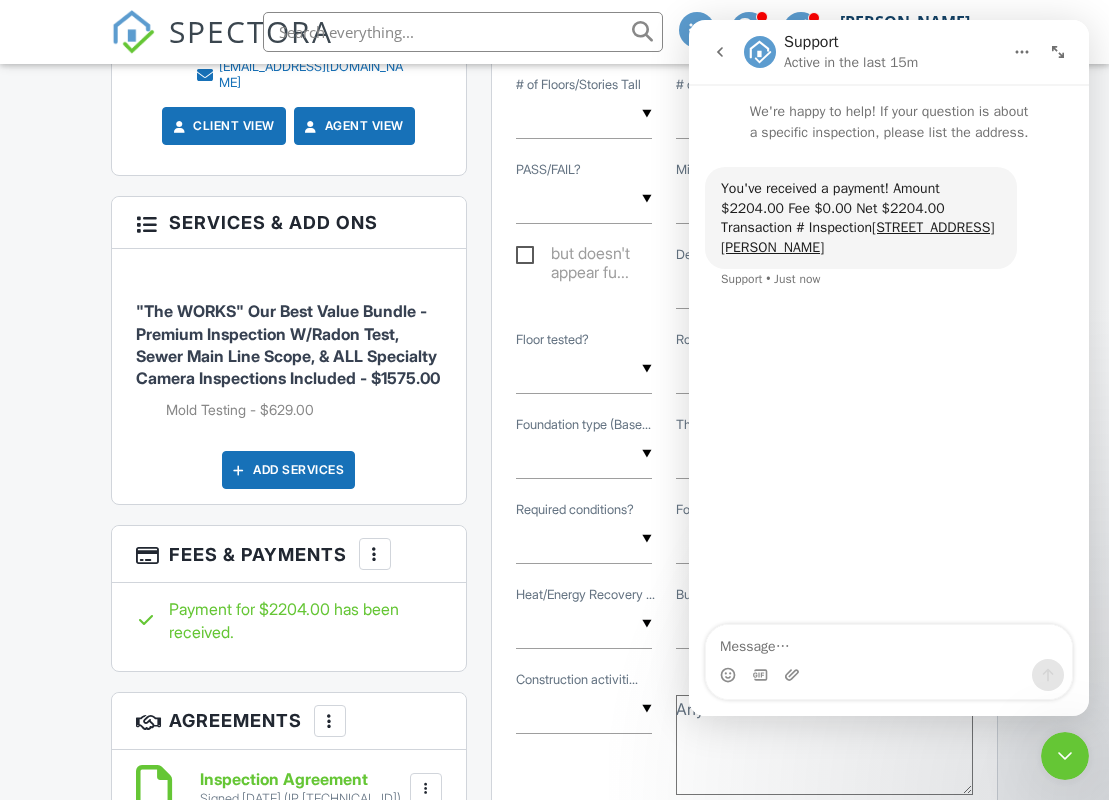 click on "You've received a payment!  Amount  $2204.00  Fee  $0.00  Net  $2204.00  Transaction #    Inspection   6744 E Greta Ave, Post Falls, ID 83854 Support    •   Just now" at bounding box center [889, 385] 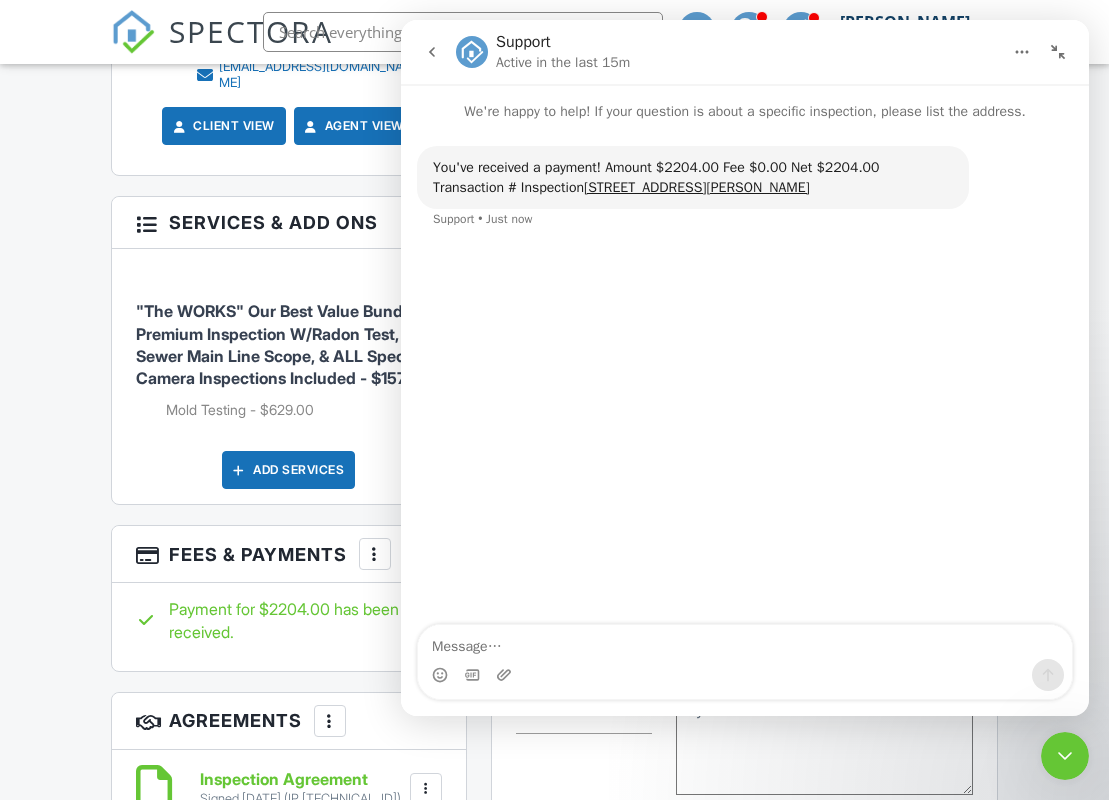 click at bounding box center [1058, 52] 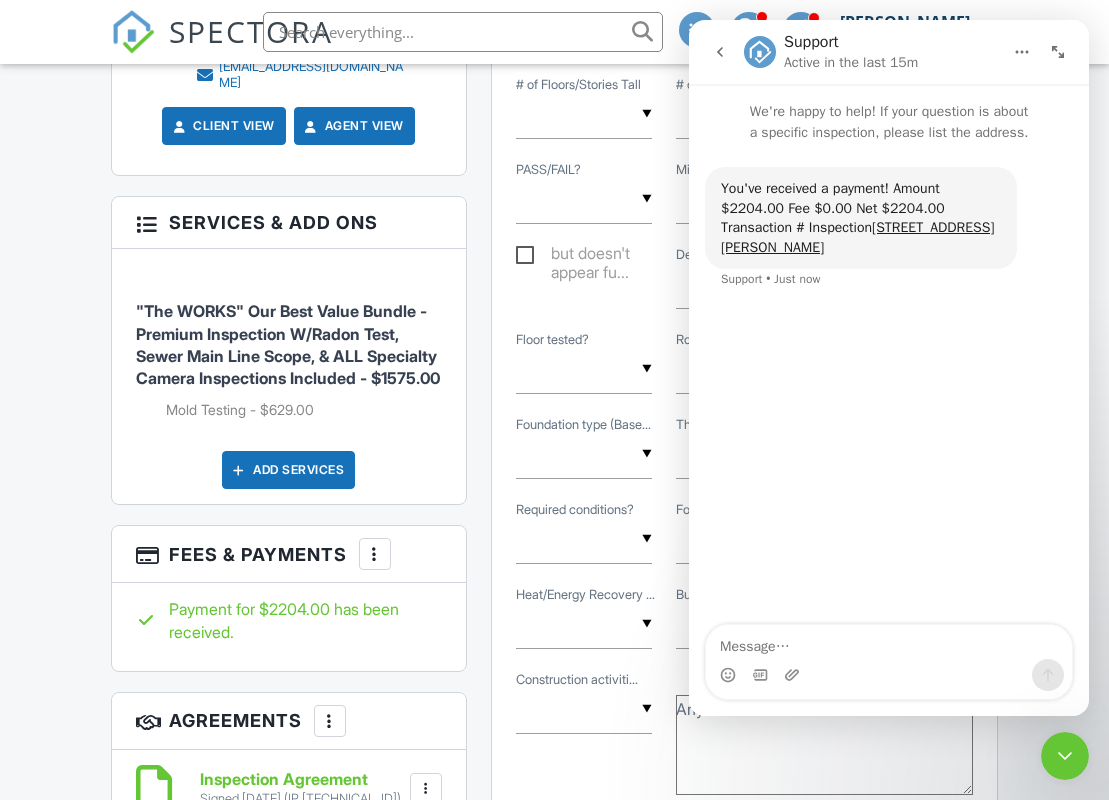 click at bounding box center [1065, 756] 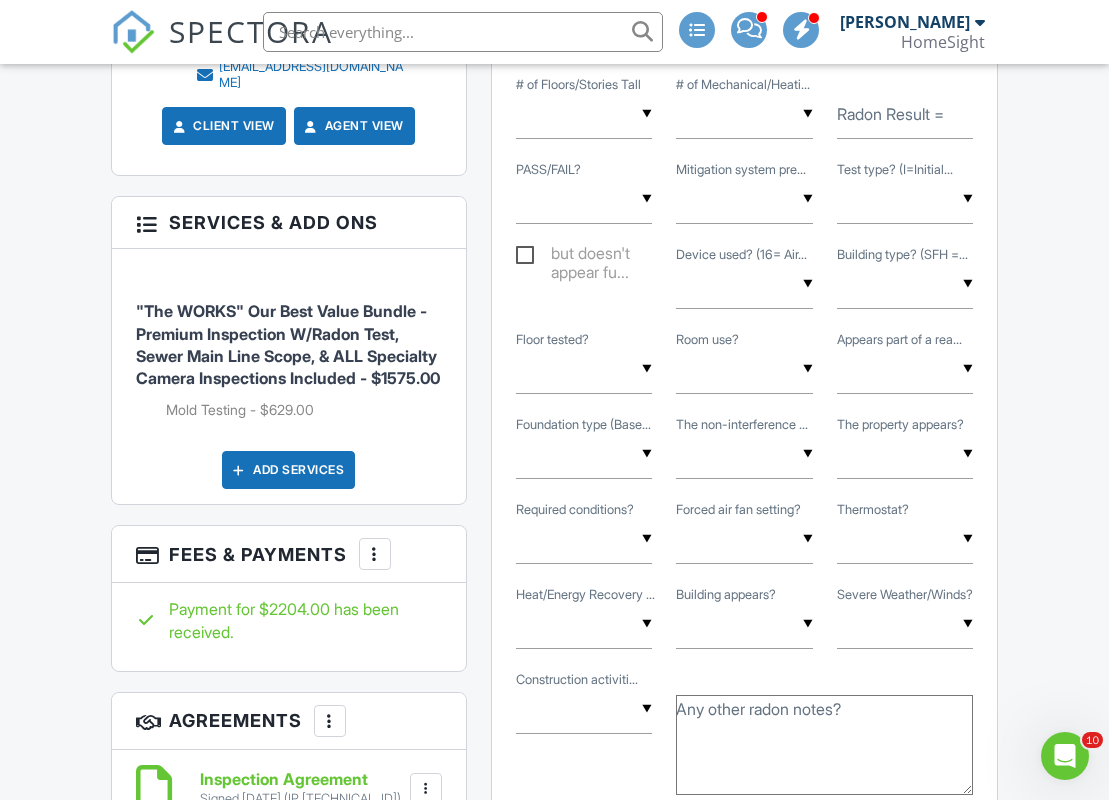scroll, scrollTop: 0, scrollLeft: 0, axis: both 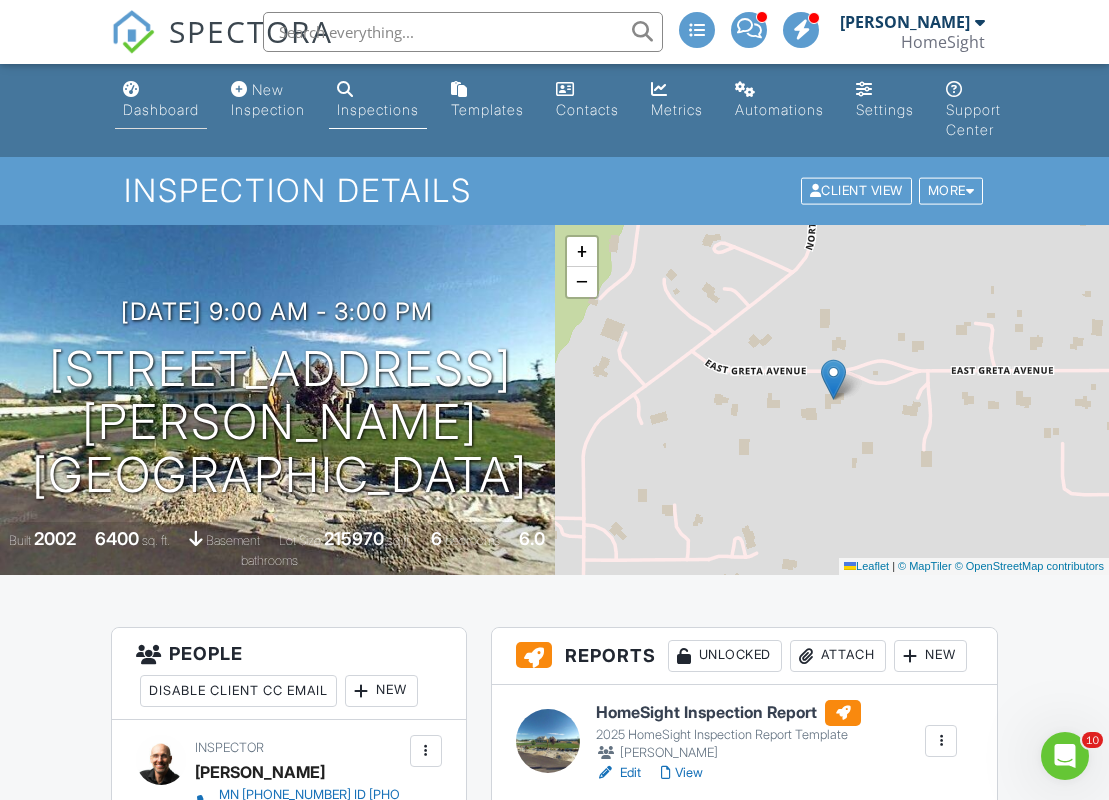 click on "Dashboard" at bounding box center (161, 100) 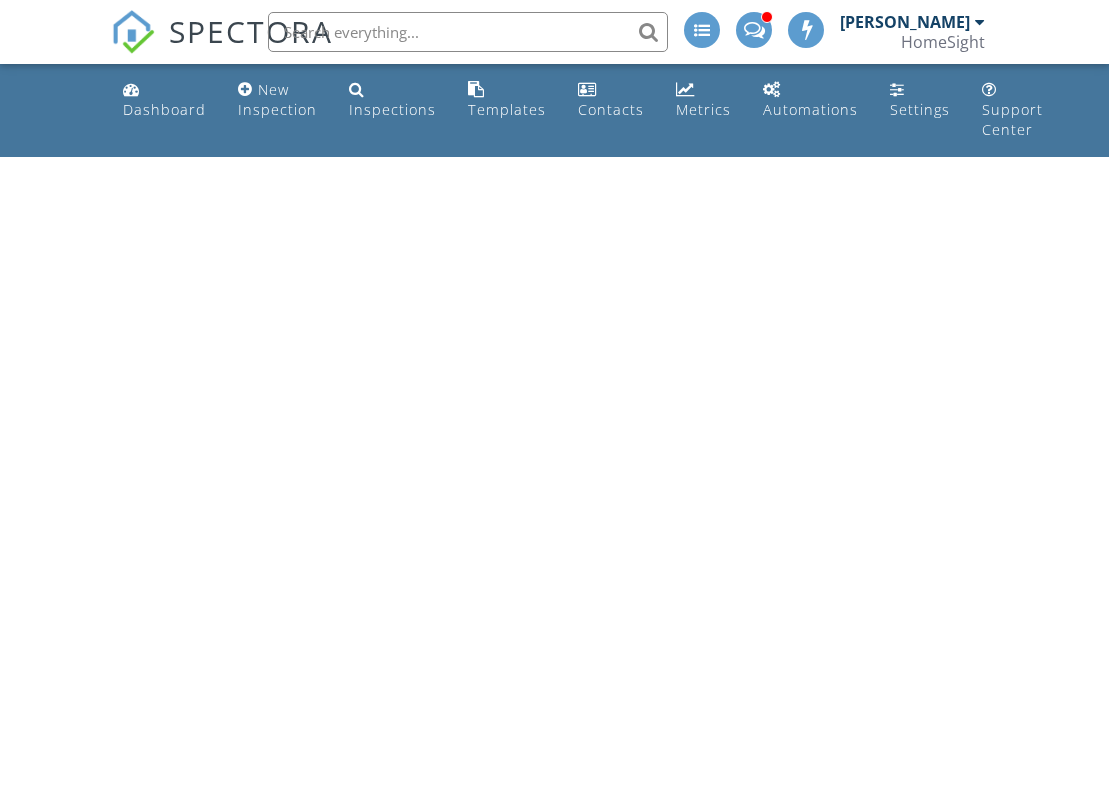 scroll, scrollTop: 0, scrollLeft: 0, axis: both 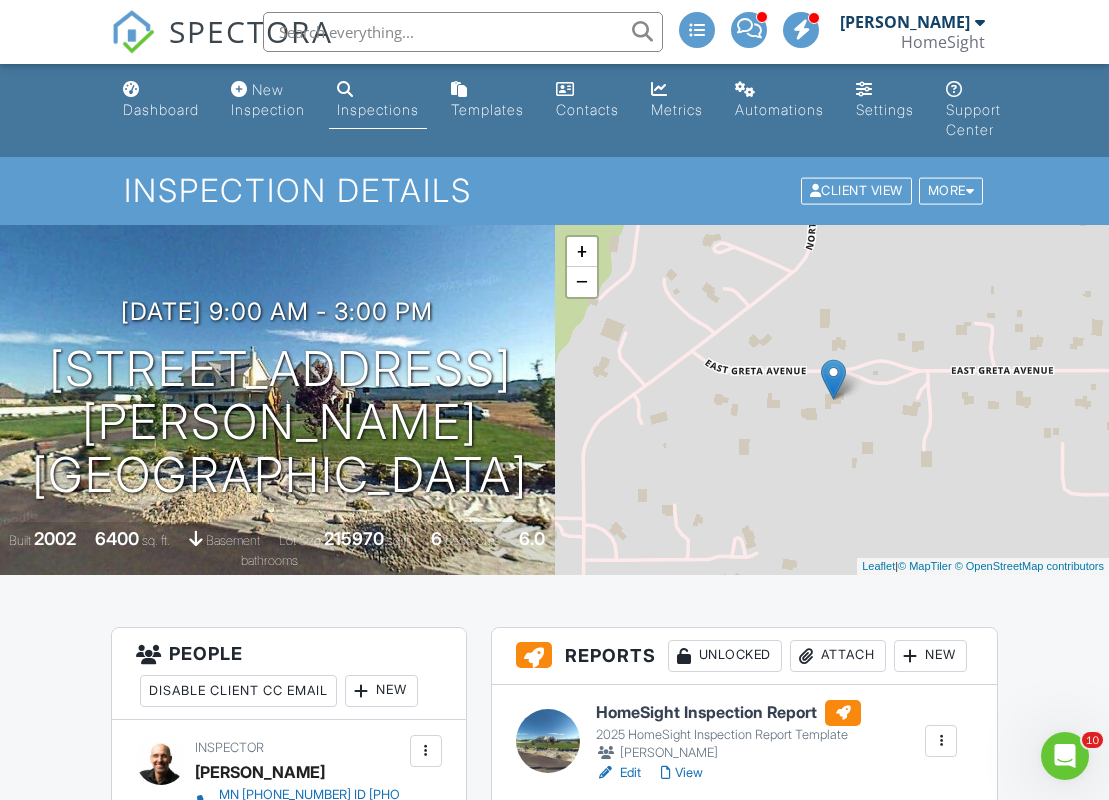 click on "Dashboard
New Inspection
Inspections
Templates
Contacts
Metrics
Automations
Settings
Support Center" at bounding box center (554, 110) 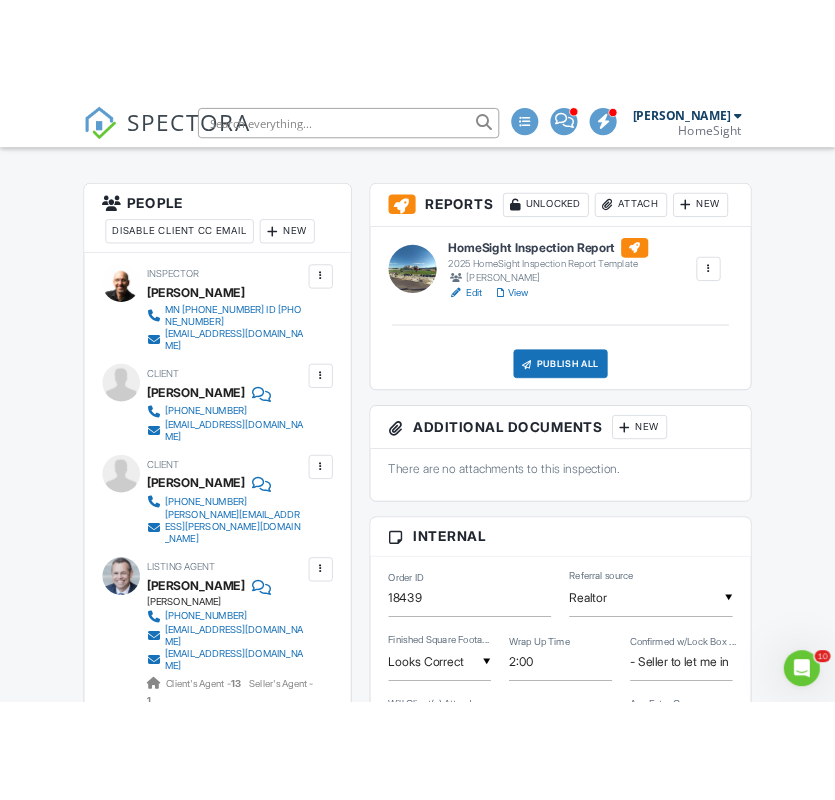 scroll, scrollTop: 518, scrollLeft: 0, axis: vertical 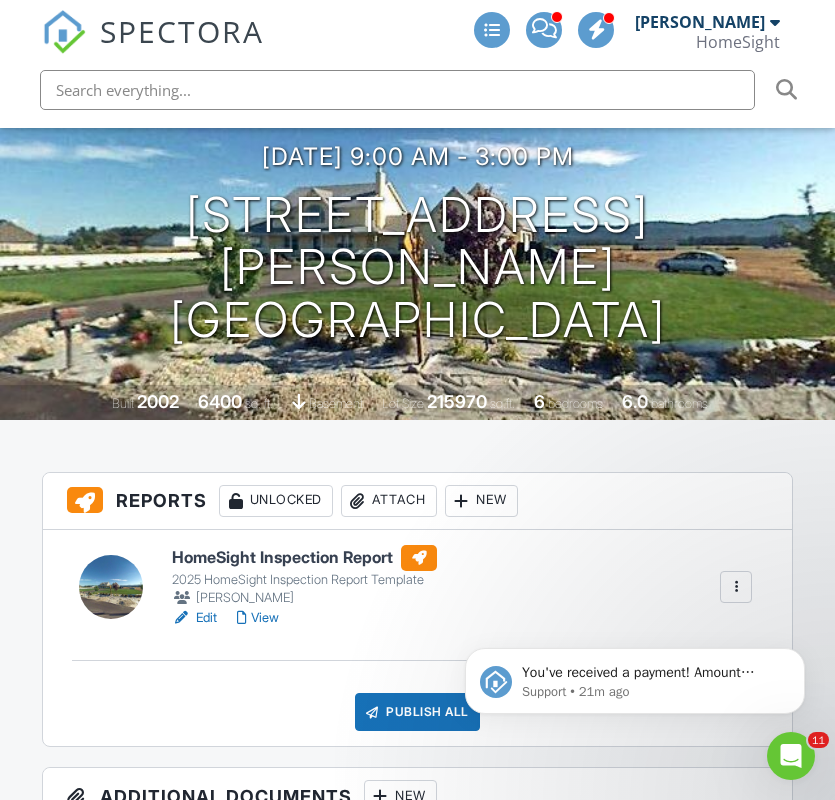 click on "New" at bounding box center [481, 501] 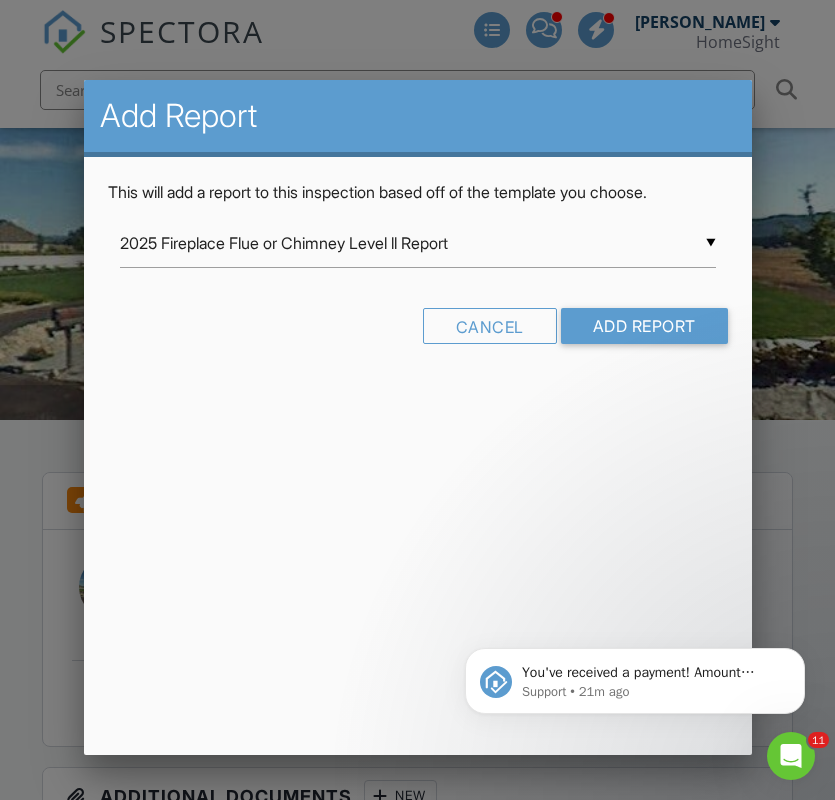 click on "▼ 2025 Fireplace Flue or Chimney Level ll Report 2025 Fireplace Flue or Chimney Level ll Report 2025 HomeSight Inspection Report Template 2025 HomeSight Intrusive Moisture Testing Report 2025 HomeSight Mold Inspection Report 2025 Sewer Inspection Report HomeSight Pre-Offer Consultation Photos HomeSight Quarterly/Annual Maintenance Report 2025 HomeSight Solutions 2024 HomeSight Trouble Shooting Template  New Construction Phase Report 2023 New (Simple Search) HomeSight Inspections Template OLD DON'T USE HomeSight Dryer Vent Scope Report Old Don't Use HomeSight Mold Testing & Inspection Report  Quick Insurance Inspection Report Radon mitigation proposal Room-by-Room Residential Template from InspectAll LLC Safety Inspection  DEC 2024  Solutions RE-10 Report Sep. 2024 x Do not use HomeSight Specialty Camera/Add-On Services Report (Sewer, Exhaust, Fireplace, Flue & Chimney) x DO Not Use New Video Report HomeSight Inspections Template x Idea? HomeSight Inspections Radon Test Results Mold Assessment" at bounding box center [418, 243] 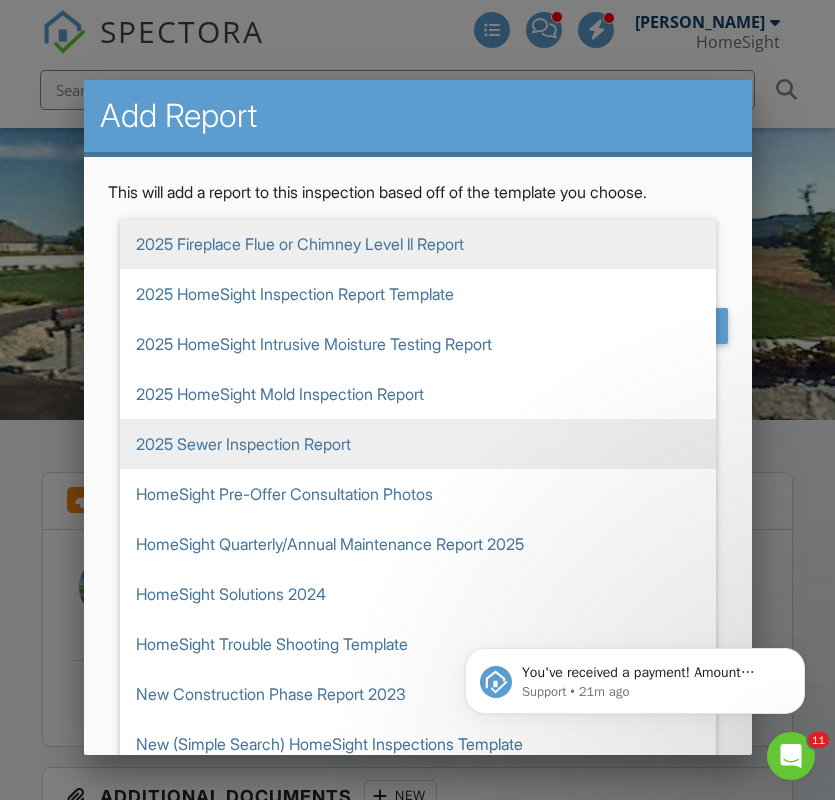 click on "2025 Sewer Inspection Report" at bounding box center (418, 444) 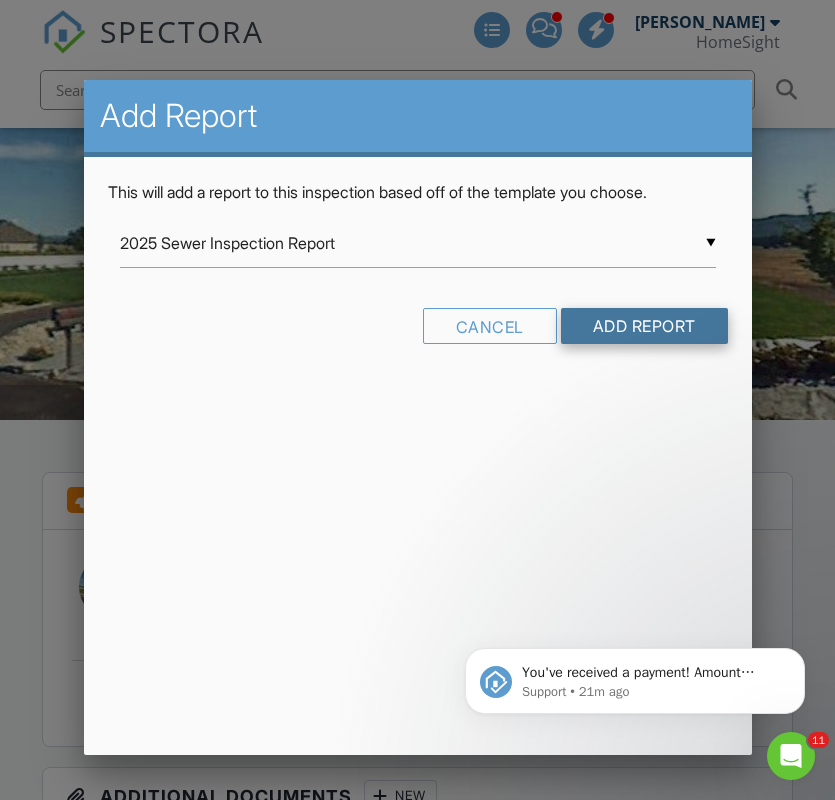 click on "Add Report" at bounding box center (644, 326) 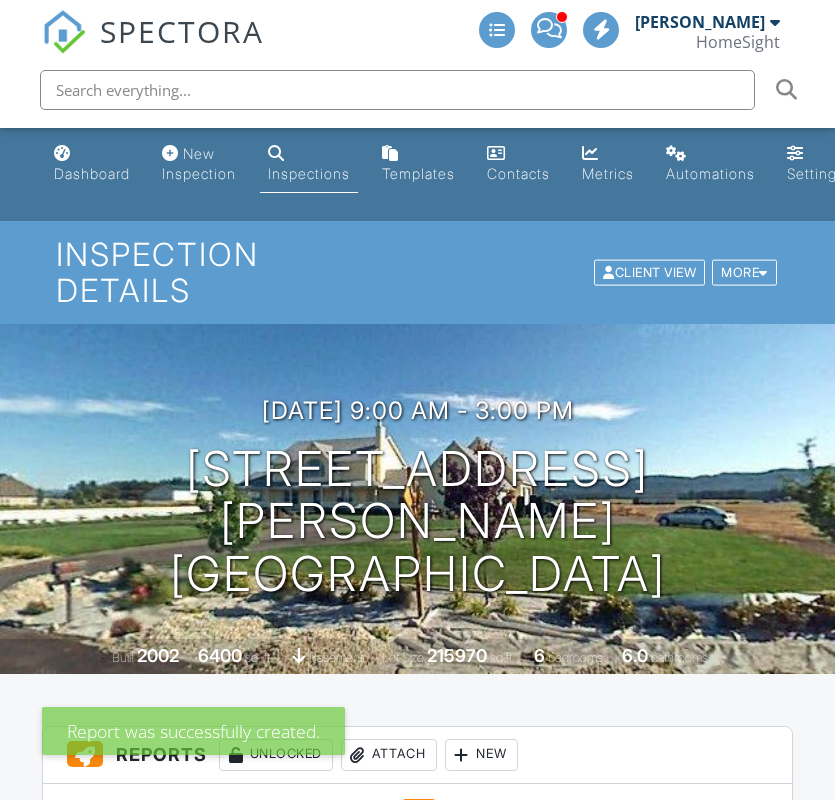 scroll, scrollTop: 0, scrollLeft: 0, axis: both 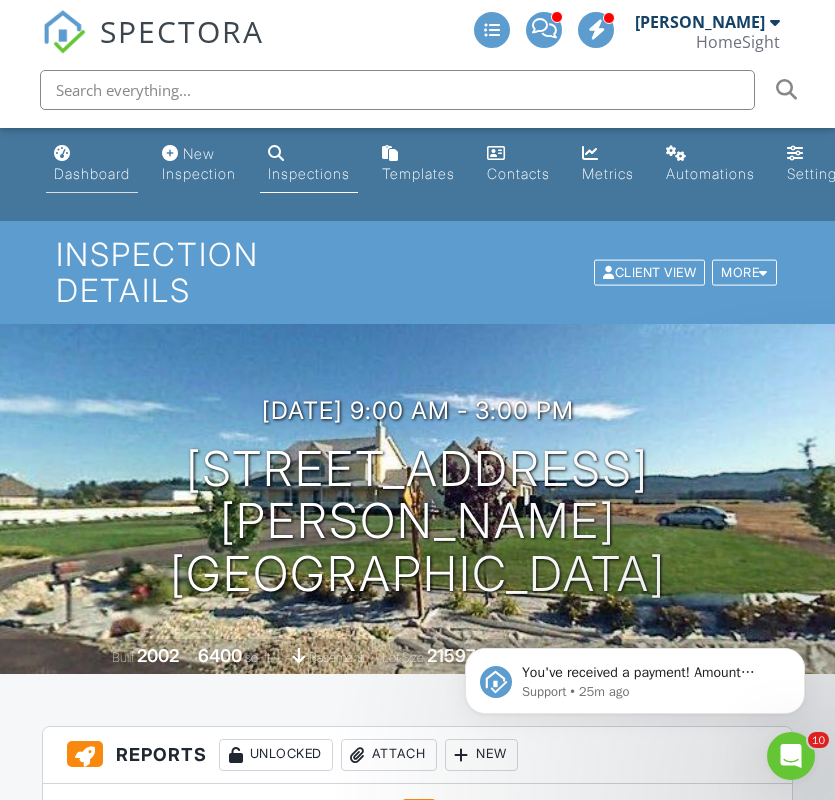 click on "Dashboard" at bounding box center (92, 164) 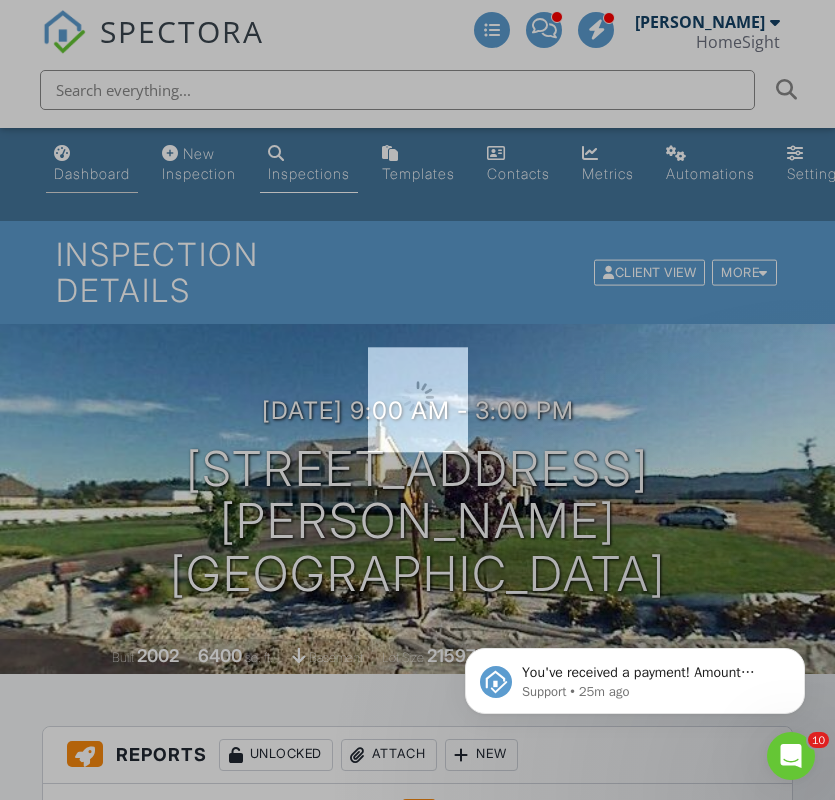 click at bounding box center (417, 400) 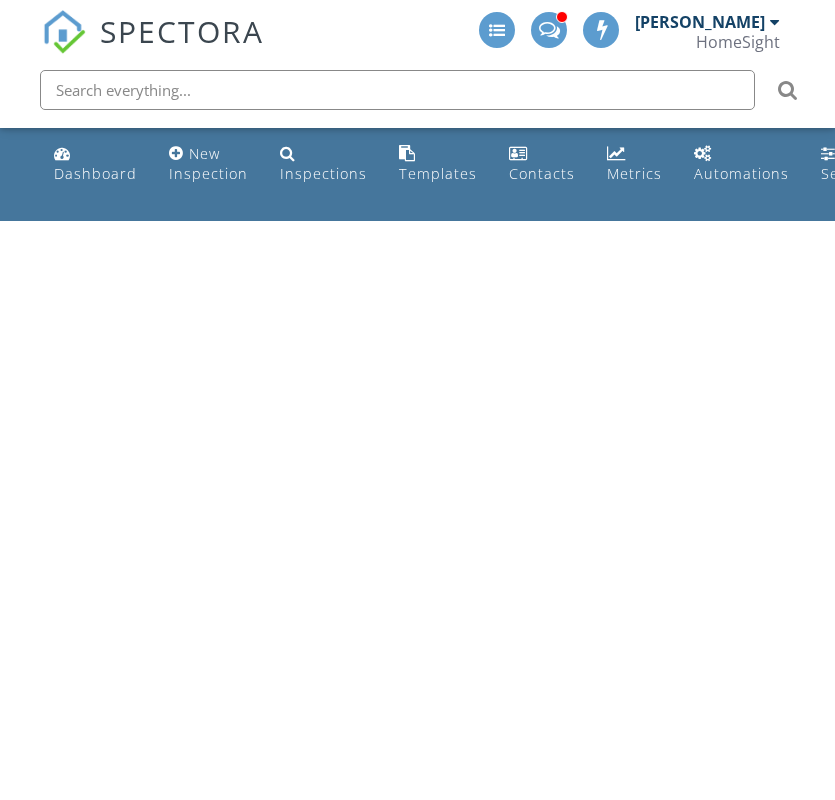 scroll, scrollTop: 0, scrollLeft: 0, axis: both 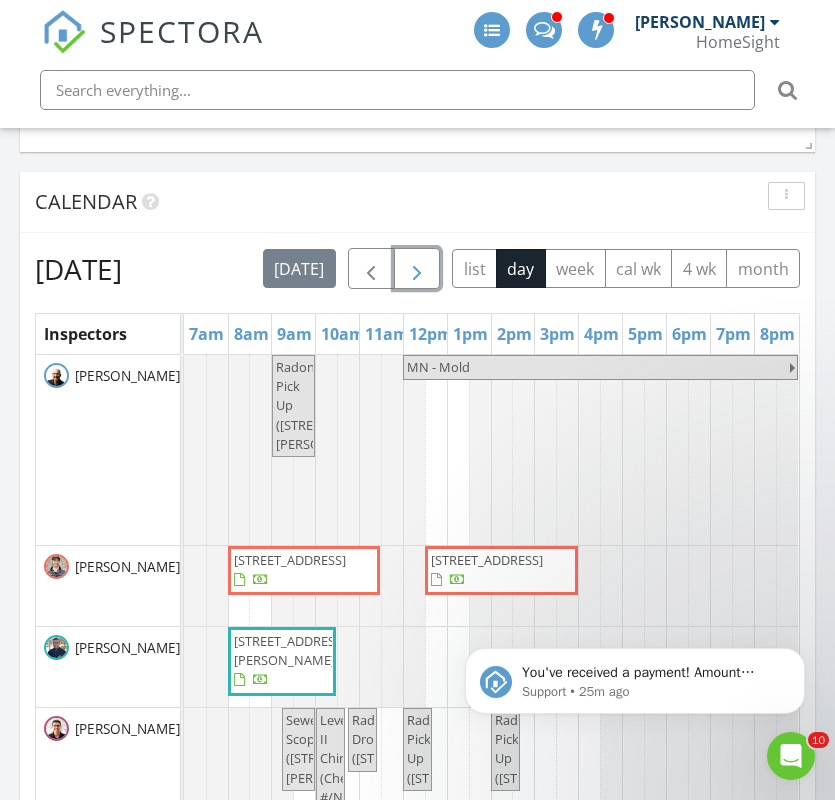 click at bounding box center (417, 270) 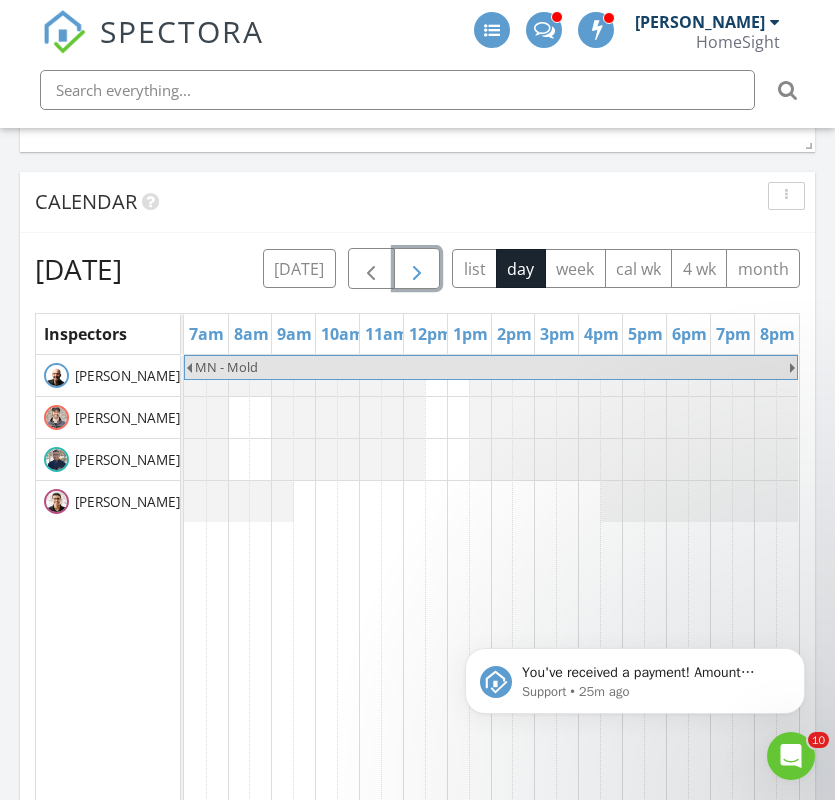 click at bounding box center [417, 268] 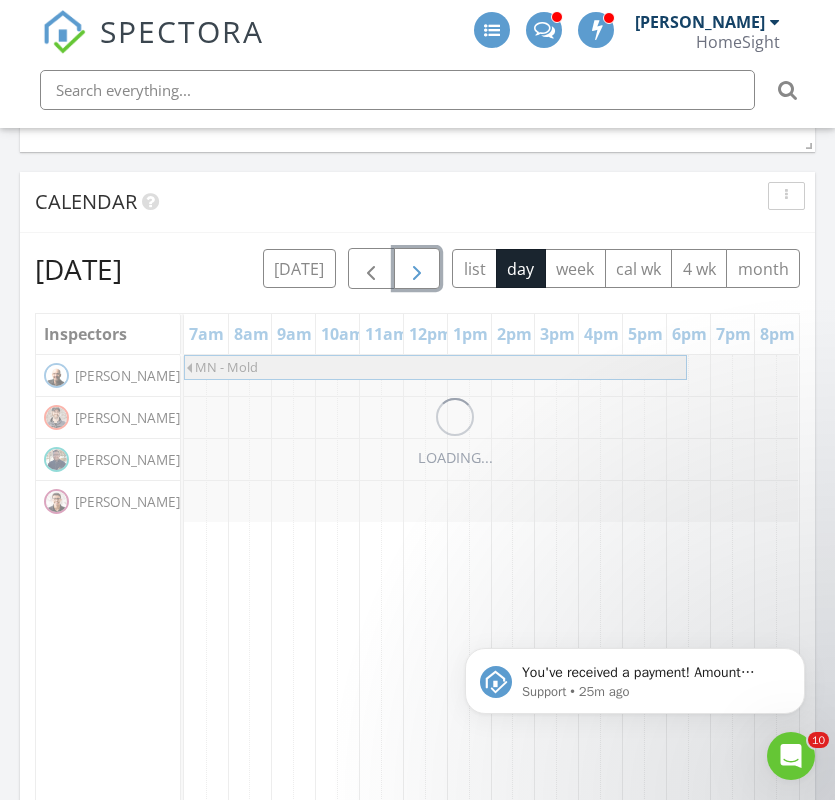 click at bounding box center (417, 270) 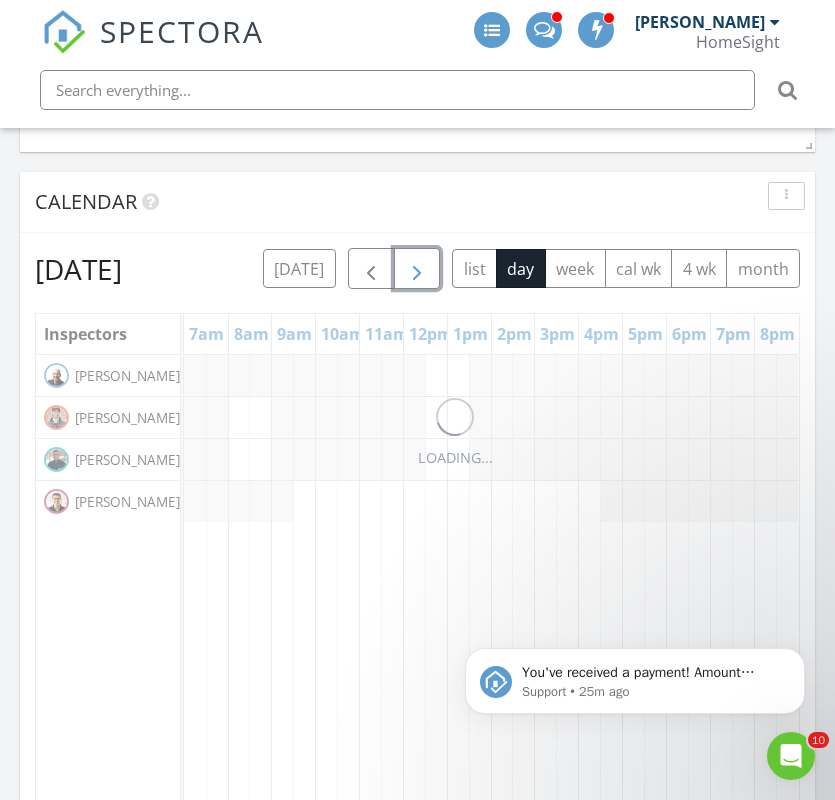 click at bounding box center [417, 270] 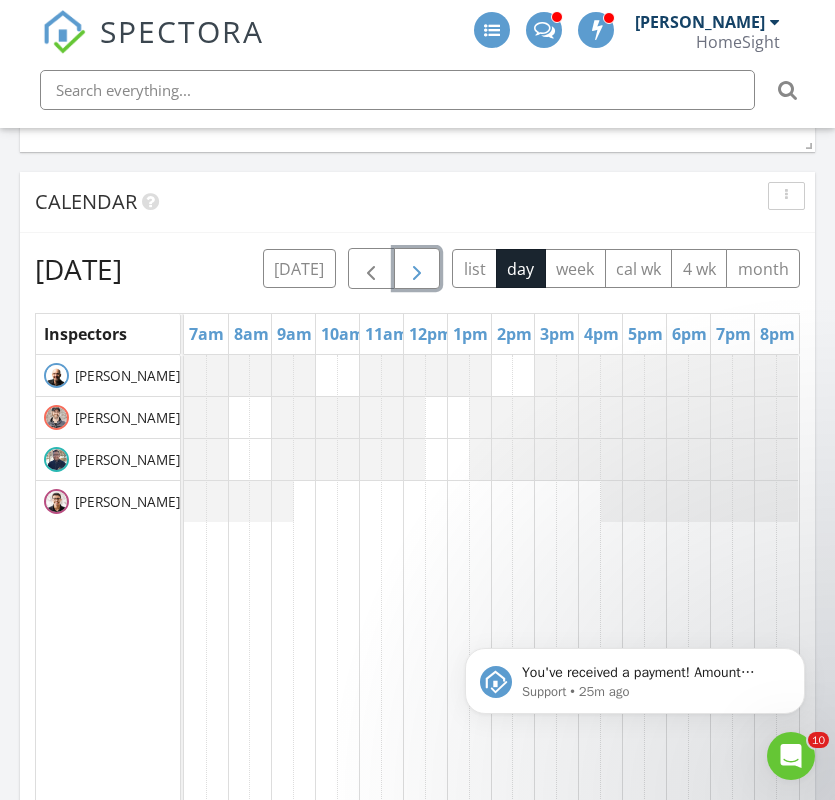 click at bounding box center (417, 270) 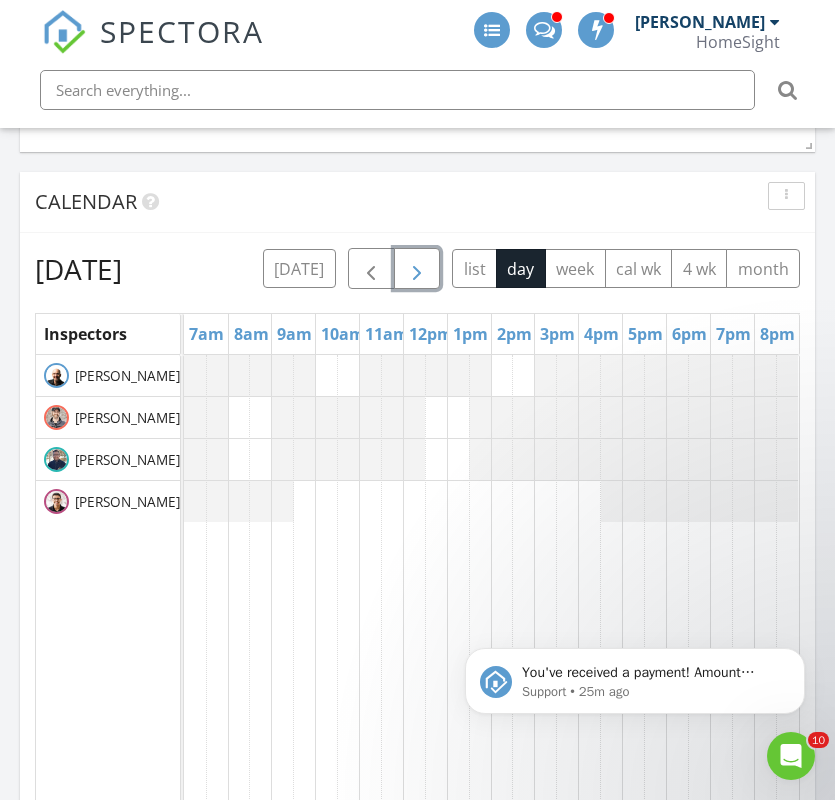 click at bounding box center [417, 268] 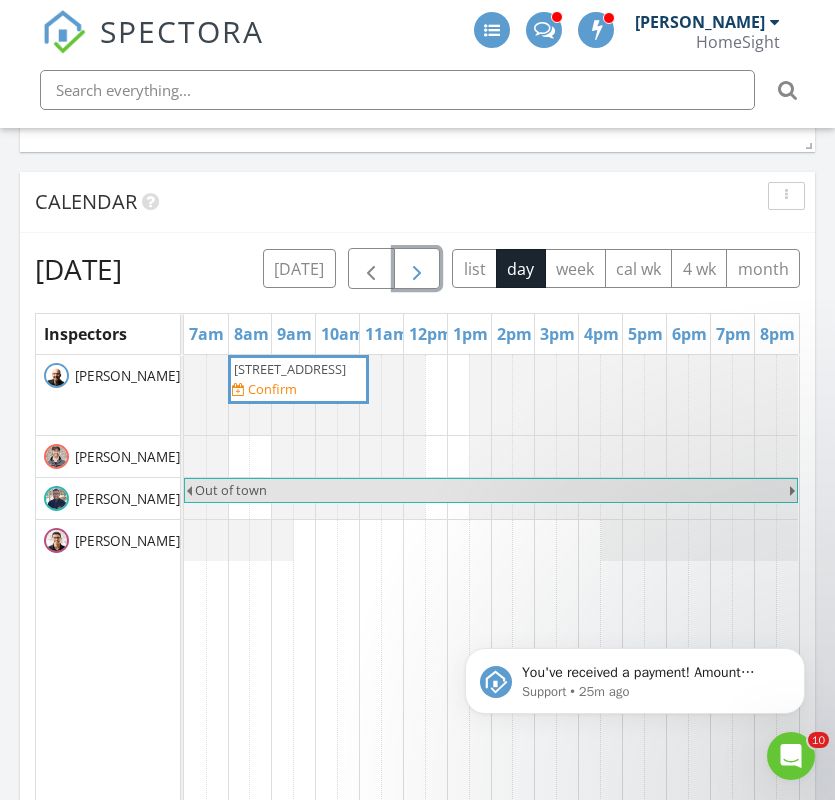 click at bounding box center (417, 270) 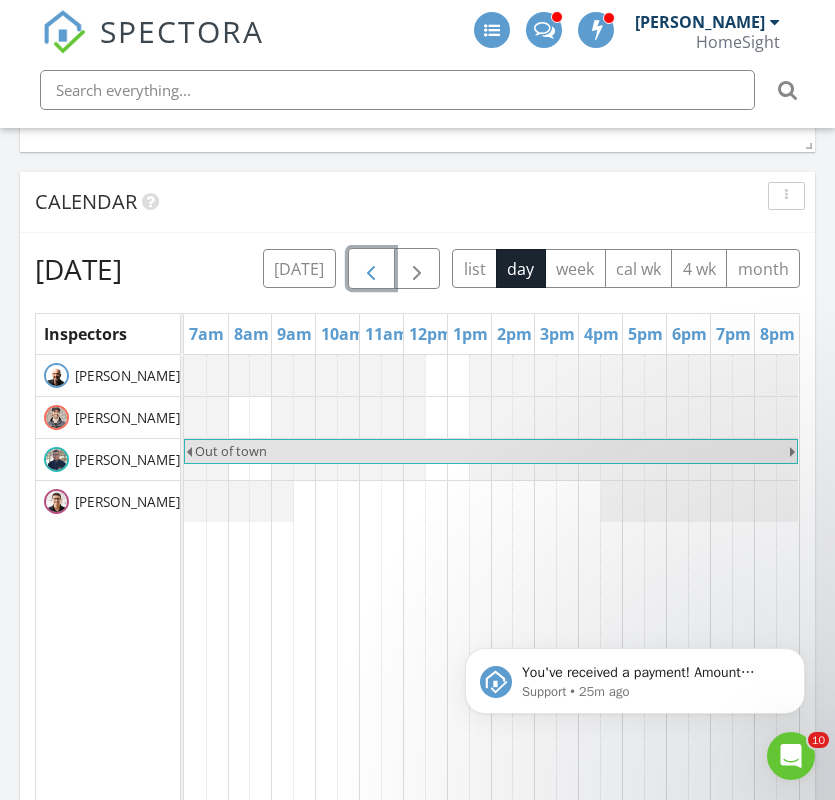 click at bounding box center [371, 270] 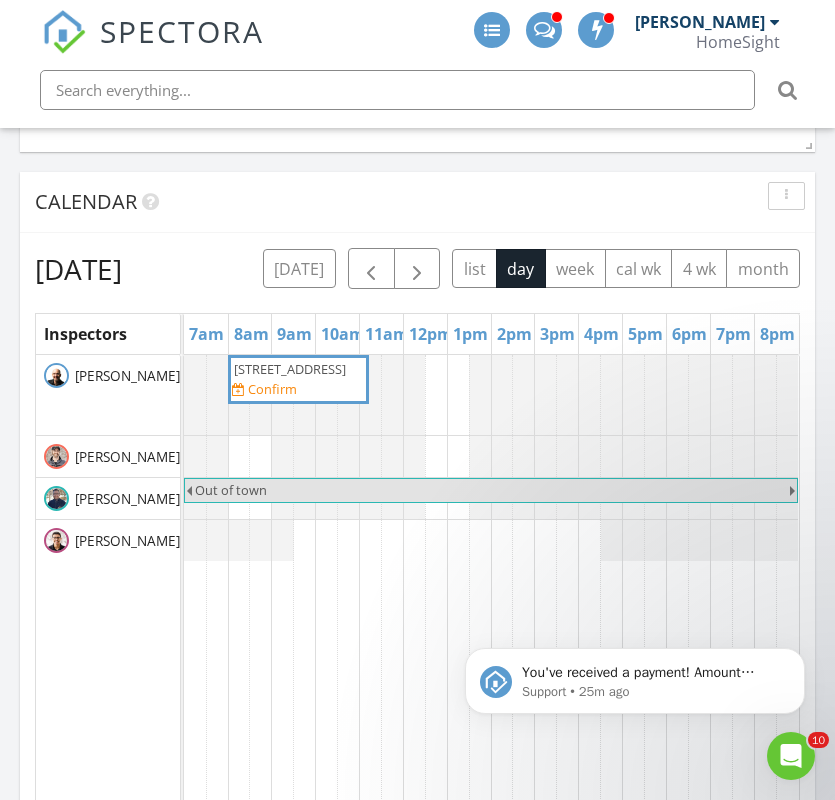 click at bounding box center (397, 90) 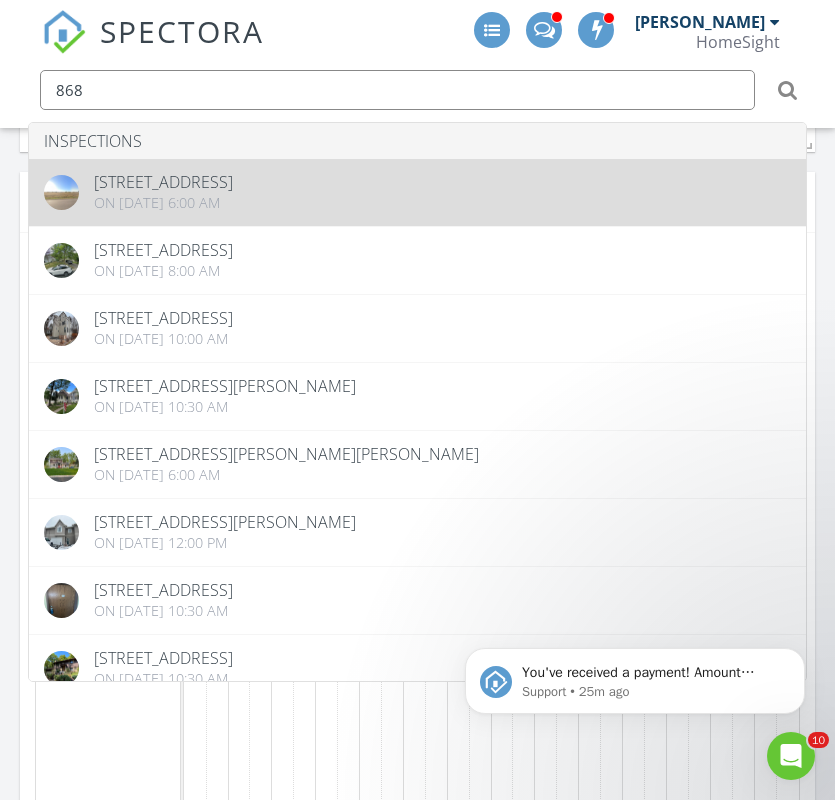 type on "868" 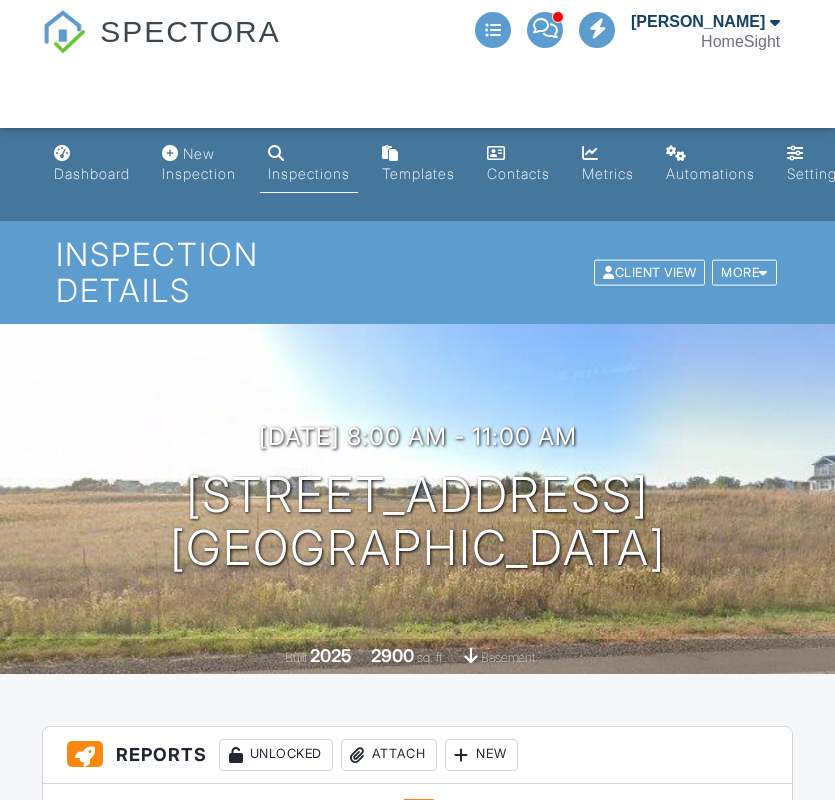 scroll, scrollTop: 0, scrollLeft: 0, axis: both 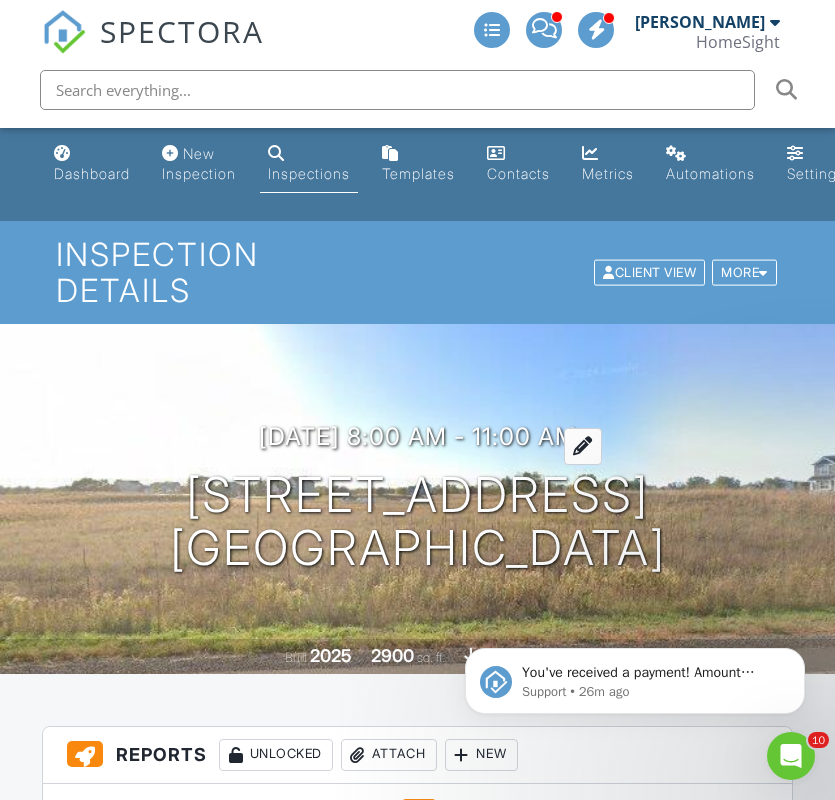 click on "[DATE]  8:00 am
- 11:00 am" at bounding box center [418, 436] 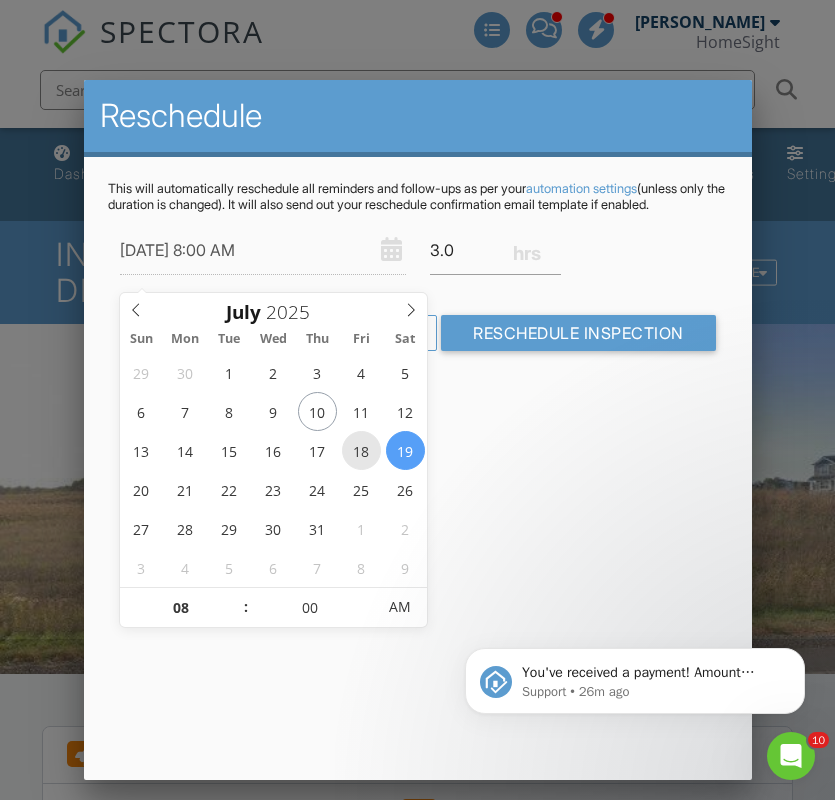 type on "[DATE] 8:00 AM" 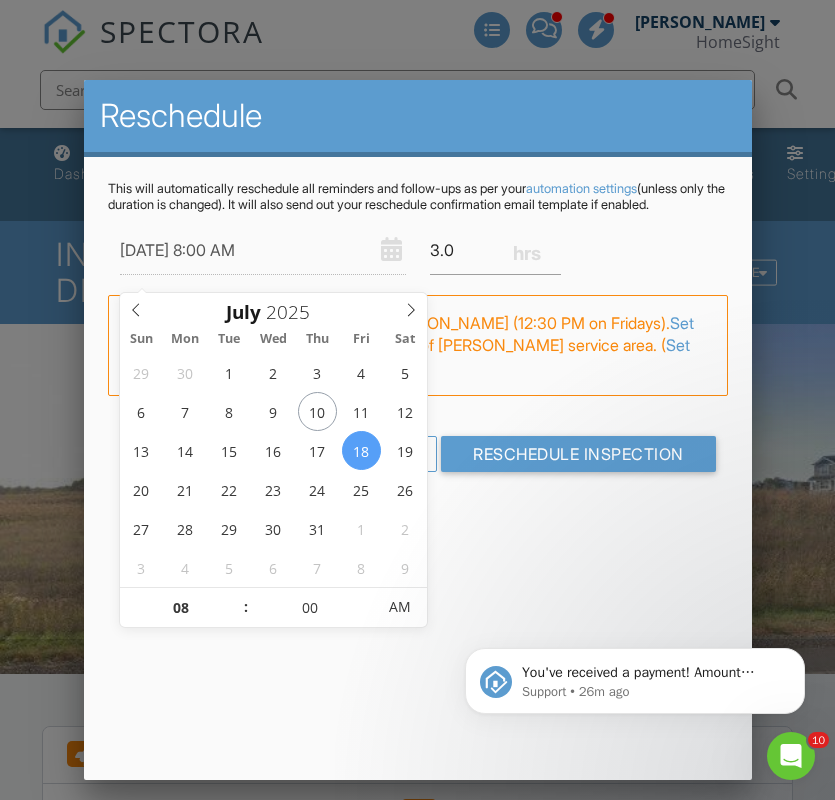 click on "07/18/2025 8:00 AM
3.0" at bounding box center (418, 250) 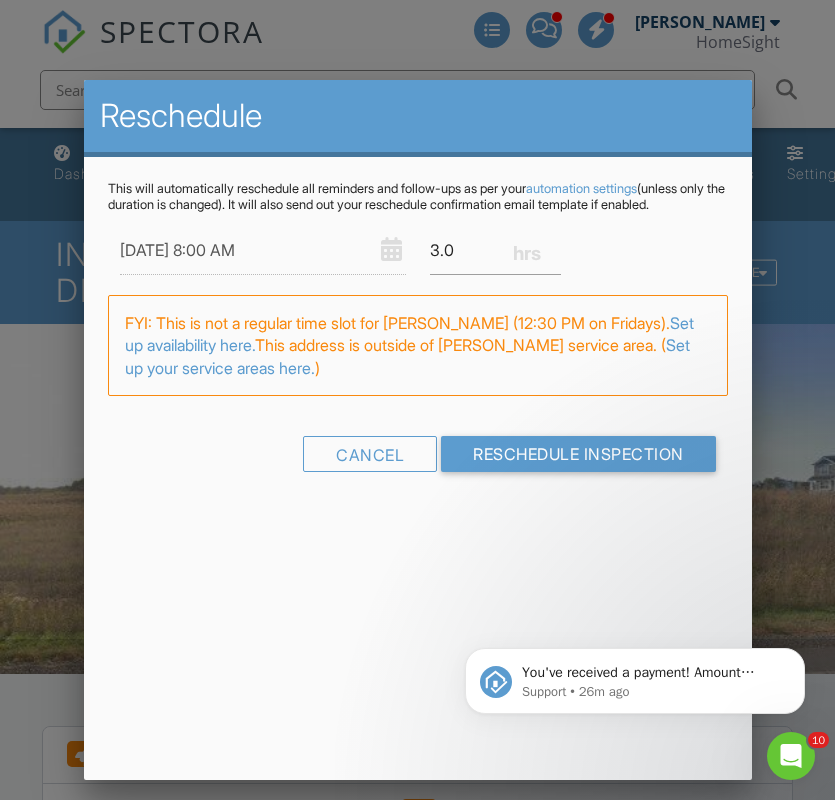 click on "07/18/2025 8:00 AM" at bounding box center [263, 250] 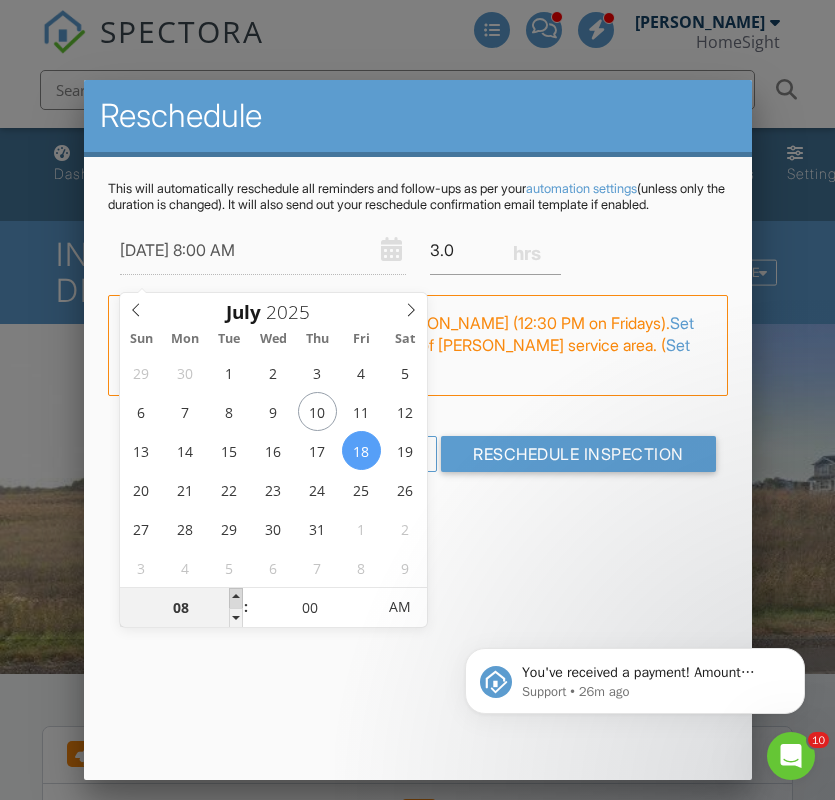 type on "09" 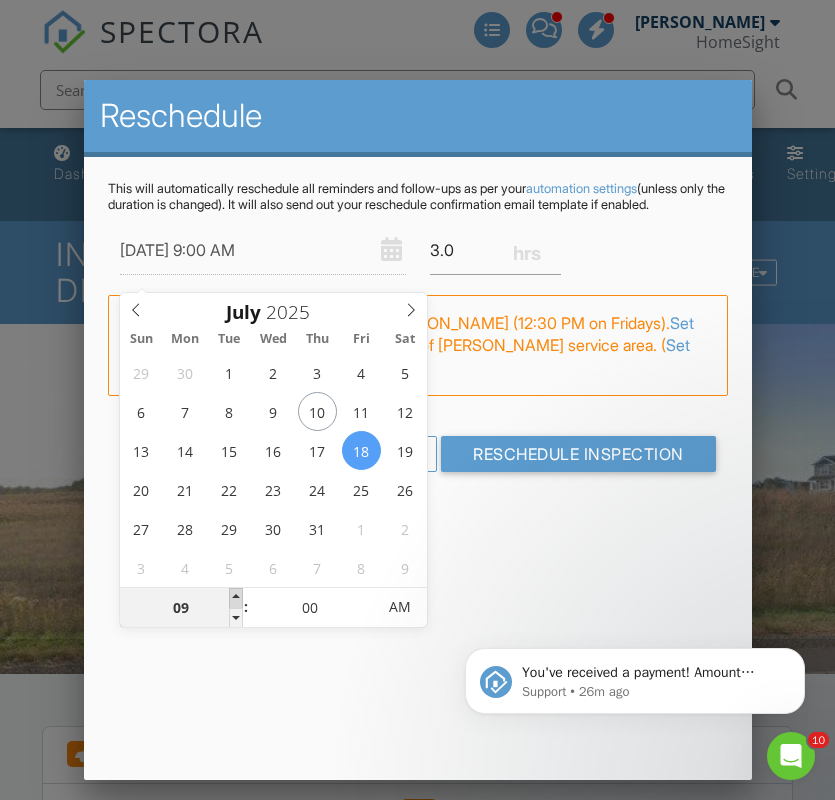 click at bounding box center (236, 598) 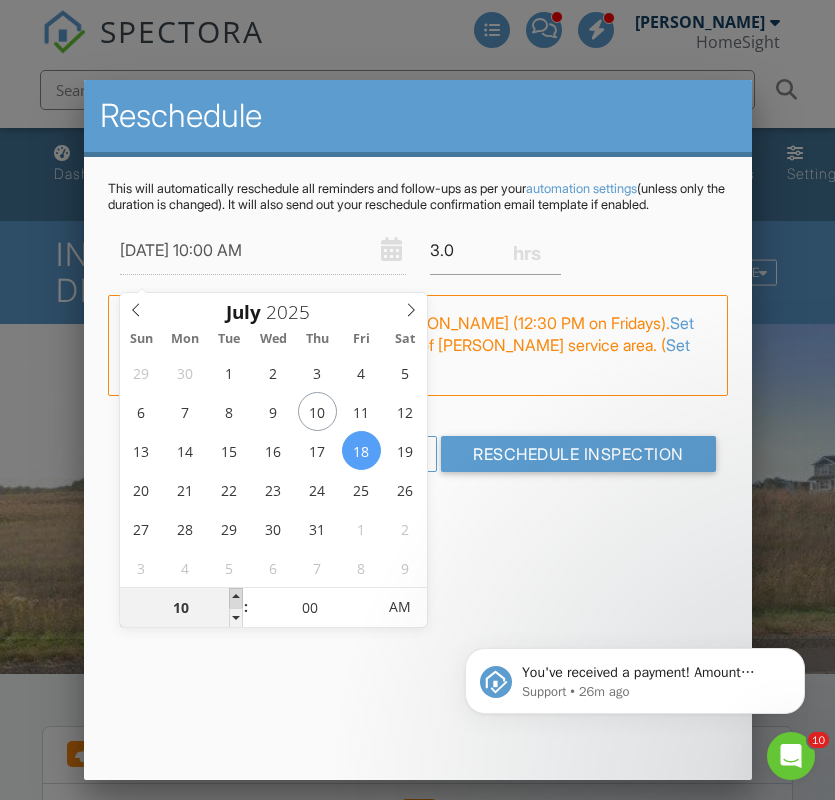 click at bounding box center [236, 598] 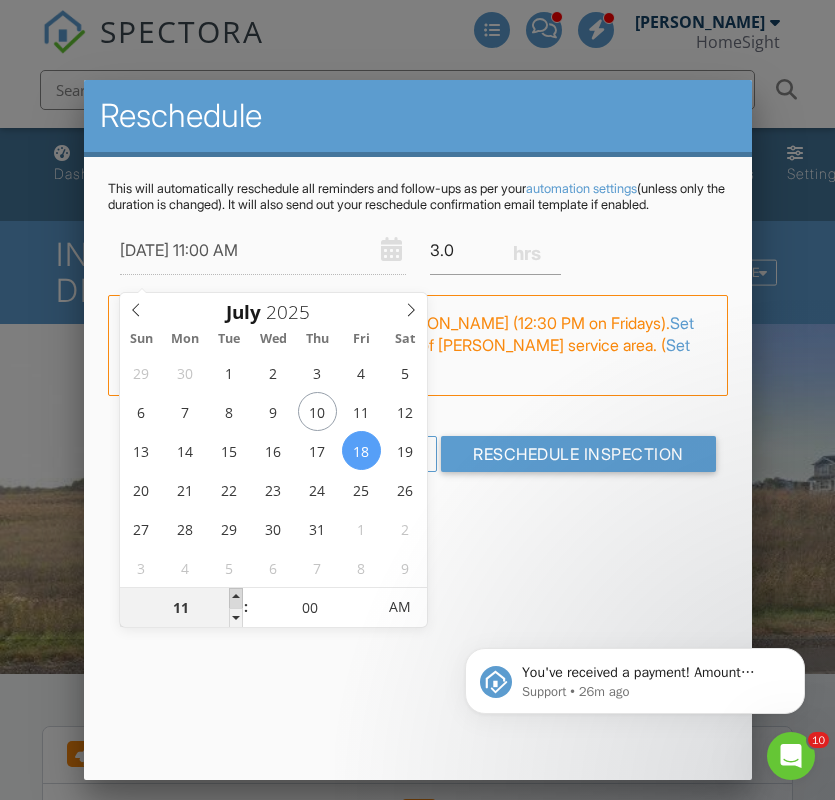 click at bounding box center (236, 598) 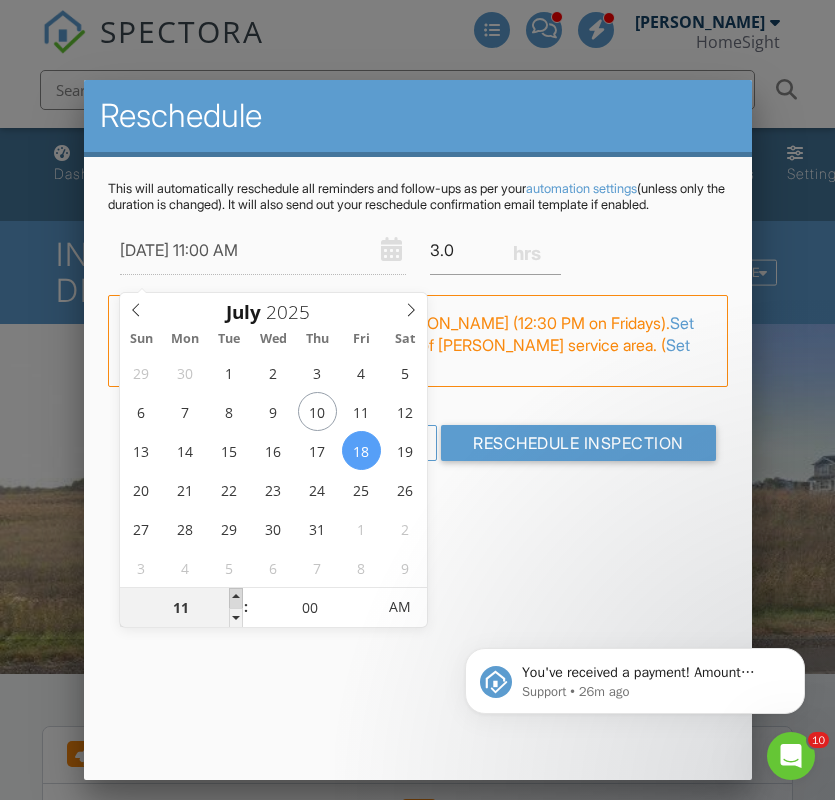 type on "12" 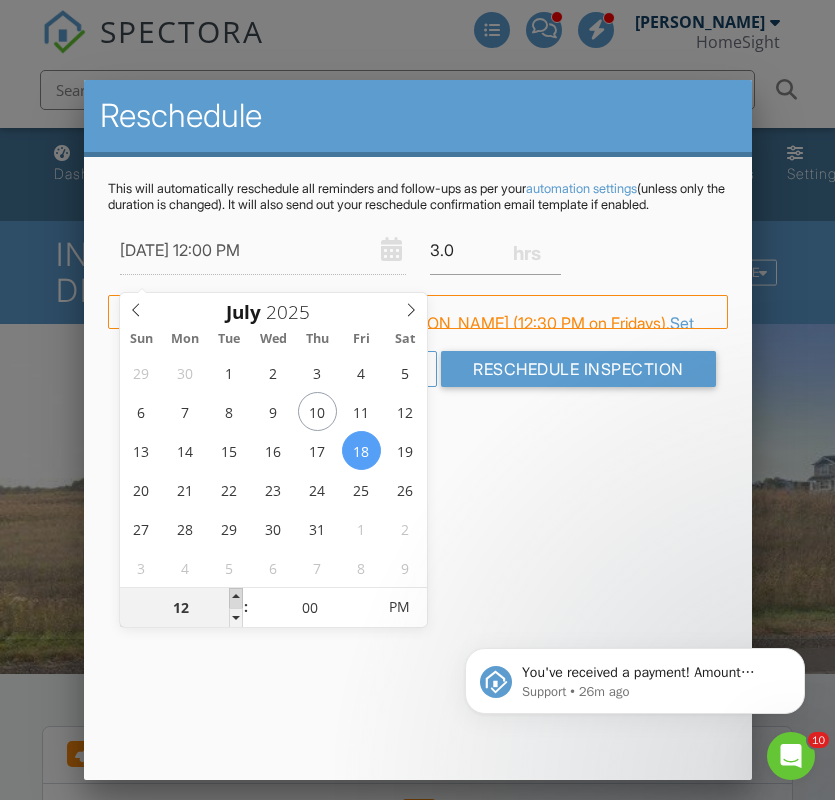 click at bounding box center [236, 598] 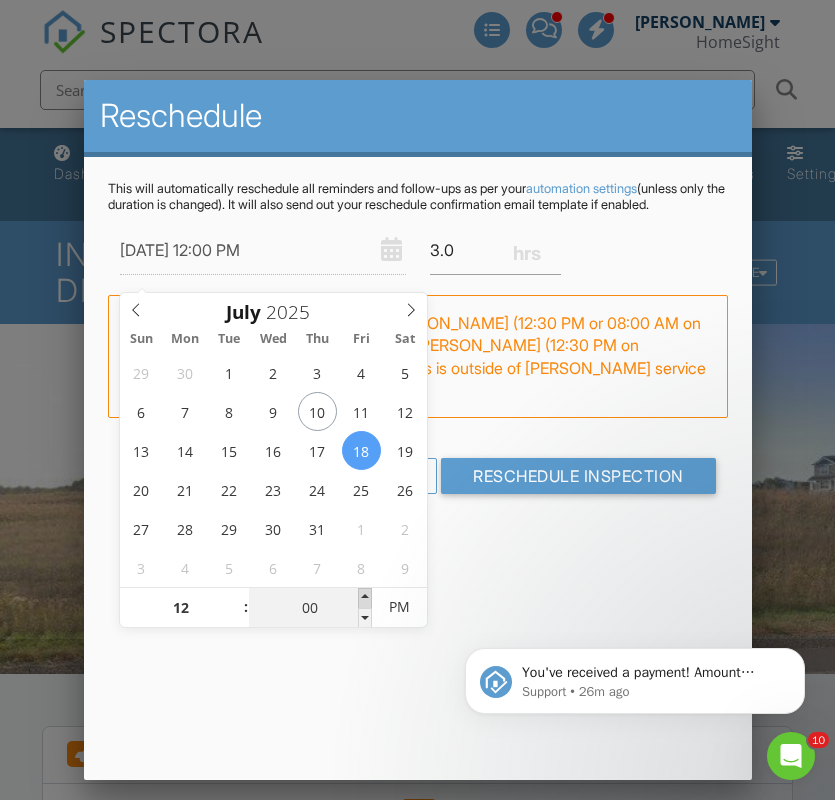 type on "05" 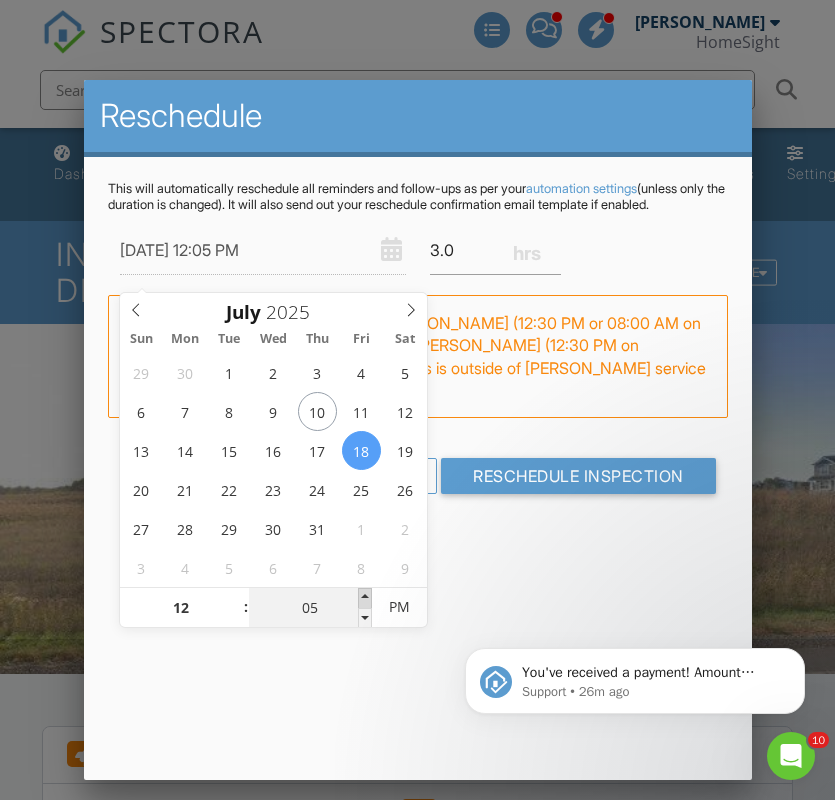 click at bounding box center [365, 598] 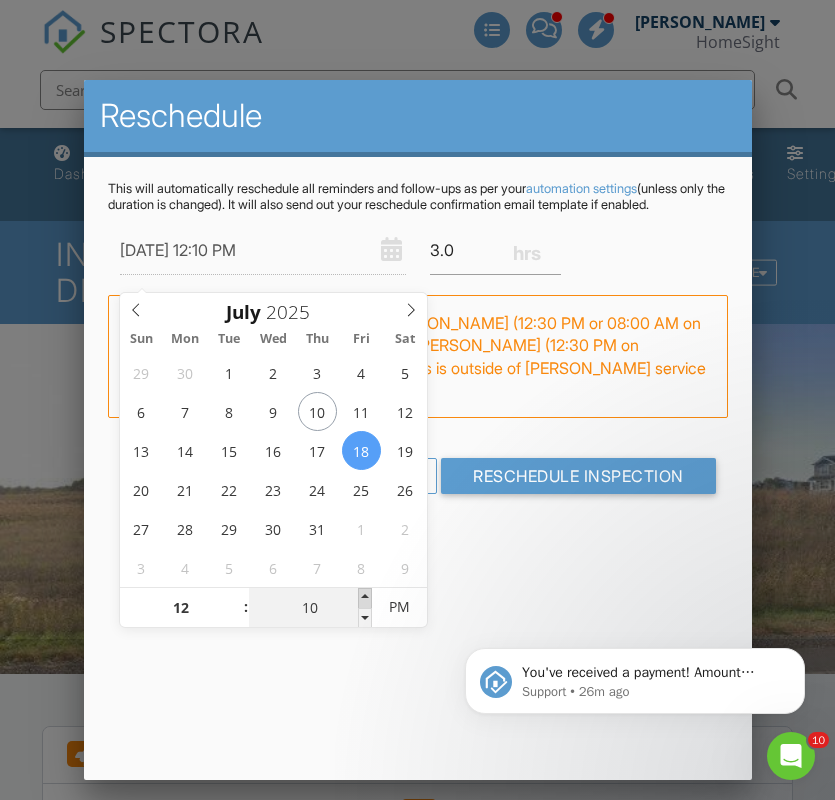 click at bounding box center (365, 598) 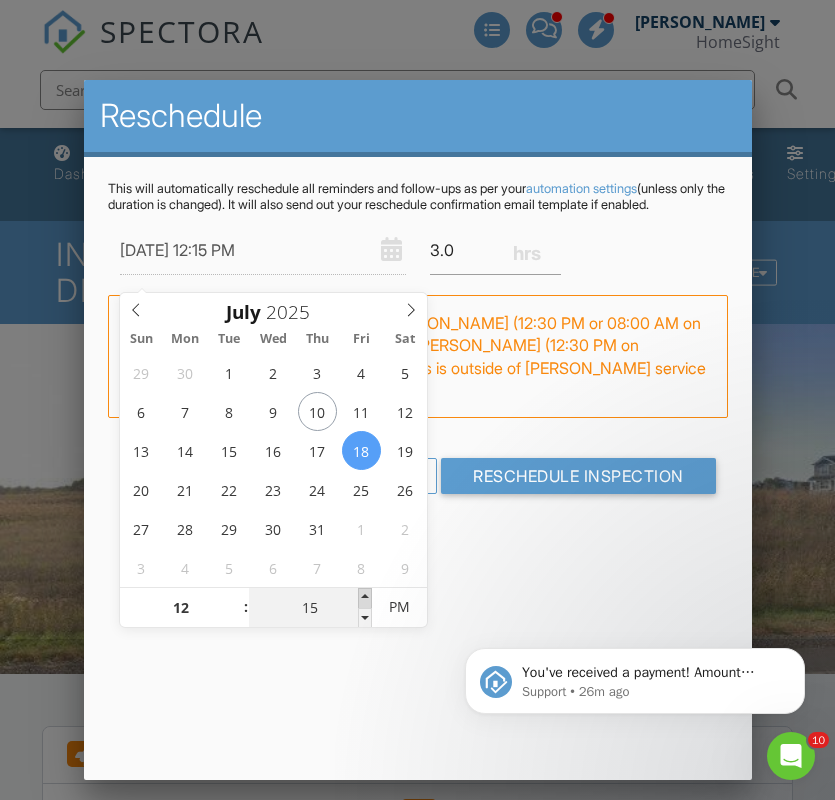 click at bounding box center (365, 598) 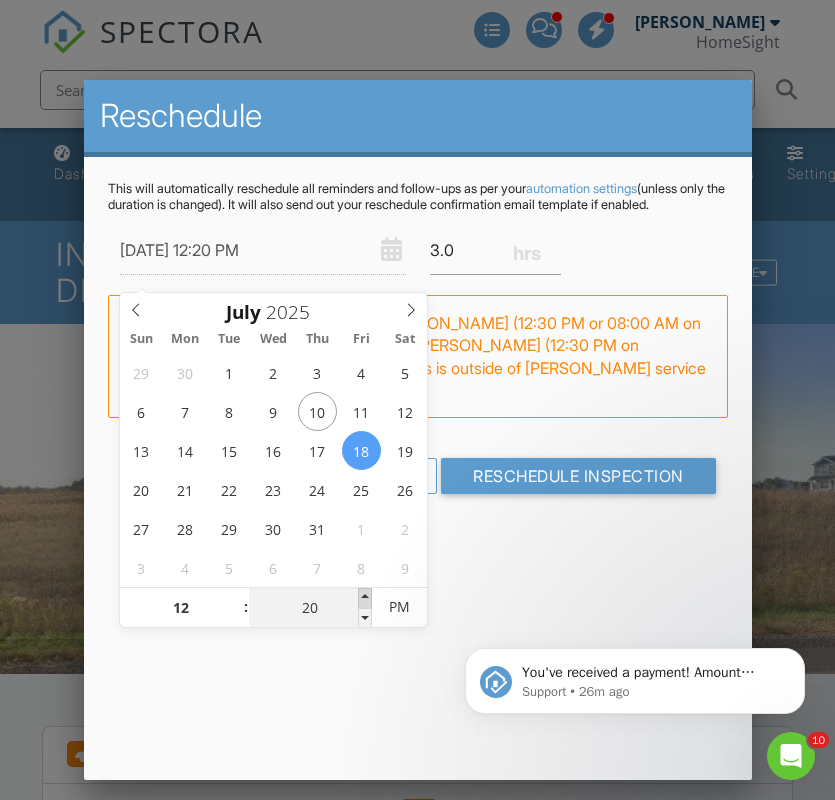 click at bounding box center (365, 598) 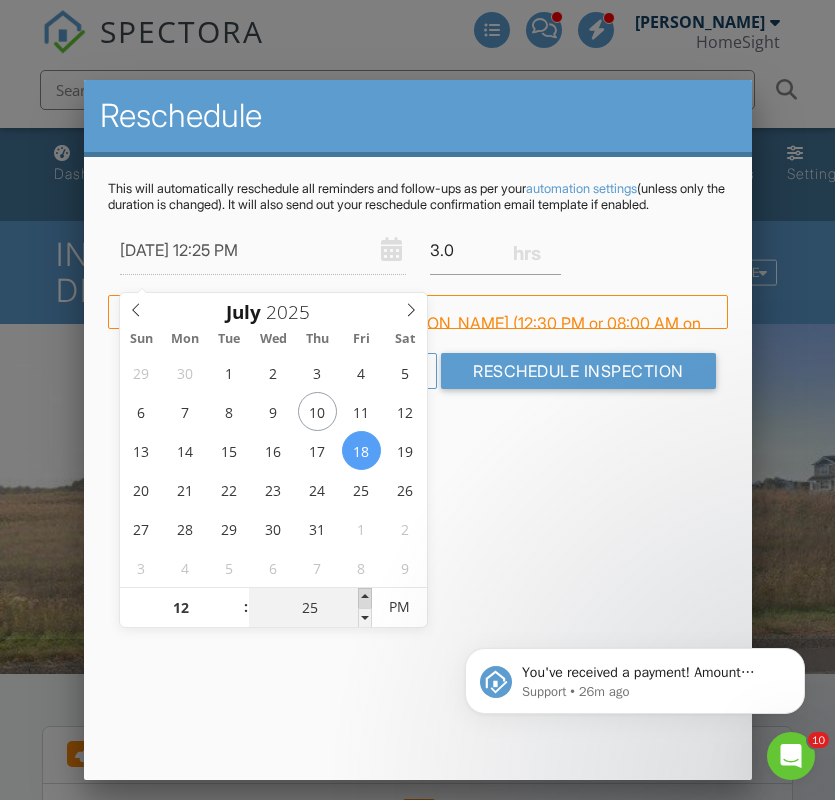 click at bounding box center [365, 598] 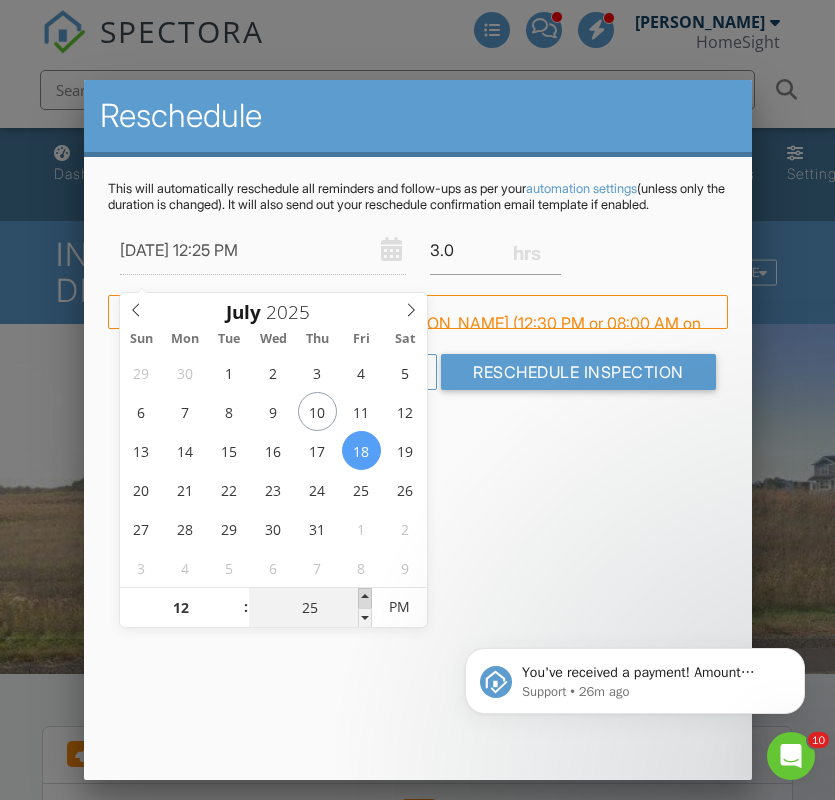 type on "30" 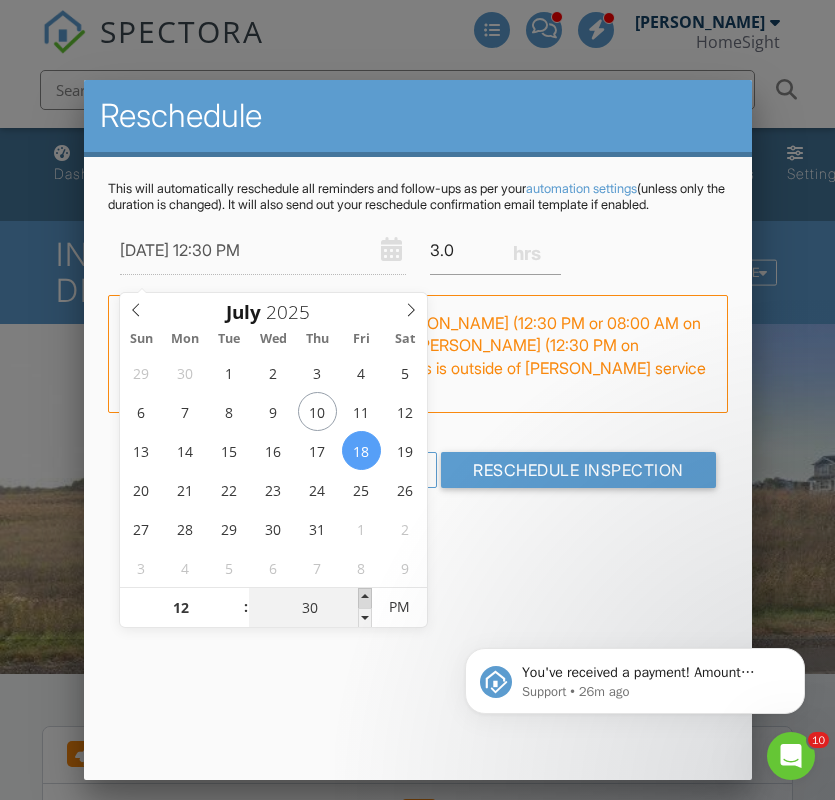 click at bounding box center (365, 598) 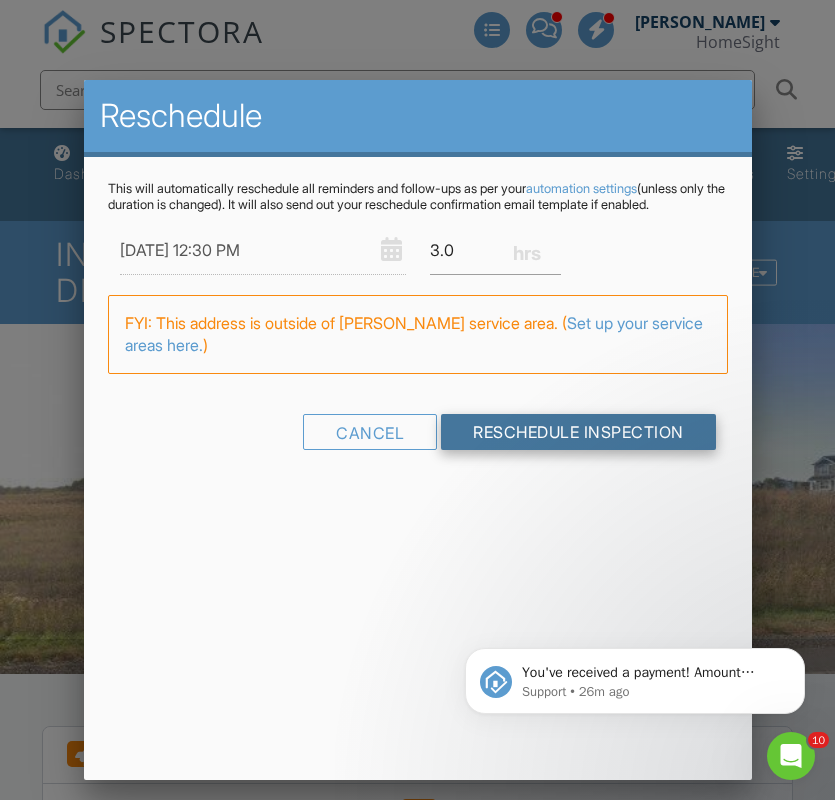 click on "Reschedule Inspection" at bounding box center (578, 432) 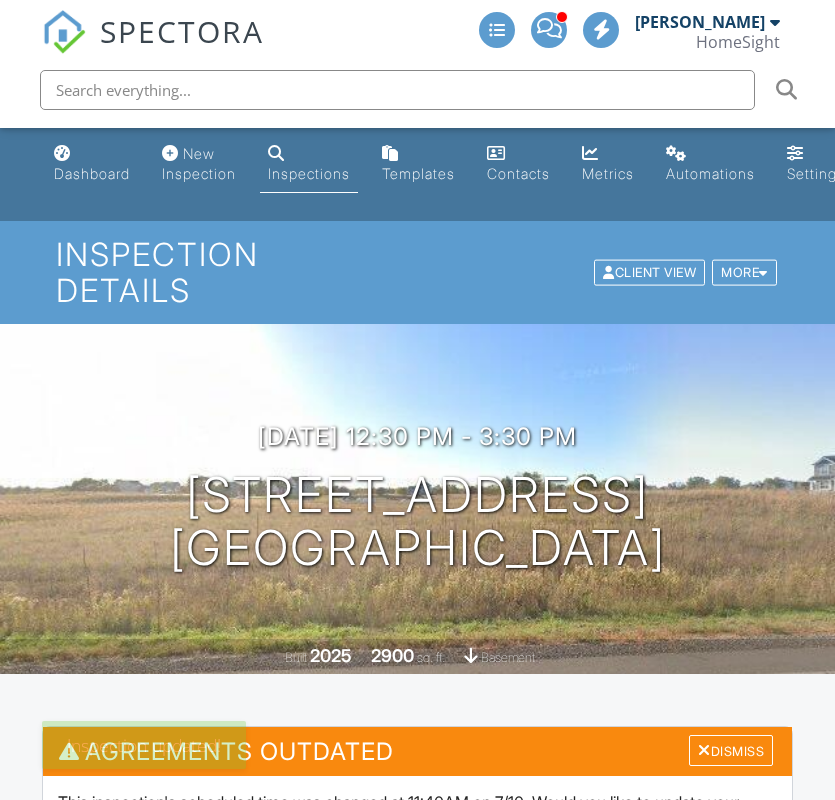 scroll, scrollTop: 0, scrollLeft: 0, axis: both 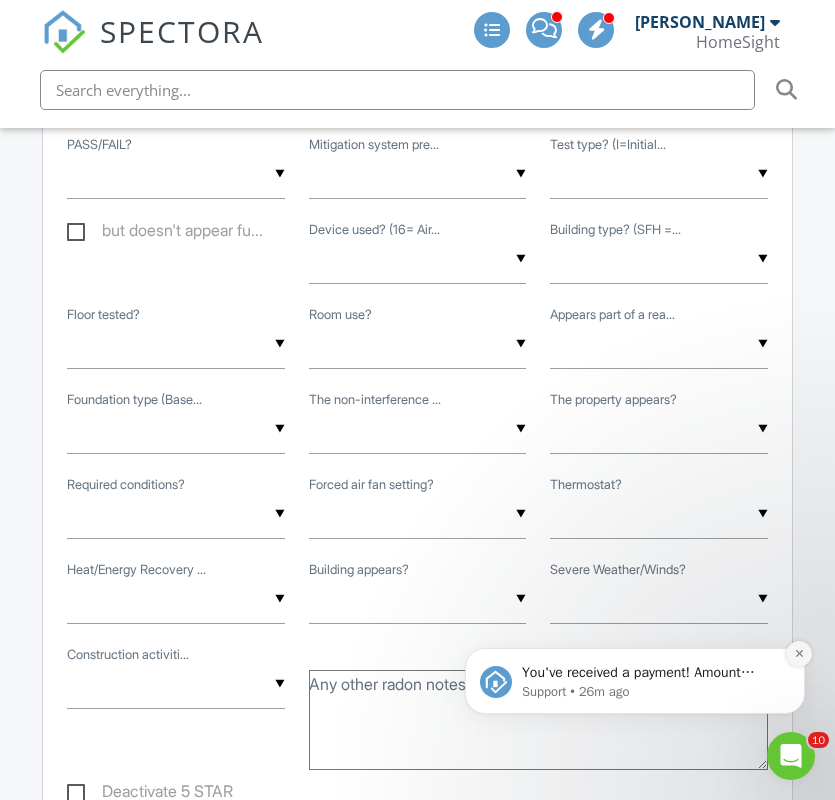 click at bounding box center (799, 654) 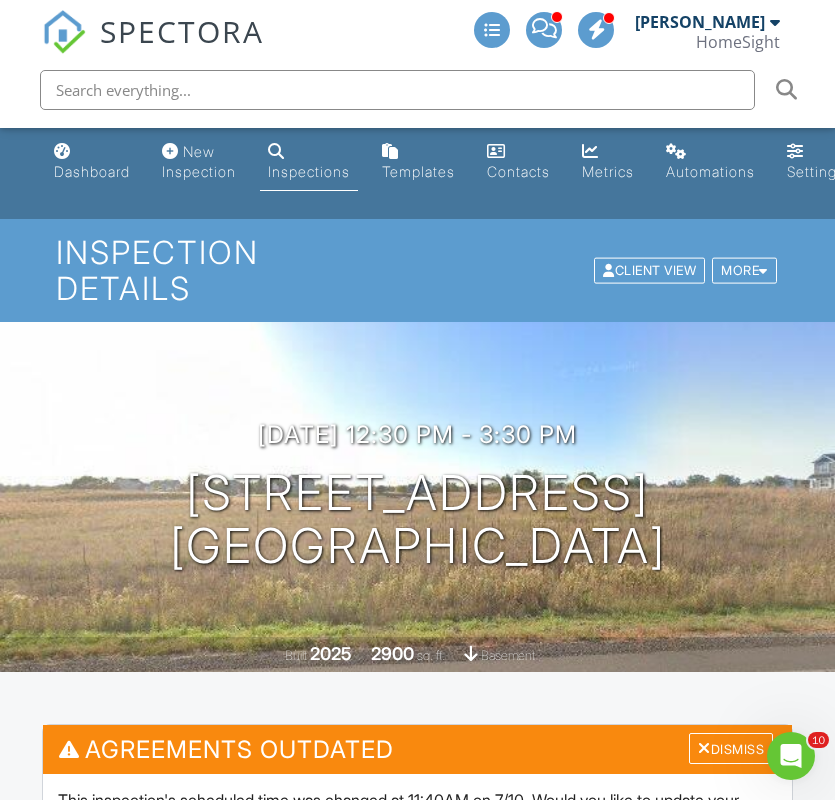 scroll, scrollTop: 0, scrollLeft: 0, axis: both 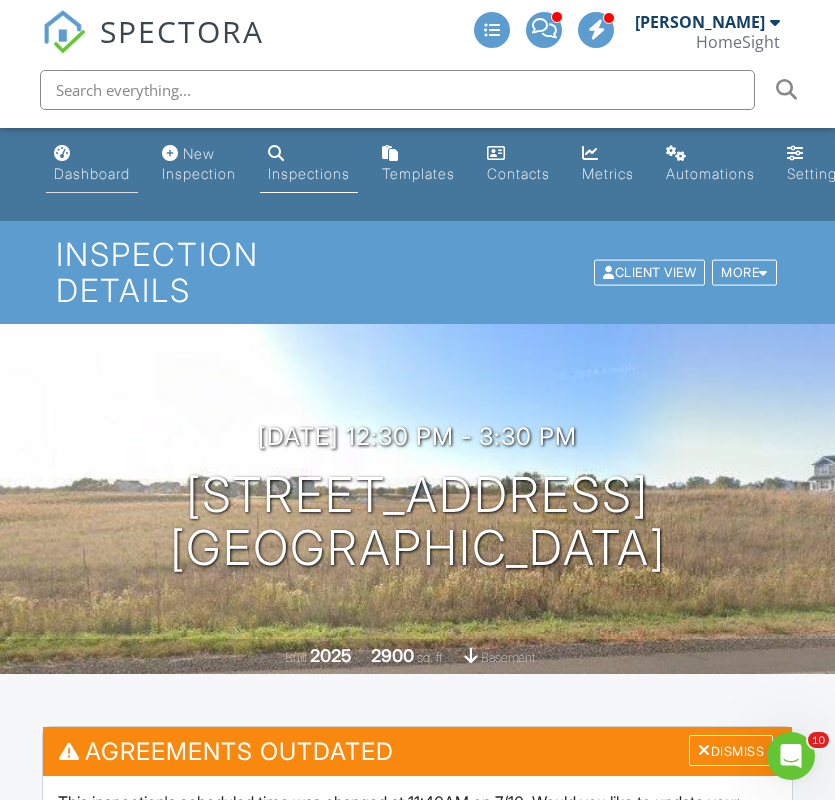 click on "Dashboard" at bounding box center [92, 173] 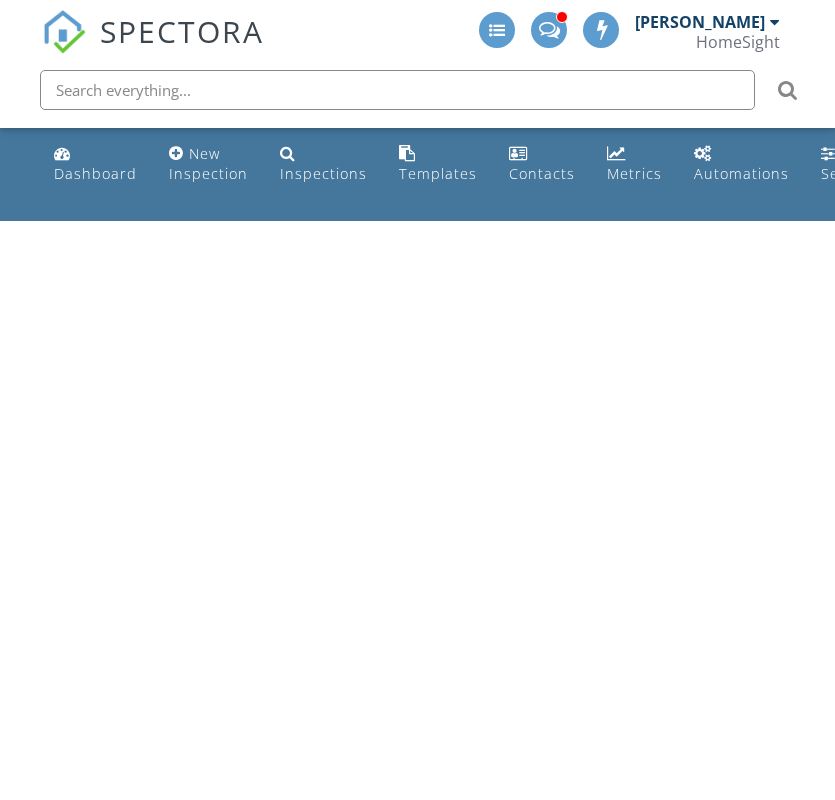 scroll, scrollTop: 0, scrollLeft: 0, axis: both 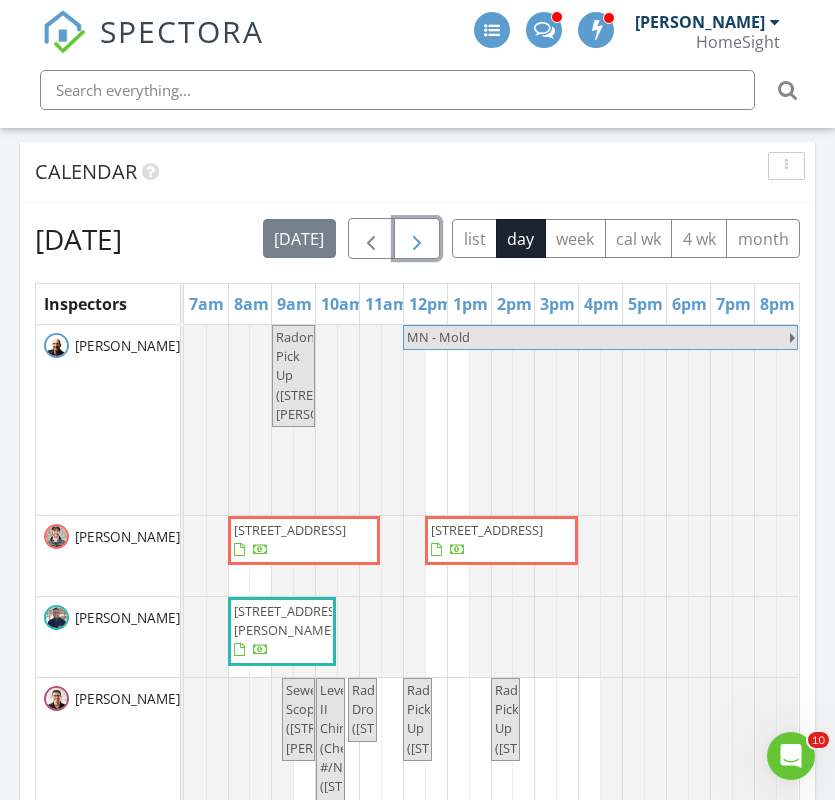 click at bounding box center (417, 240) 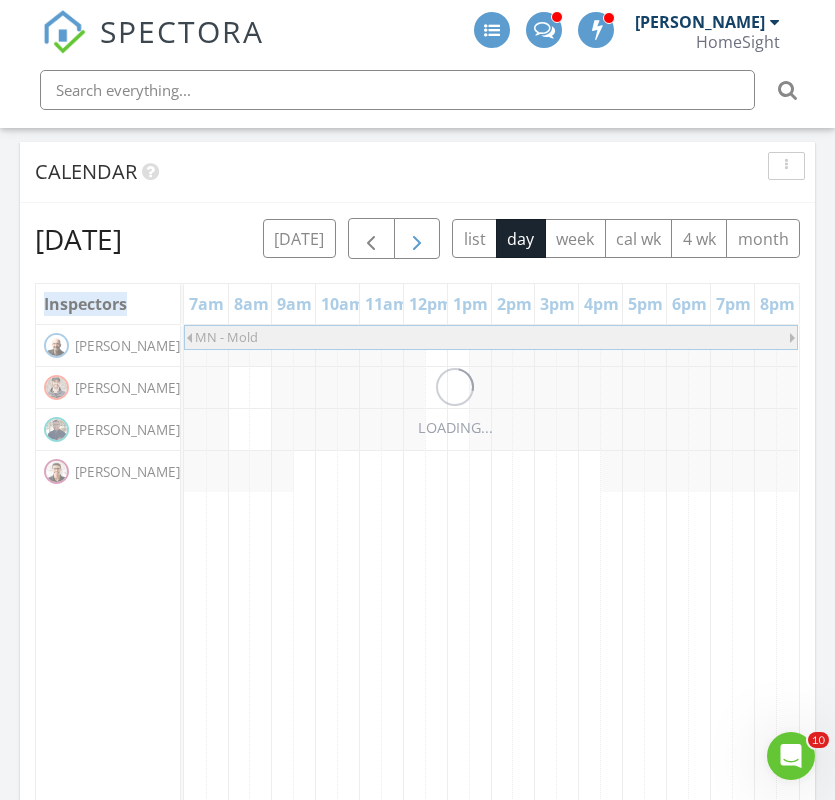 click on "[DATE] list day week cal wk 4 wk month" at bounding box center [531, 238] 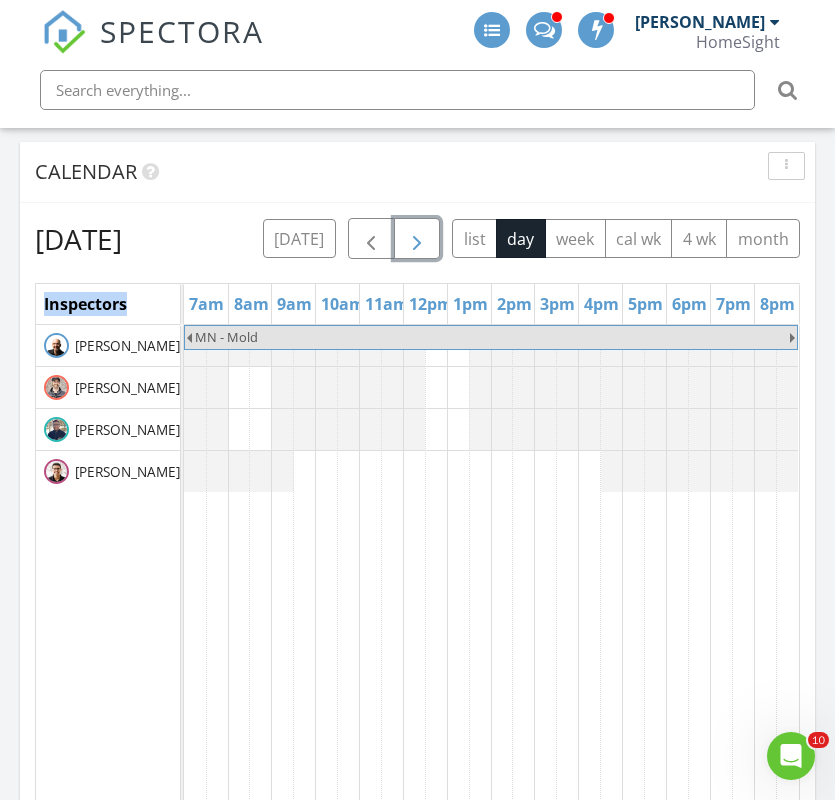 click at bounding box center [417, 240] 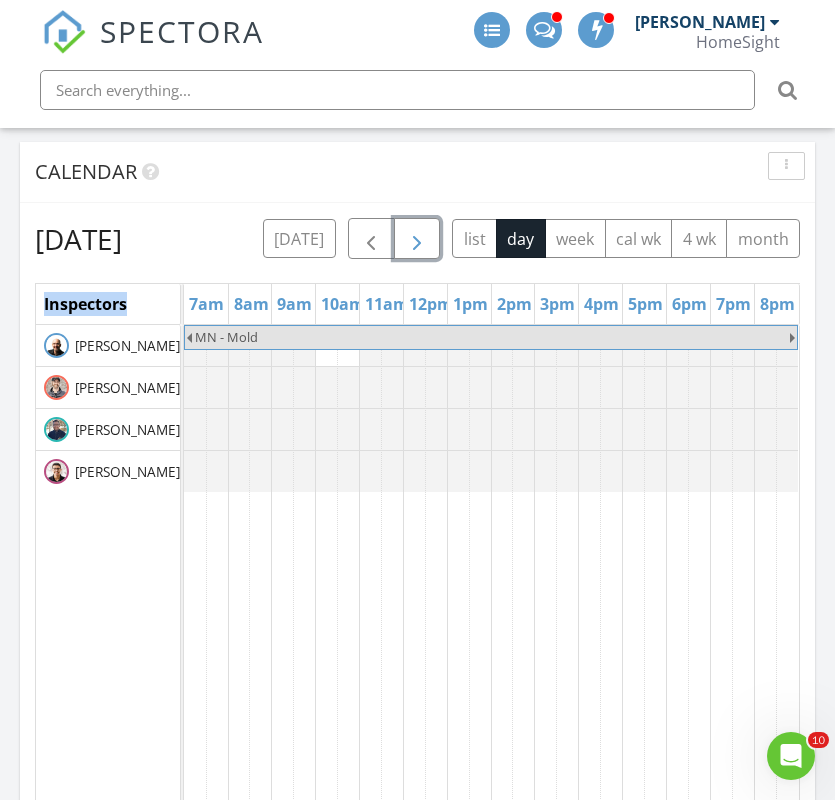 click at bounding box center (417, 238) 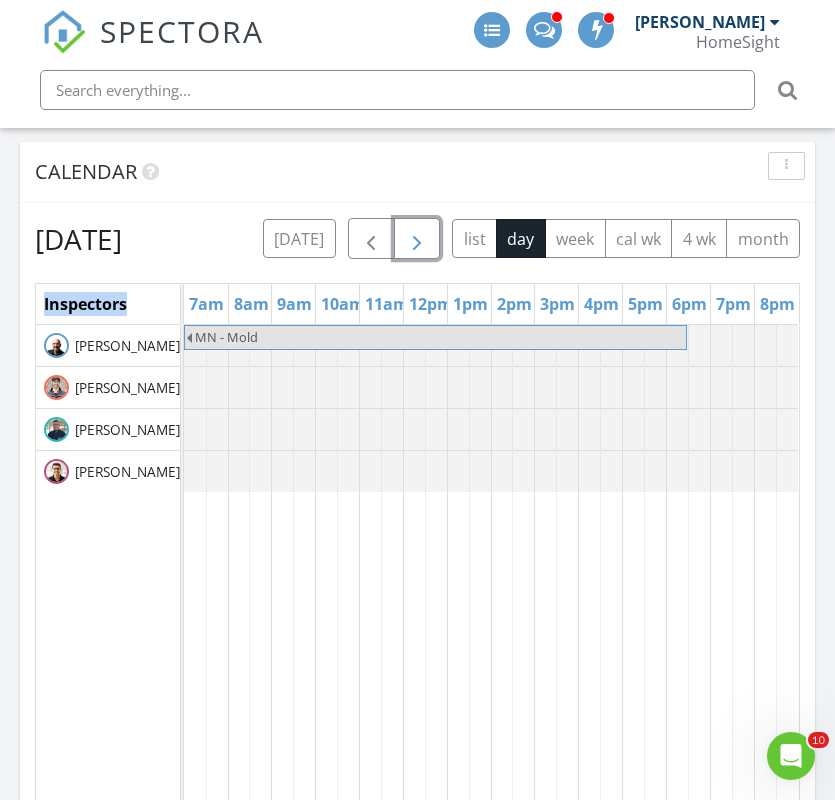 click at bounding box center (417, 240) 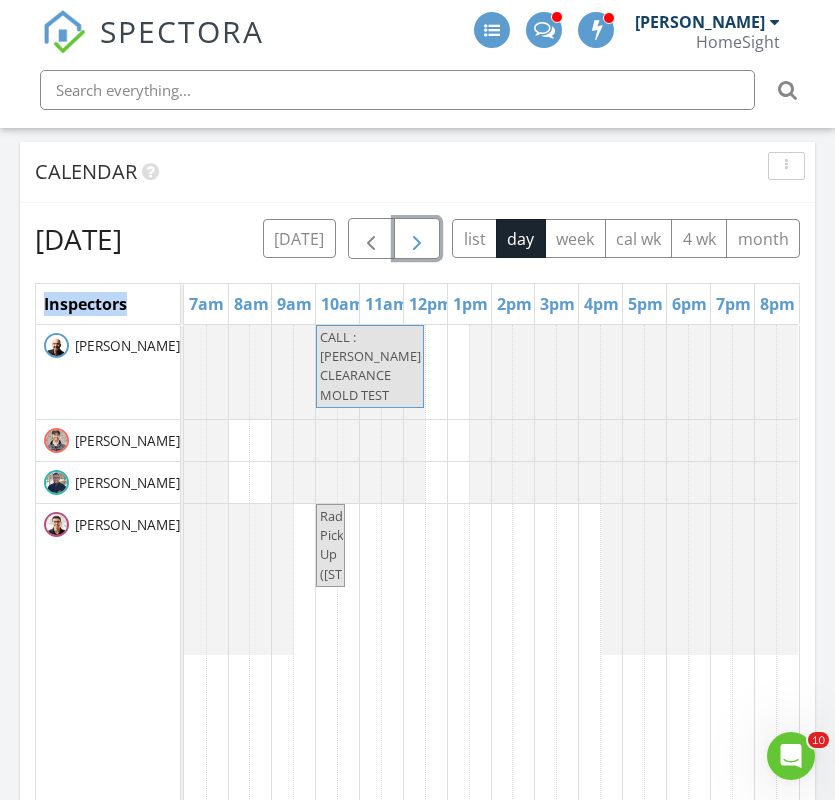 click at bounding box center [417, 240] 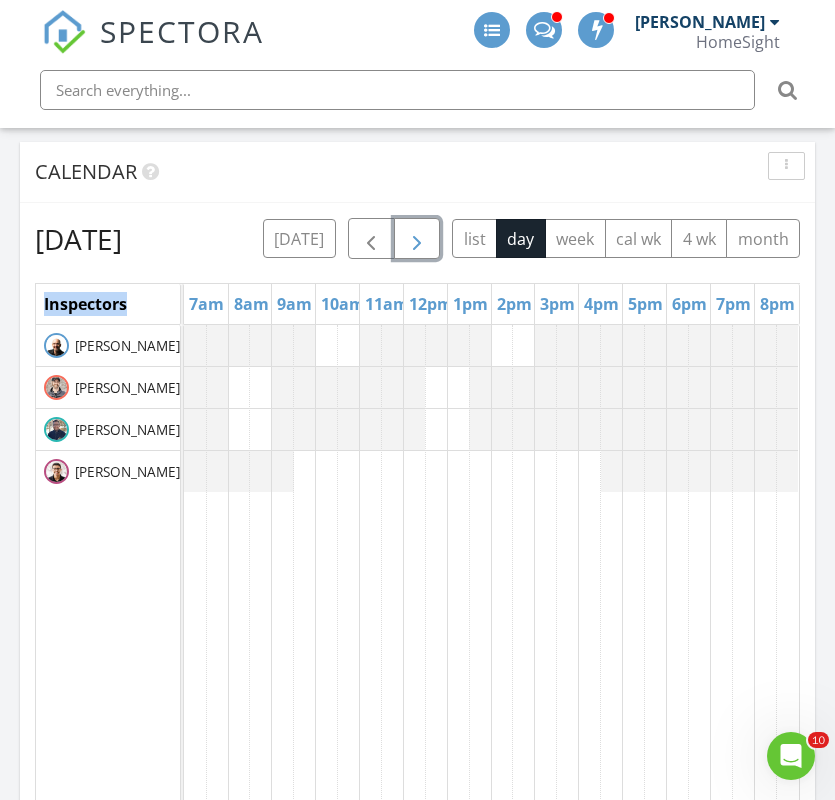 click at bounding box center (417, 240) 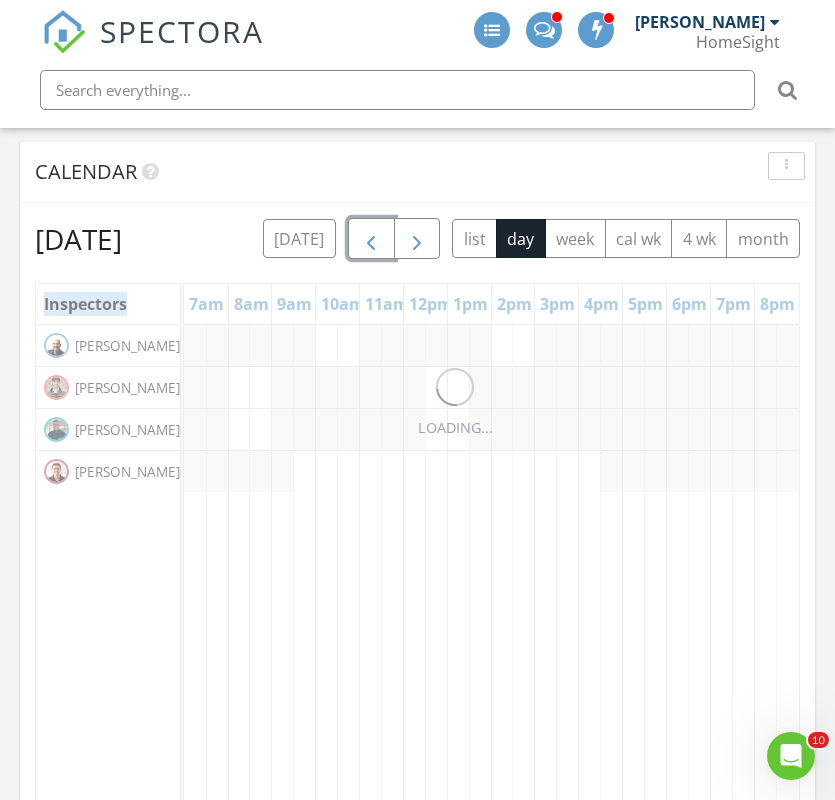 click at bounding box center [371, 240] 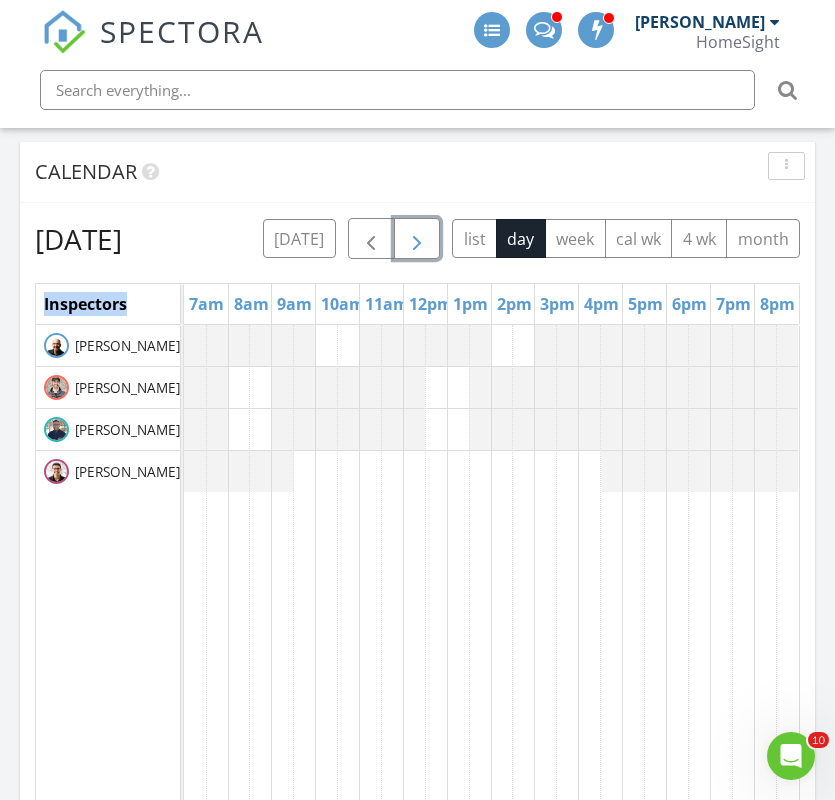 click at bounding box center (417, 240) 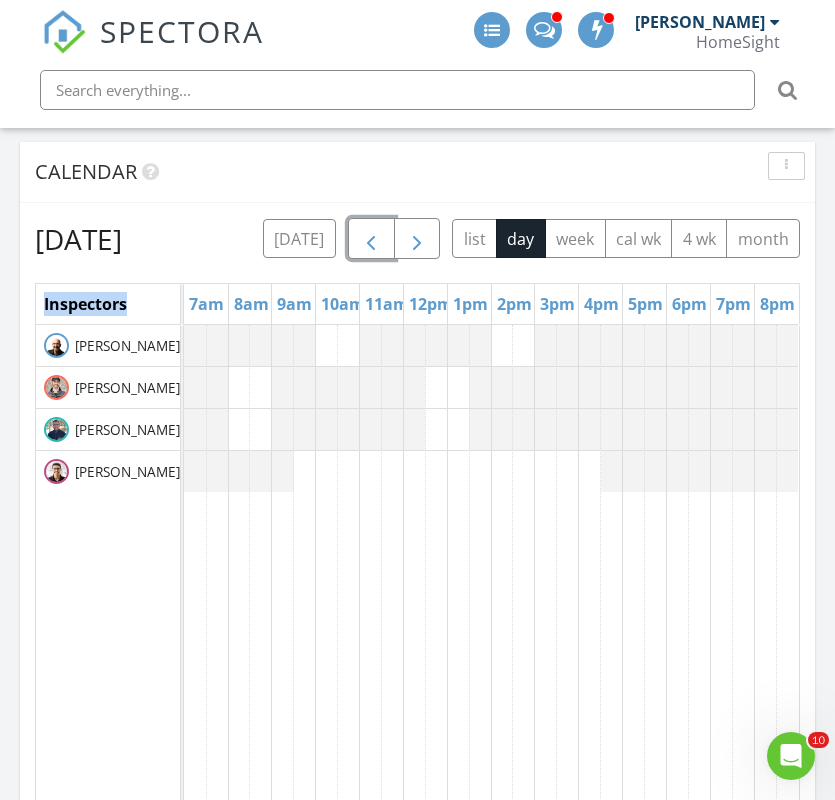 click at bounding box center (371, 240) 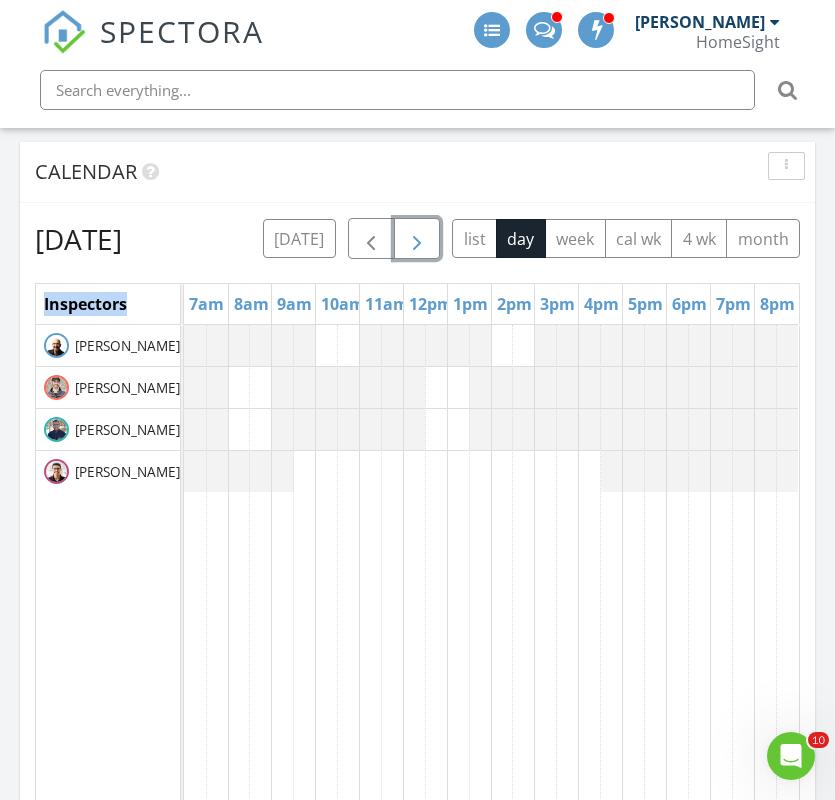 click at bounding box center (417, 240) 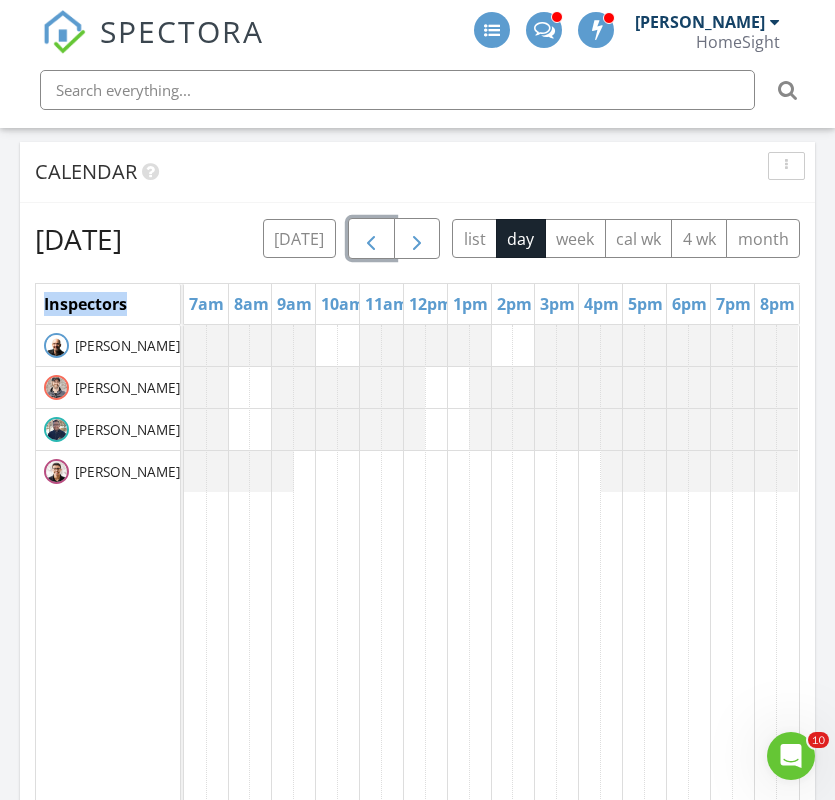 click at bounding box center (371, 240) 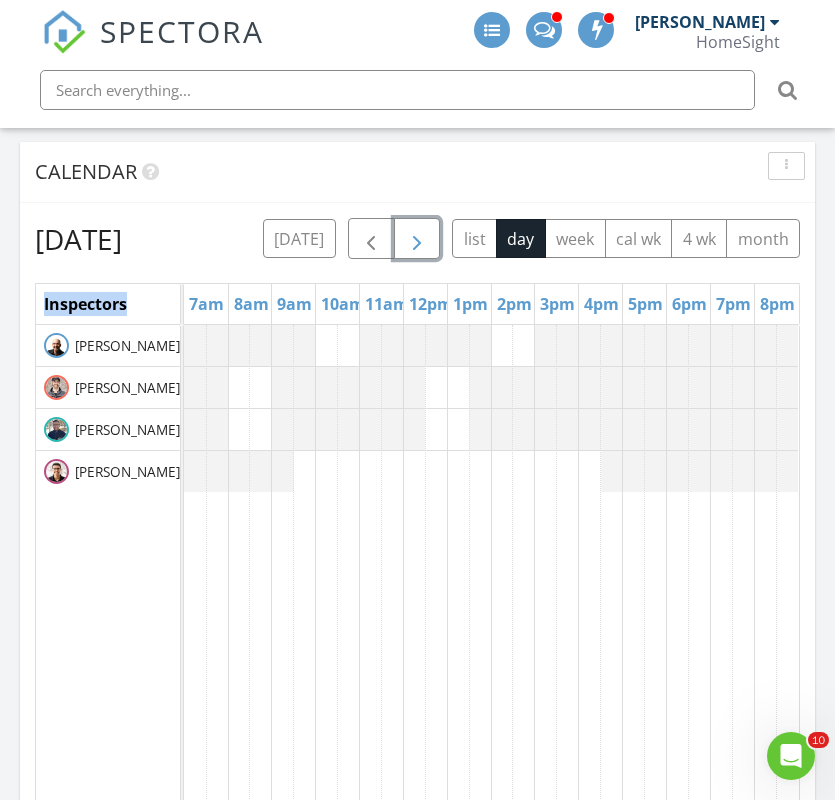 click at bounding box center [417, 240] 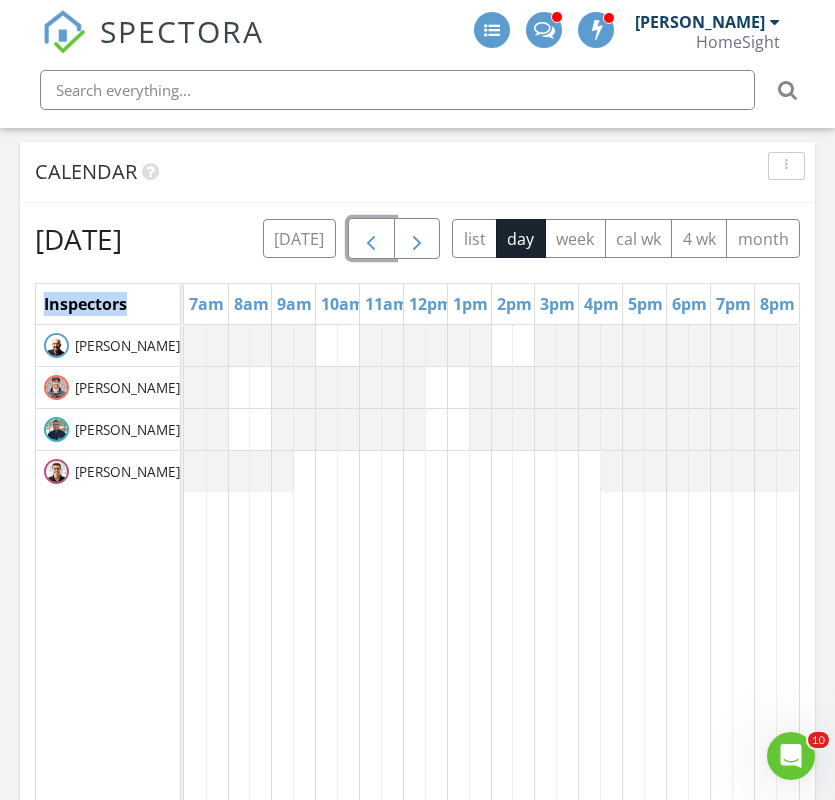 click at bounding box center (371, 240) 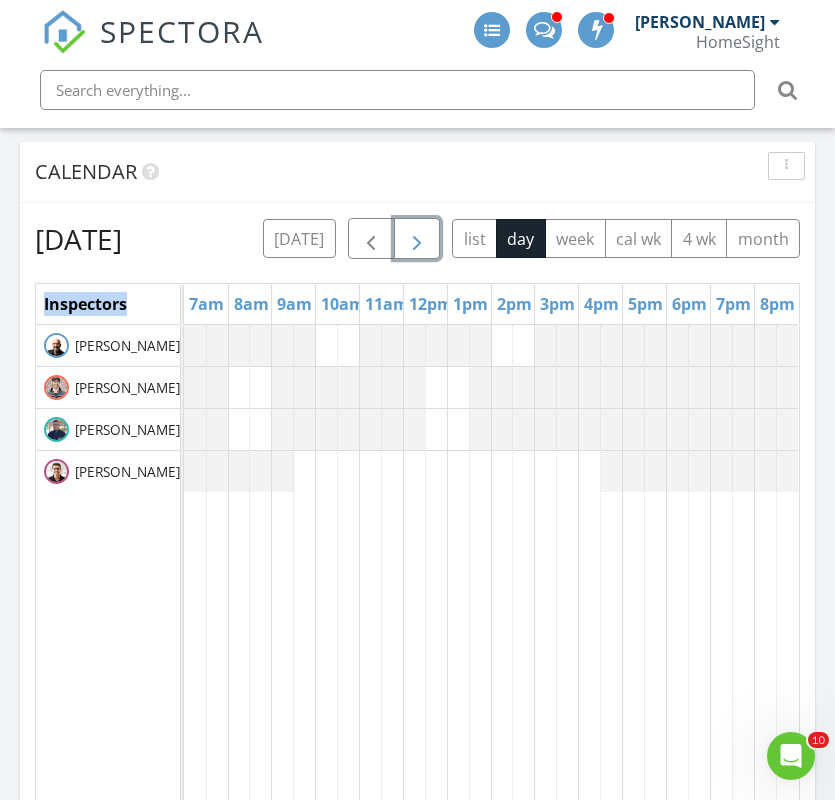click at bounding box center (417, 240) 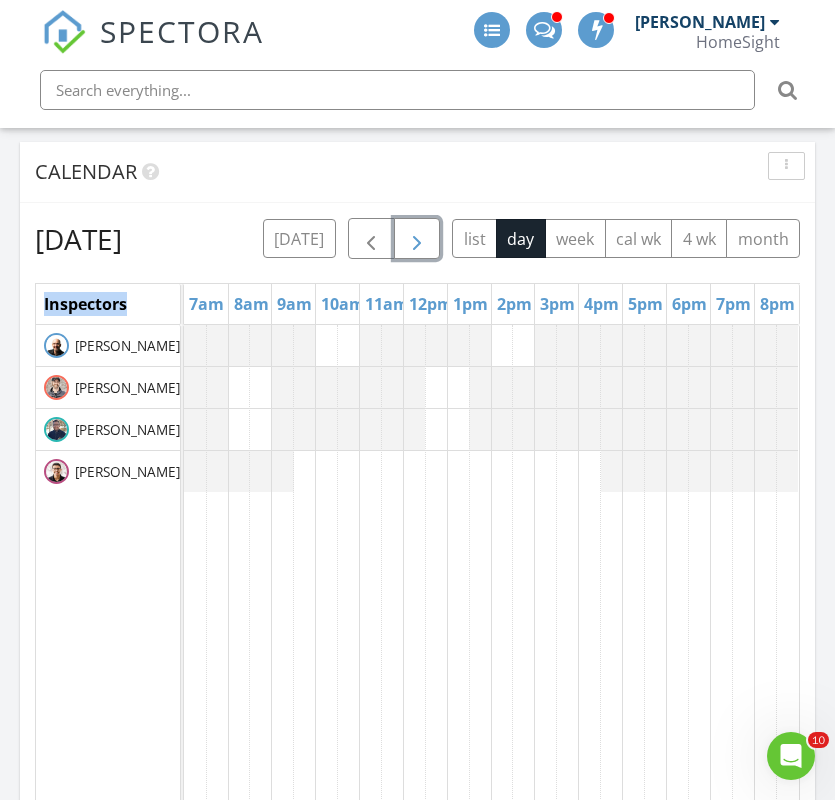 click at bounding box center (417, 240) 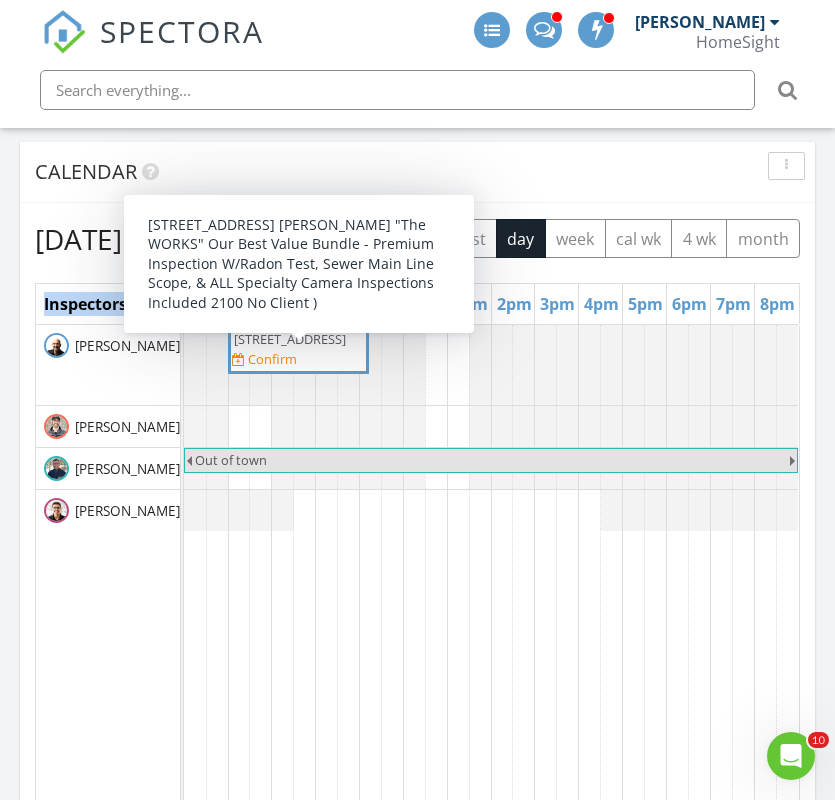 click on "14608 74th St NE, Otsego 55330
Confirm" at bounding box center [298, 349] 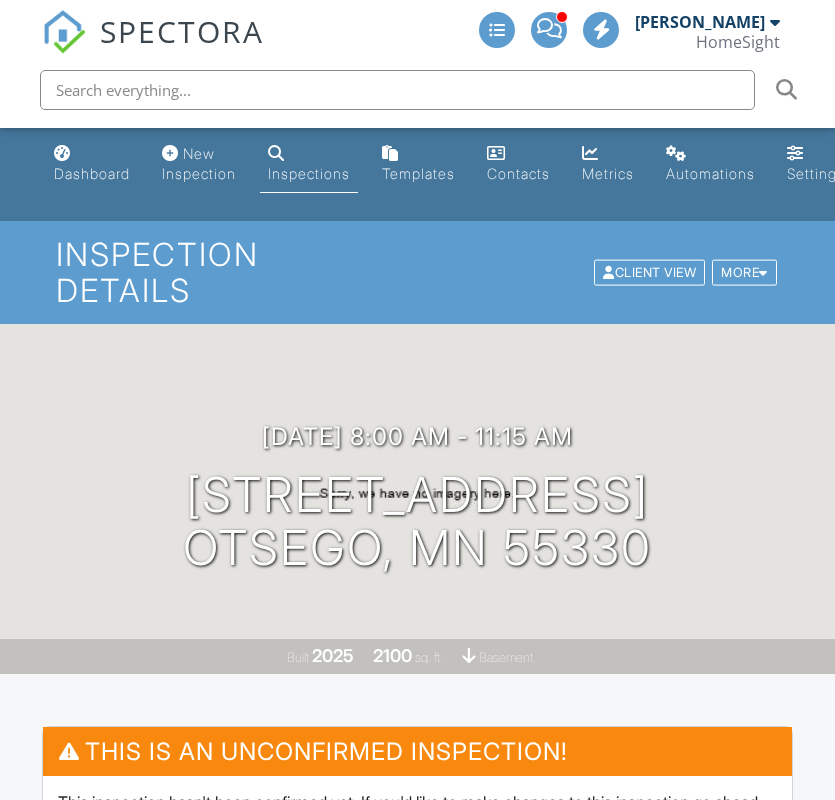 scroll, scrollTop: 0, scrollLeft: 0, axis: both 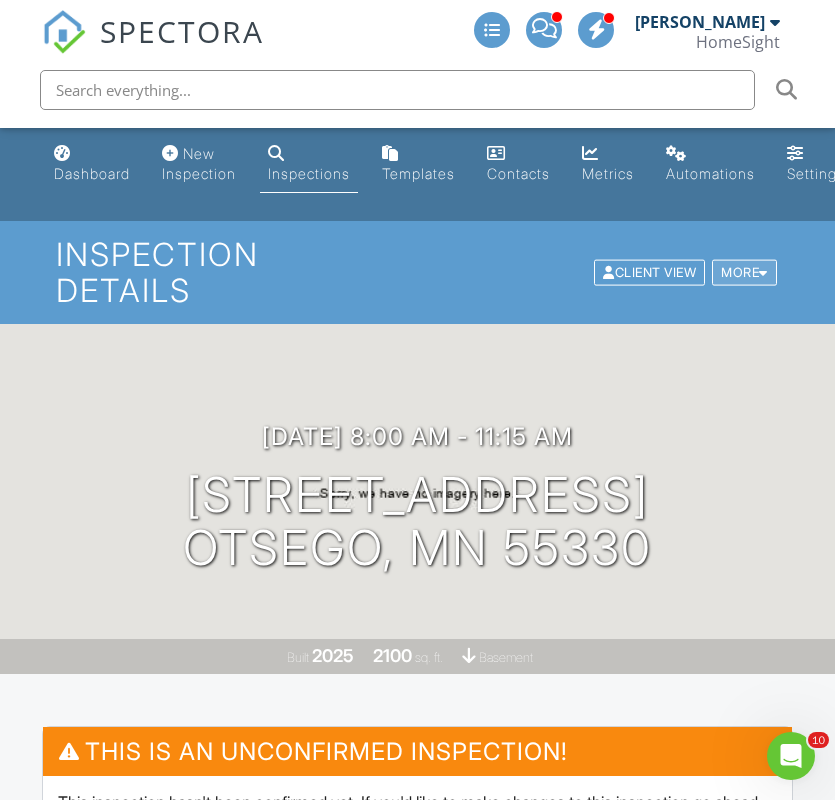click on "More" at bounding box center (744, 272) 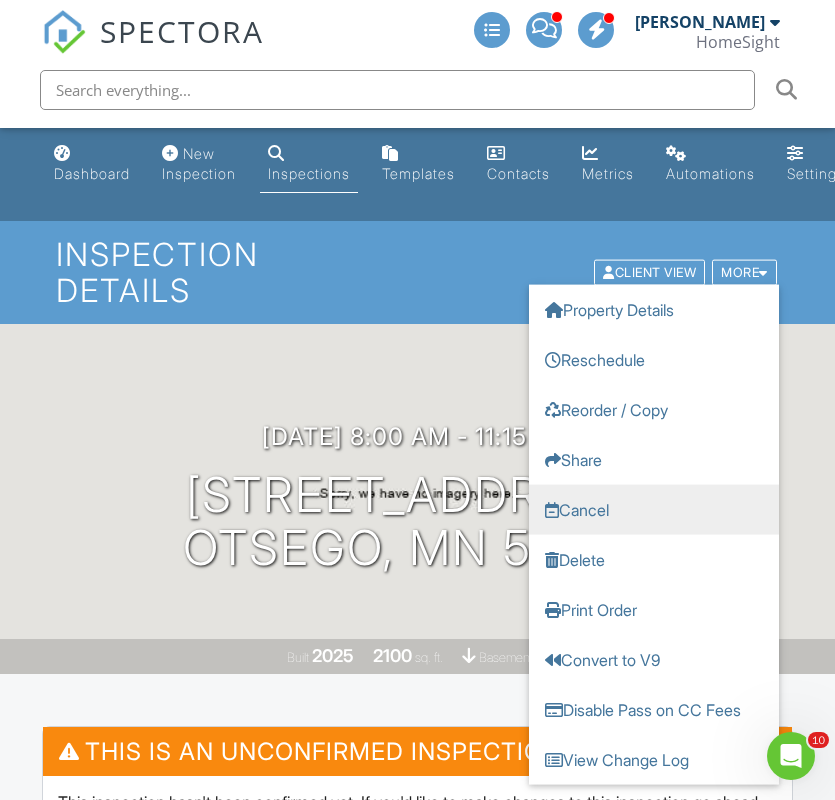 click on "Cancel" at bounding box center (654, 509) 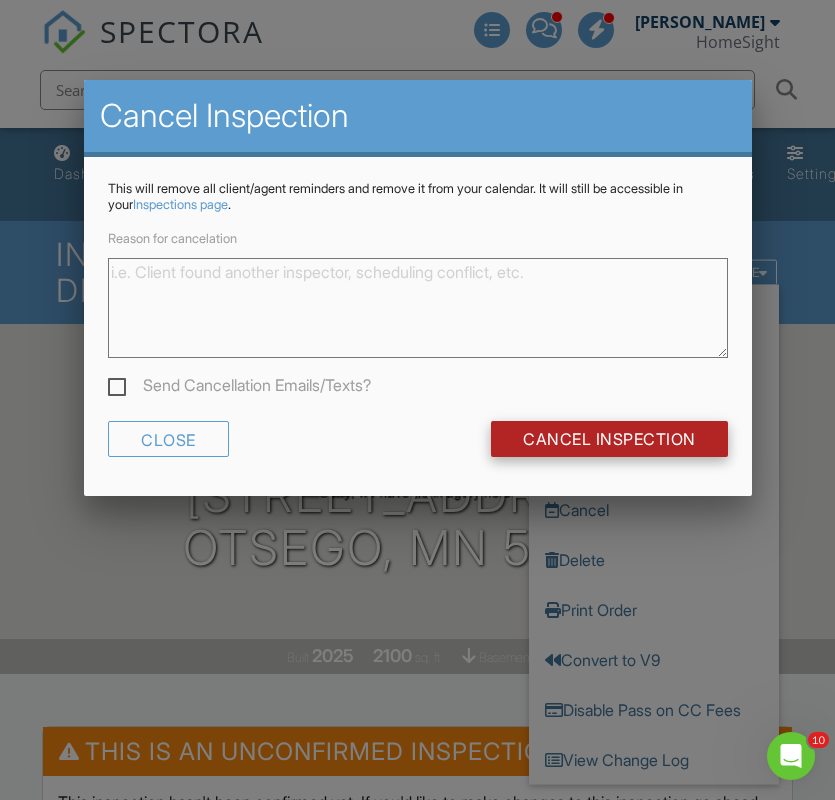 click on "Cancel Inspection" at bounding box center (609, 439) 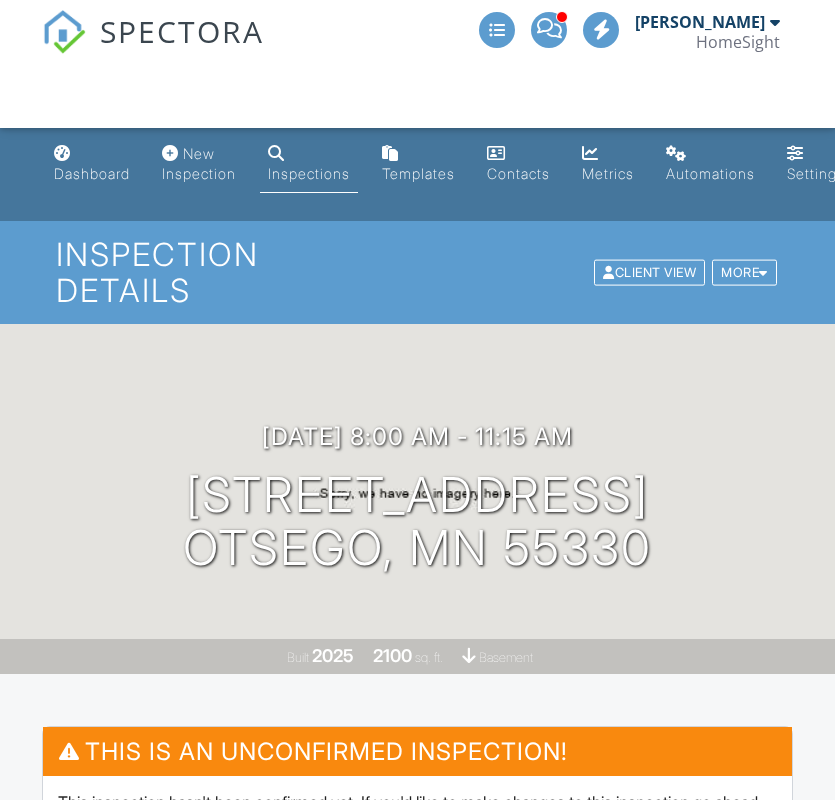 scroll, scrollTop: 0, scrollLeft: 0, axis: both 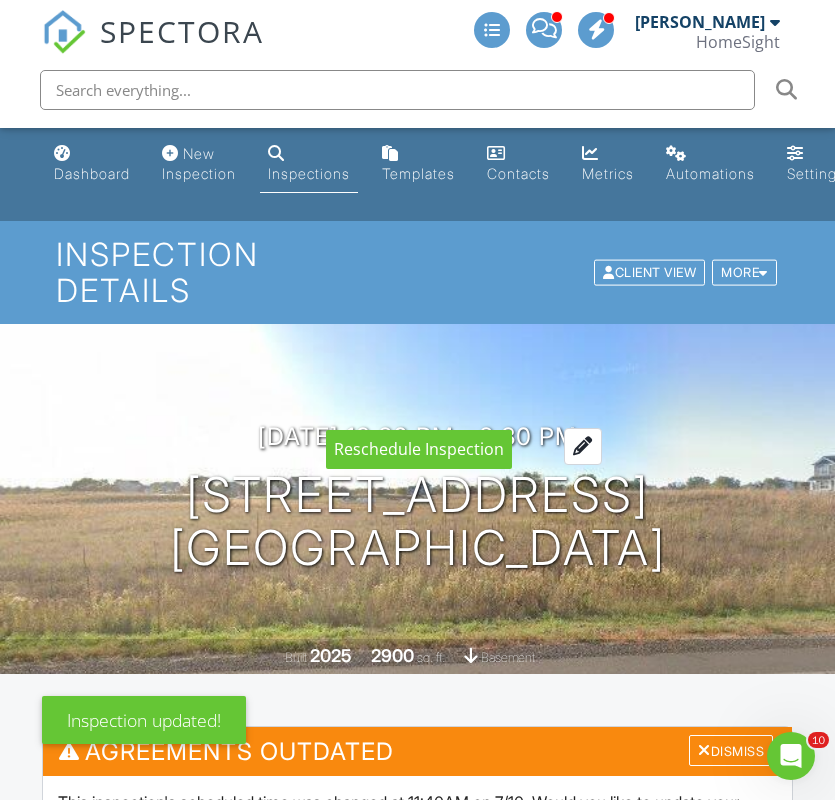 click on "07/18/2025 12:30 pm
- 3:30 pm" at bounding box center [417, 436] 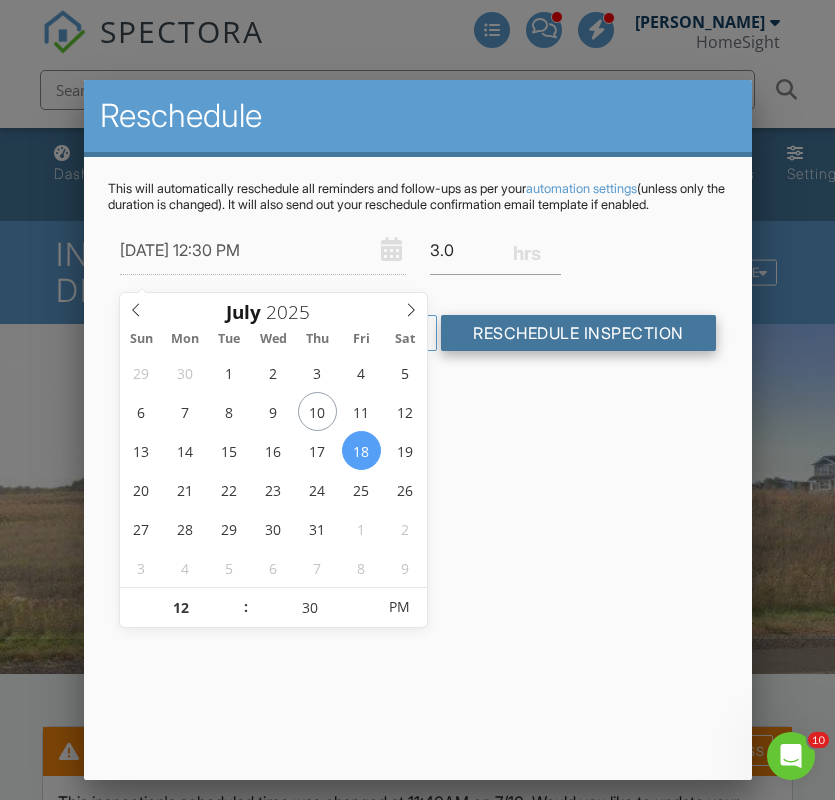click on "Reschedule Inspection" at bounding box center [578, 333] 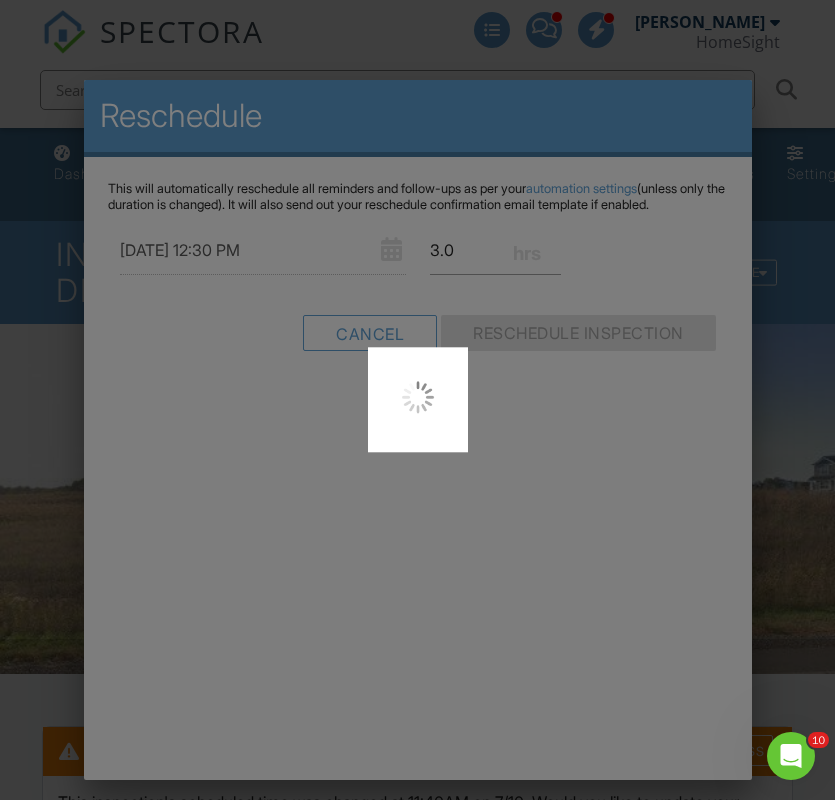 click at bounding box center (417, 400) 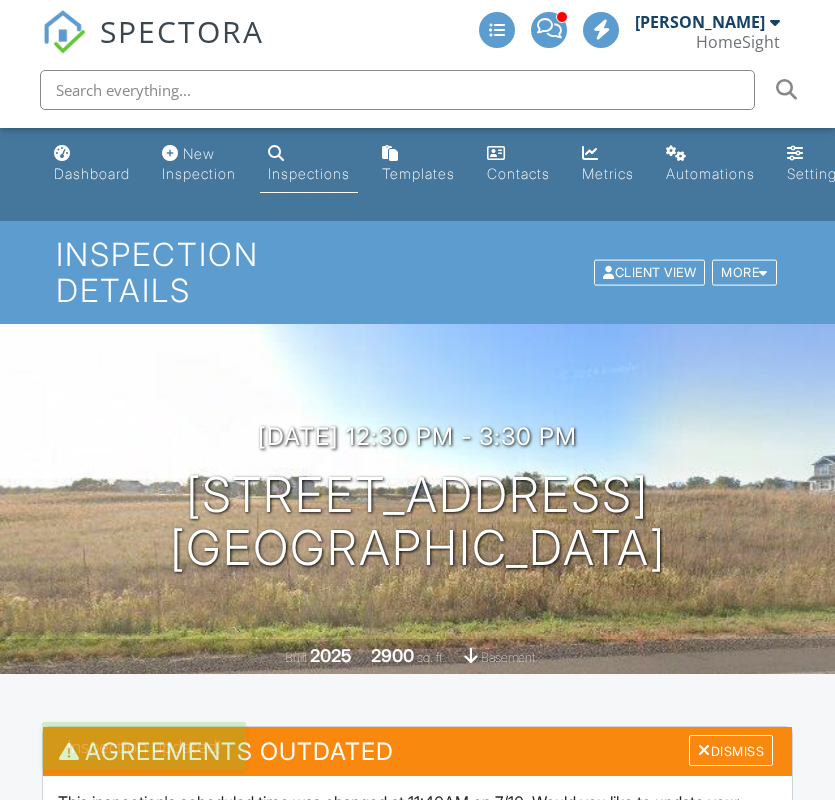scroll, scrollTop: 0, scrollLeft: 0, axis: both 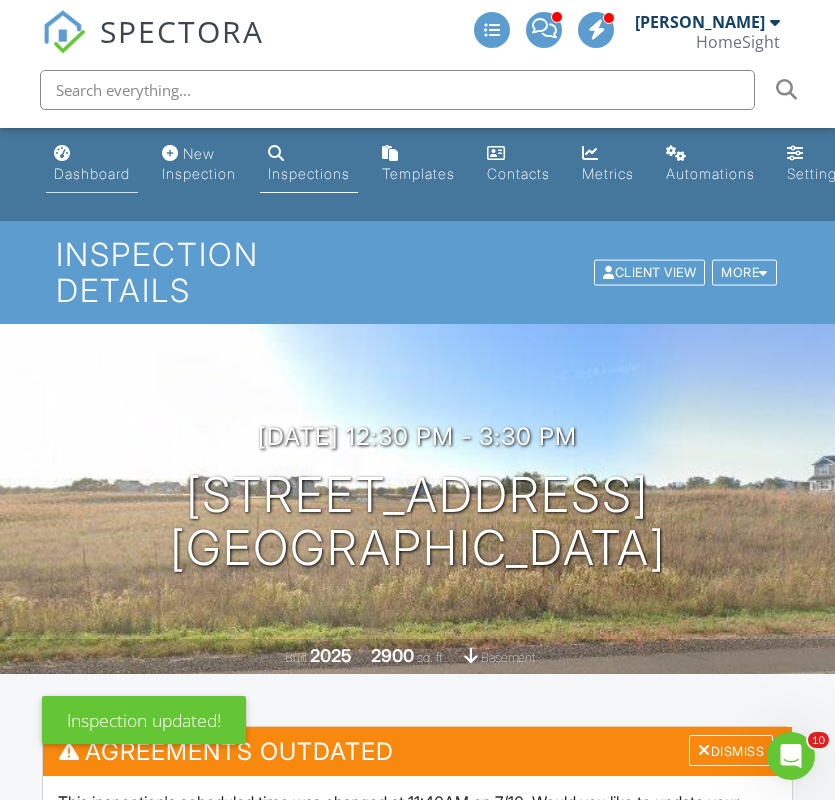click on "Dashboard" at bounding box center [92, 173] 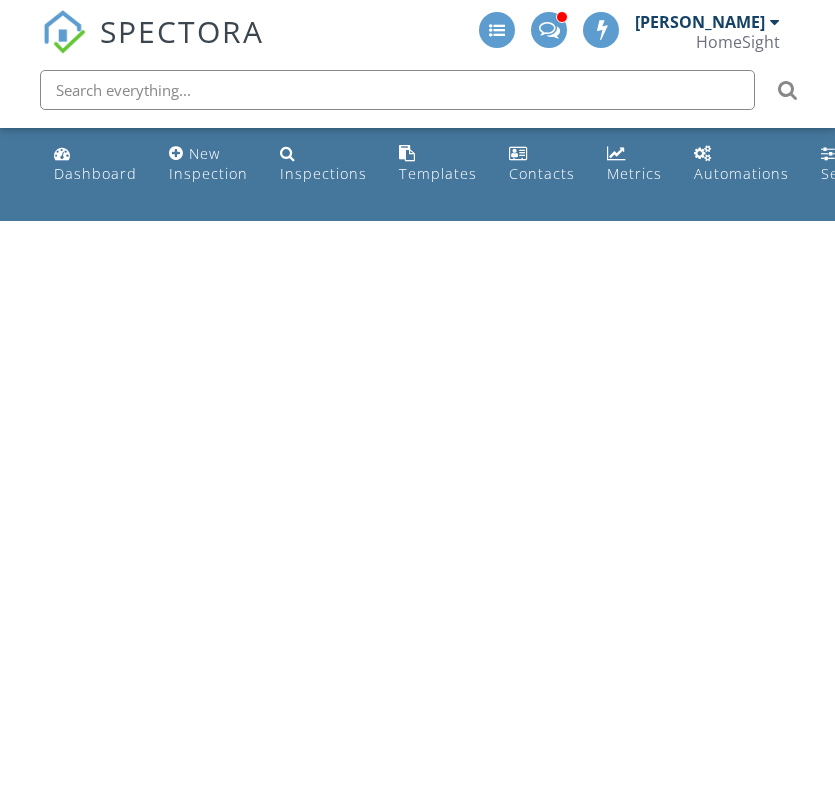 scroll, scrollTop: 0, scrollLeft: 0, axis: both 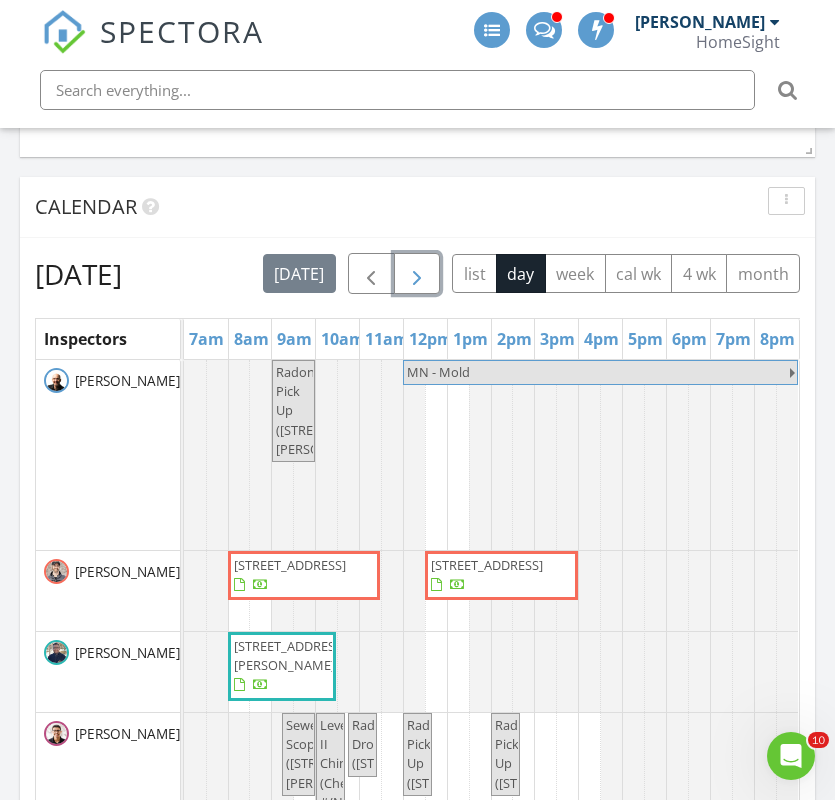 click at bounding box center (417, 275) 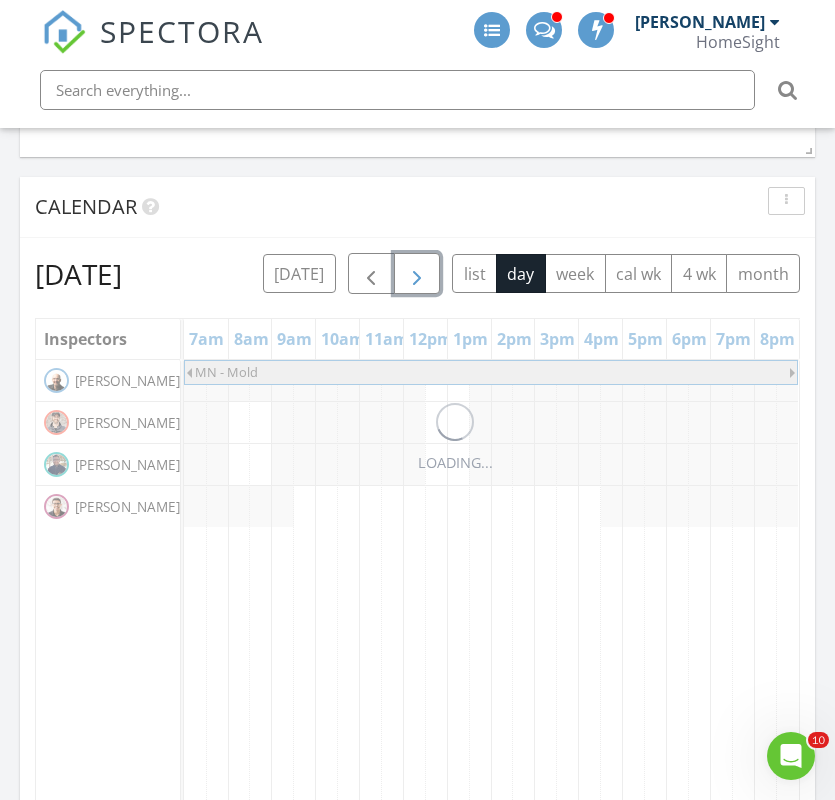click at bounding box center [417, 273] 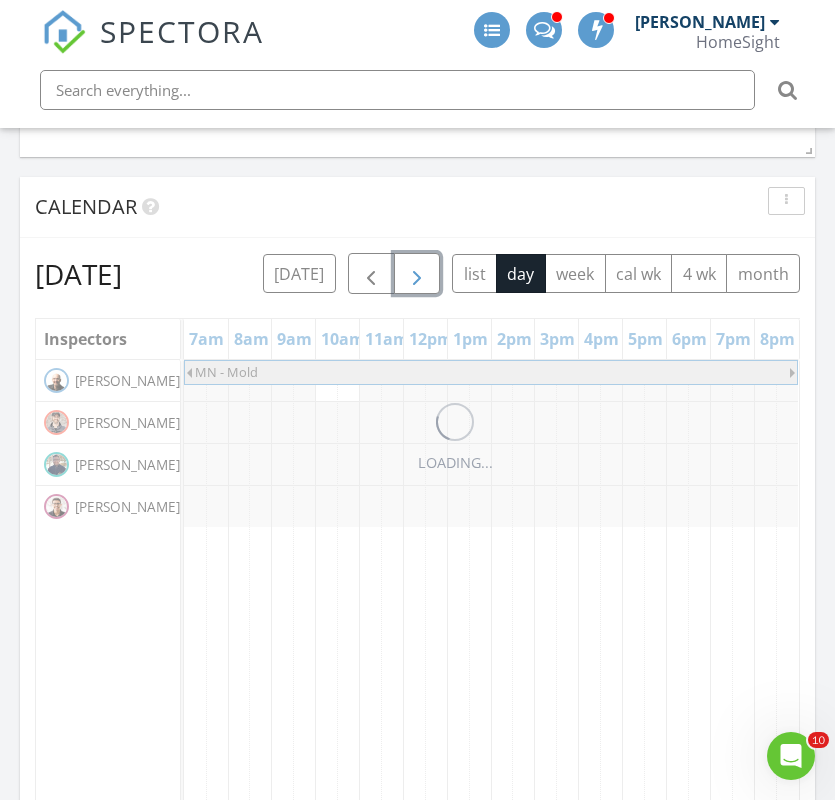 click at bounding box center (417, 275) 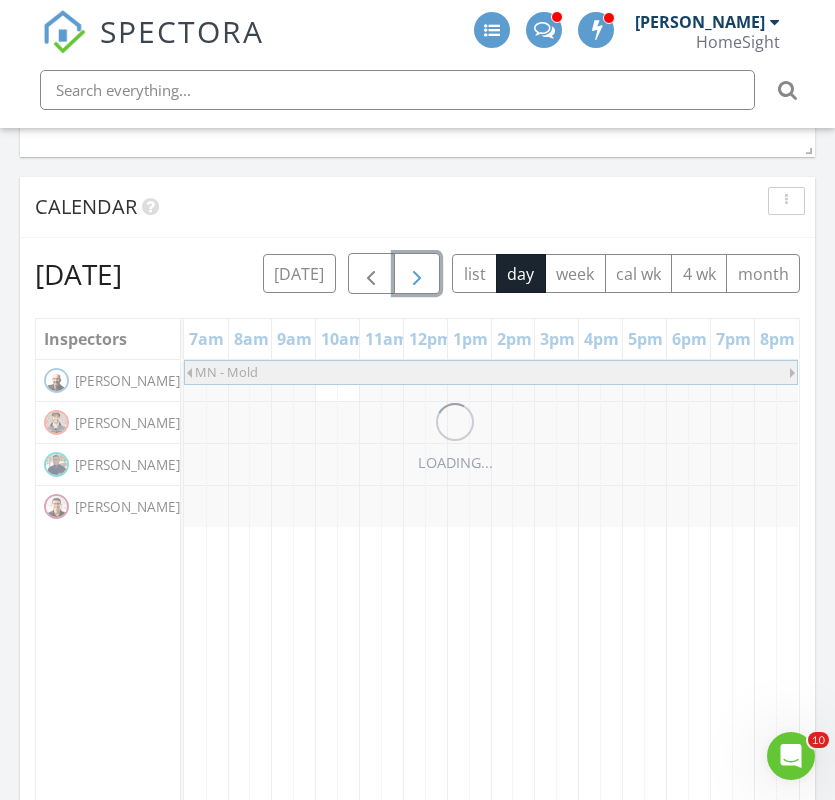 click at bounding box center [417, 275] 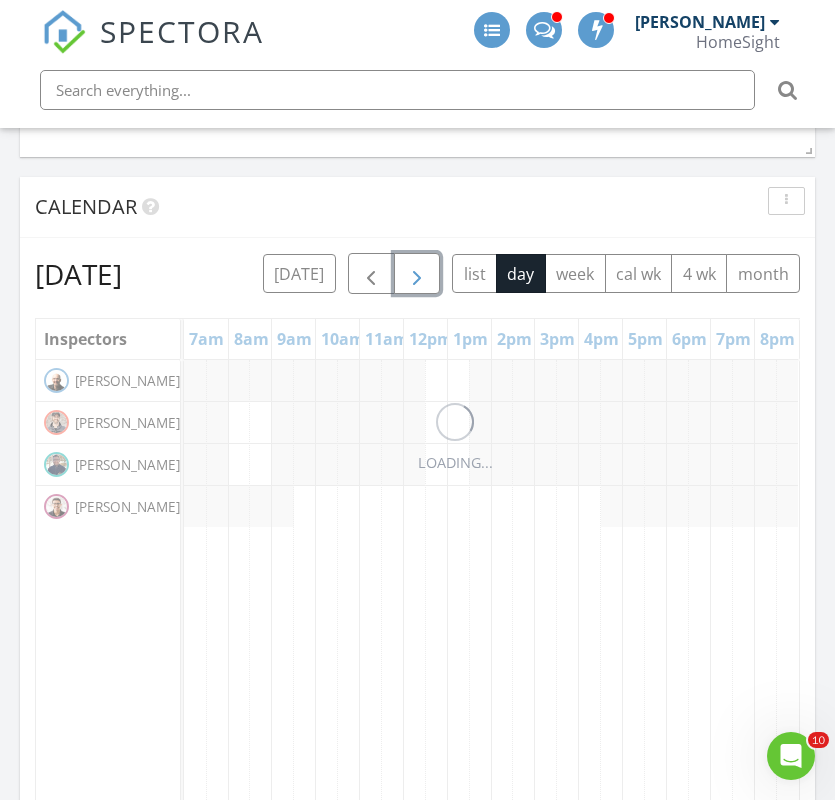 click at bounding box center [417, 275] 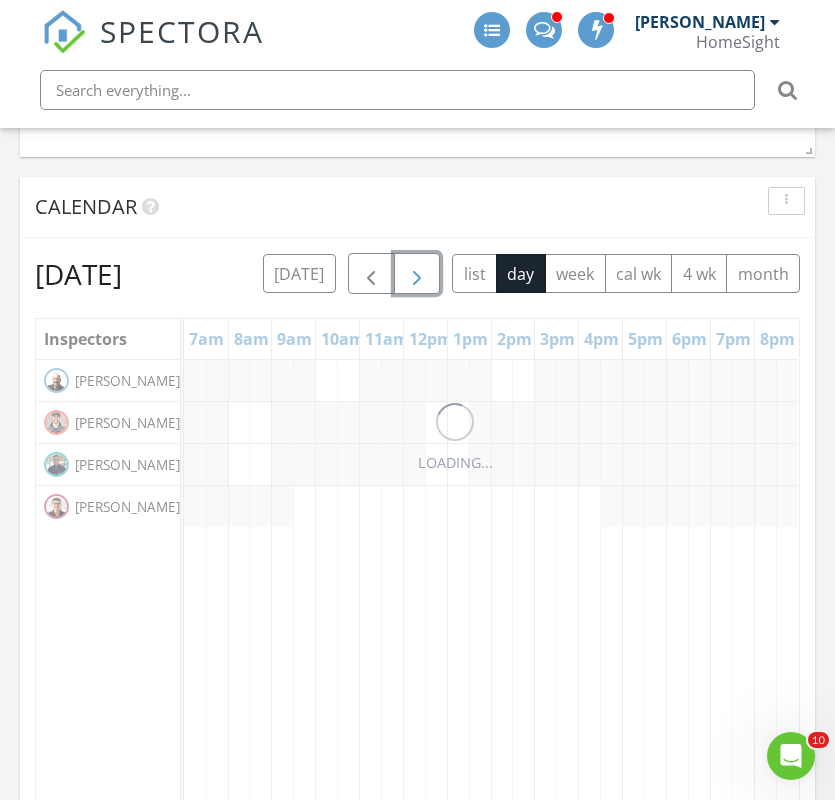 click at bounding box center (417, 275) 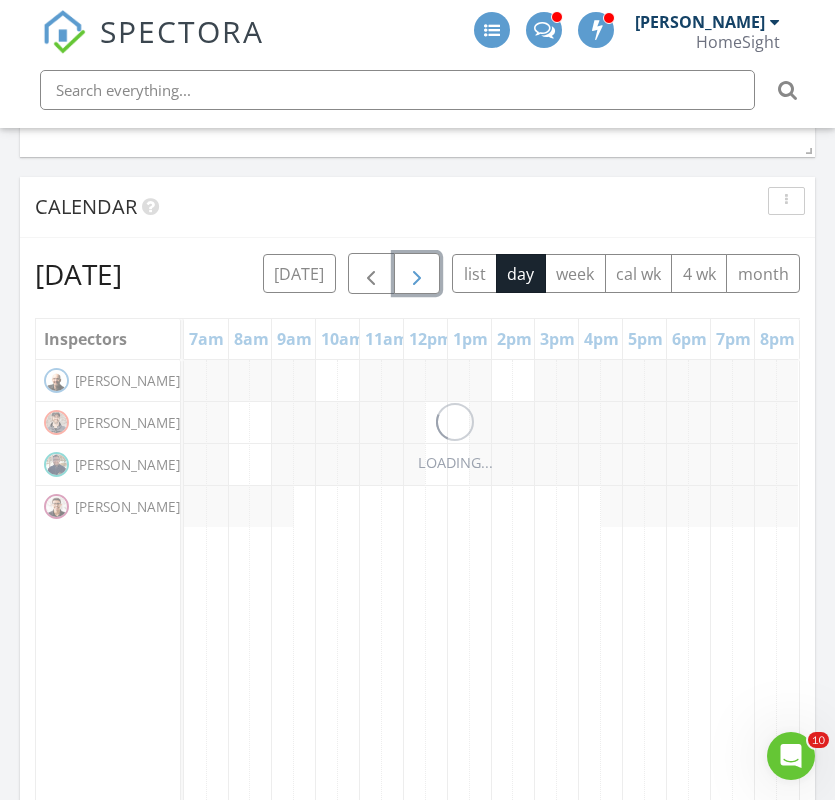 click at bounding box center [417, 273] 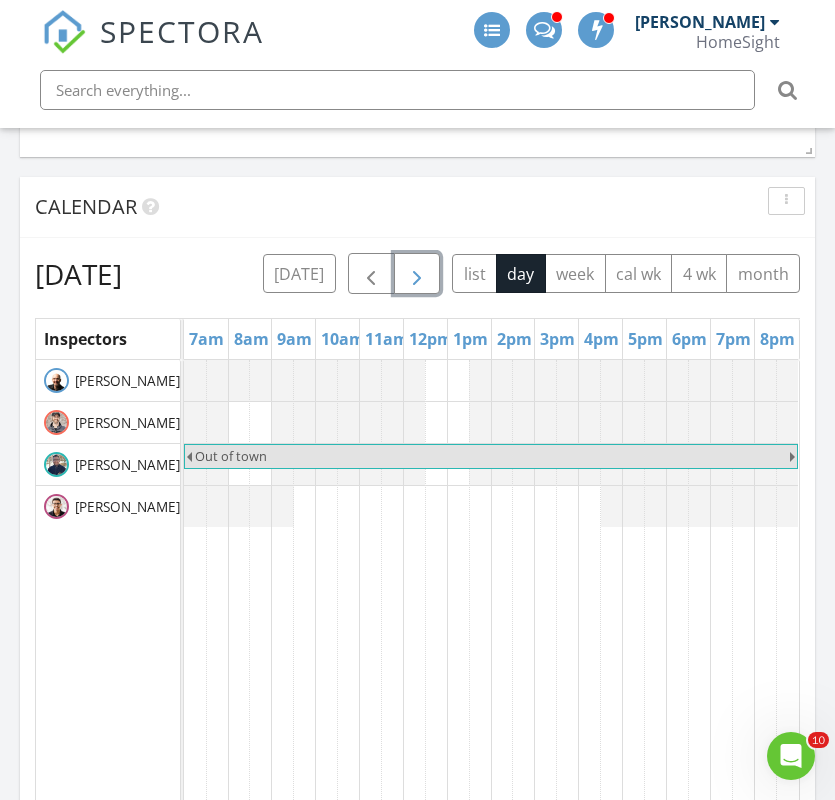 click at bounding box center (417, 275) 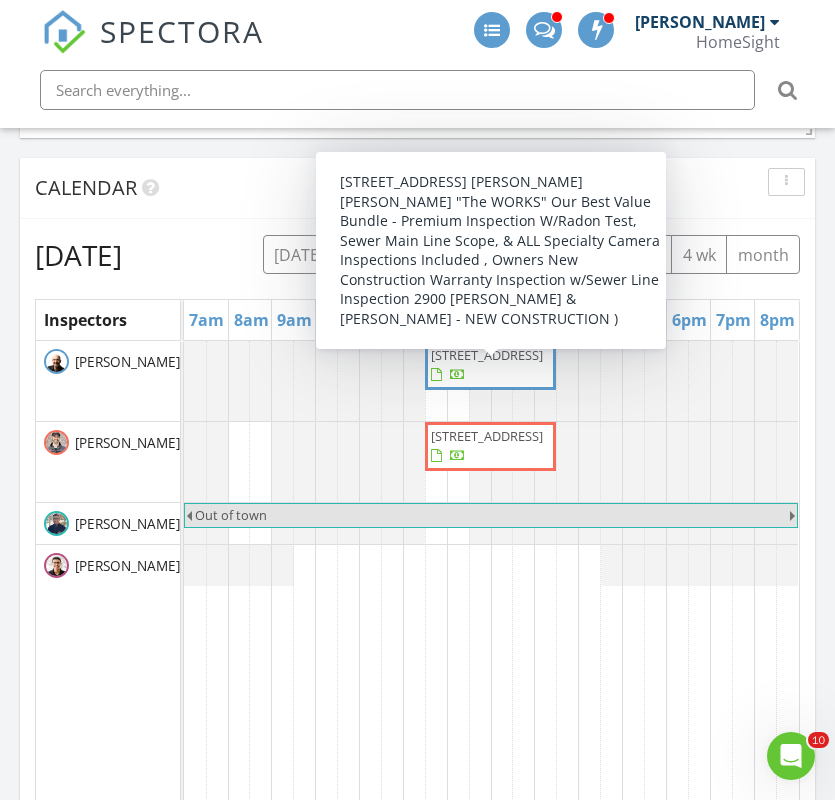 scroll, scrollTop: 2326, scrollLeft: 0, axis: vertical 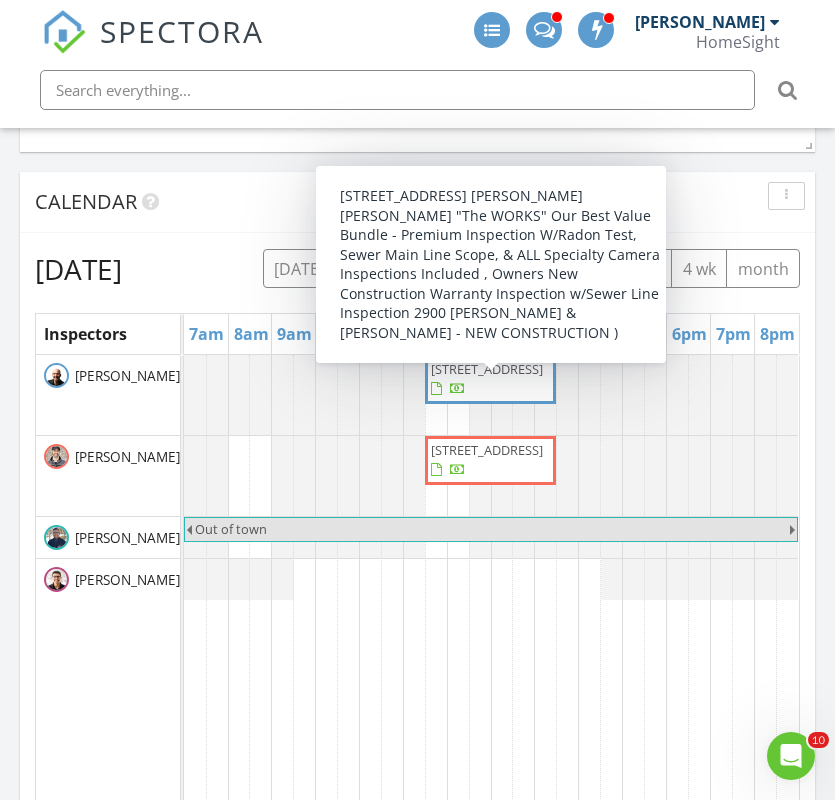 click on "[STREET_ADDRESS]" at bounding box center (487, 369) 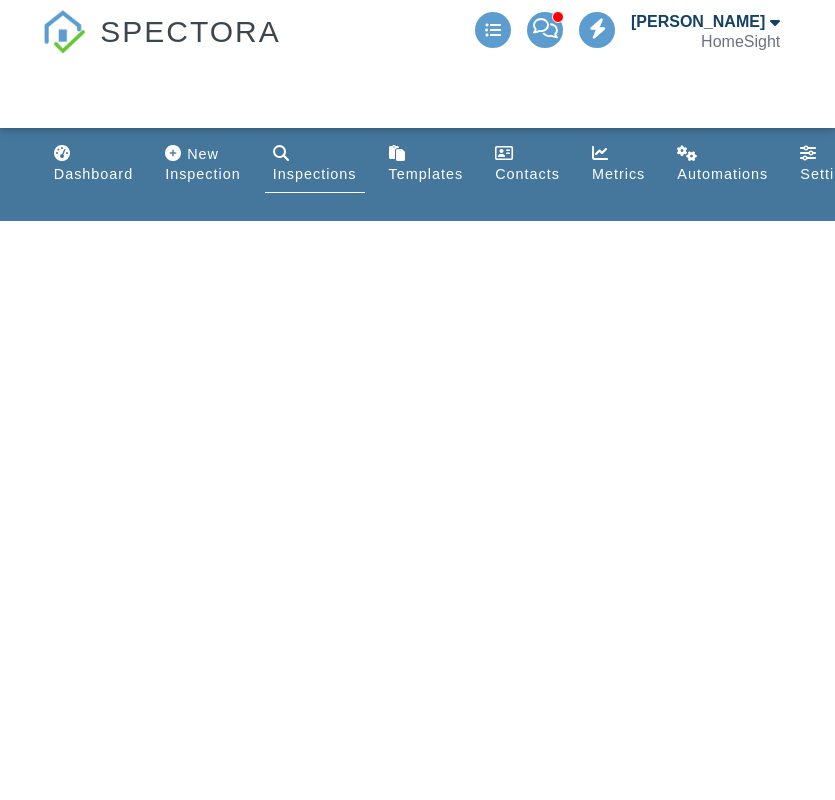 scroll, scrollTop: 0, scrollLeft: 0, axis: both 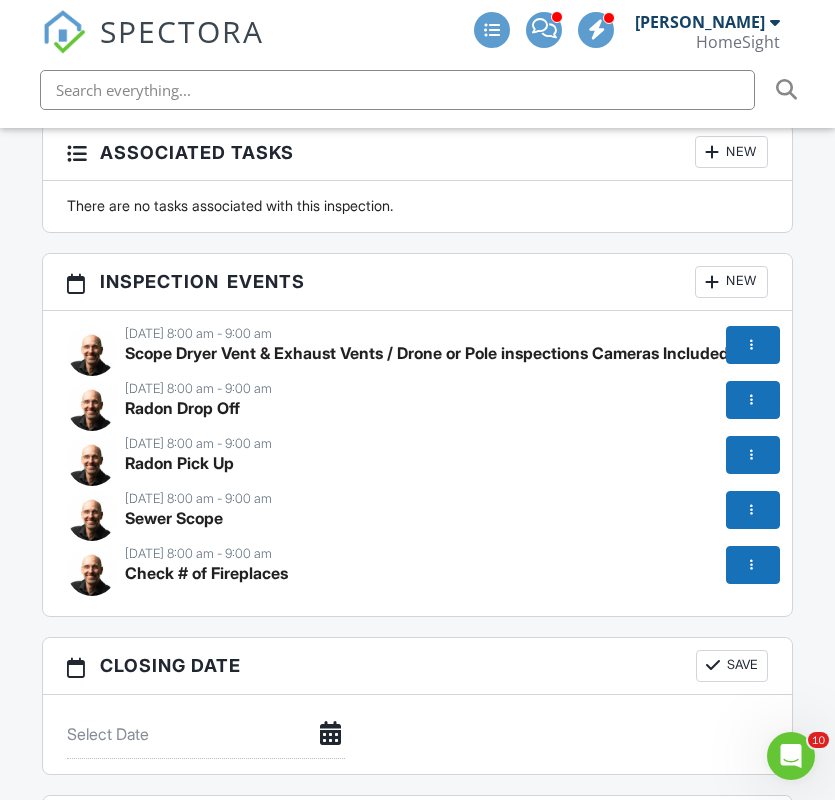 click on "New" at bounding box center (731, 282) 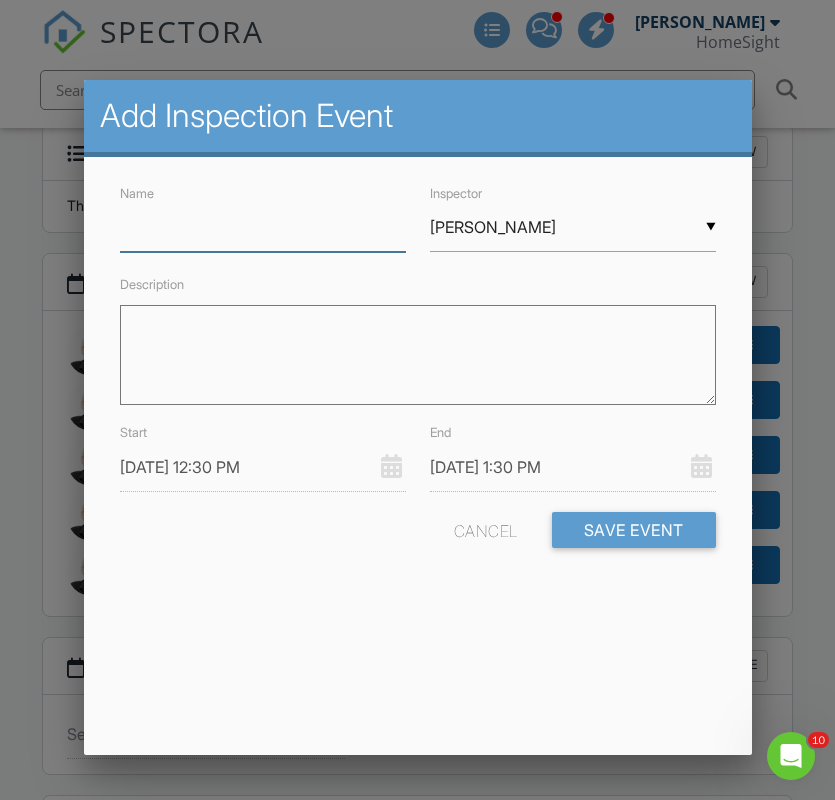 click on "Name" at bounding box center (263, 227) 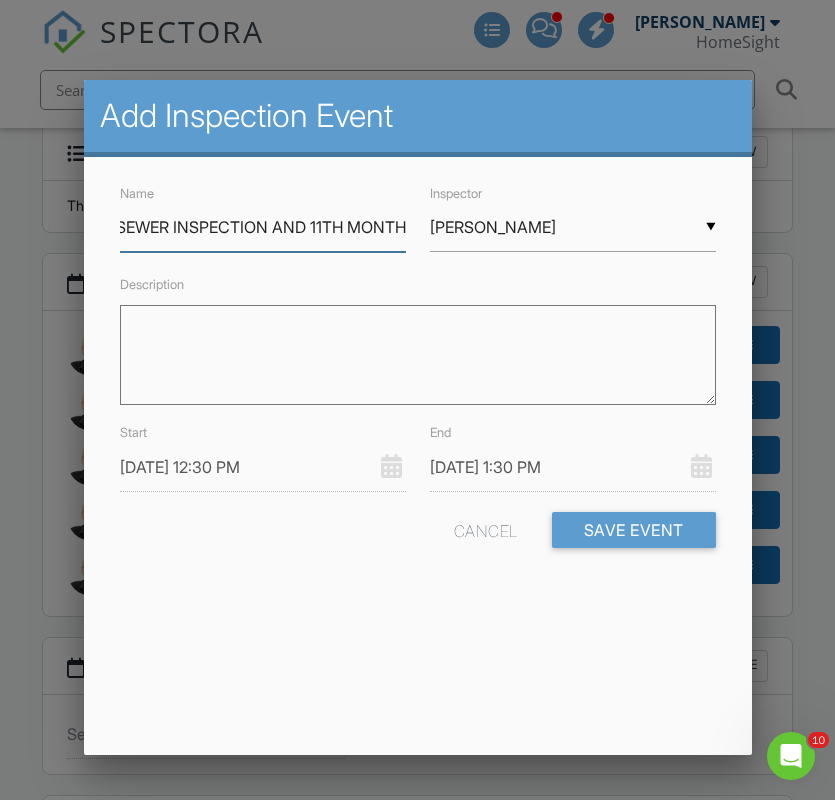scroll, scrollTop: 0, scrollLeft: 18, axis: horizontal 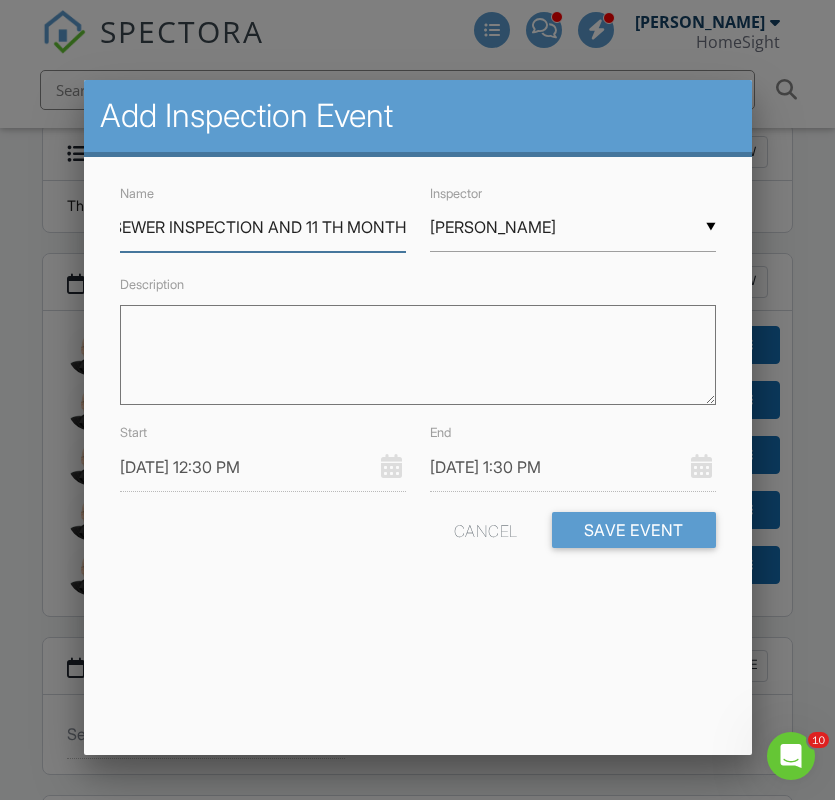 drag, startPoint x: 298, startPoint y: 226, endPoint x: 263, endPoint y: 228, distance: 35.057095 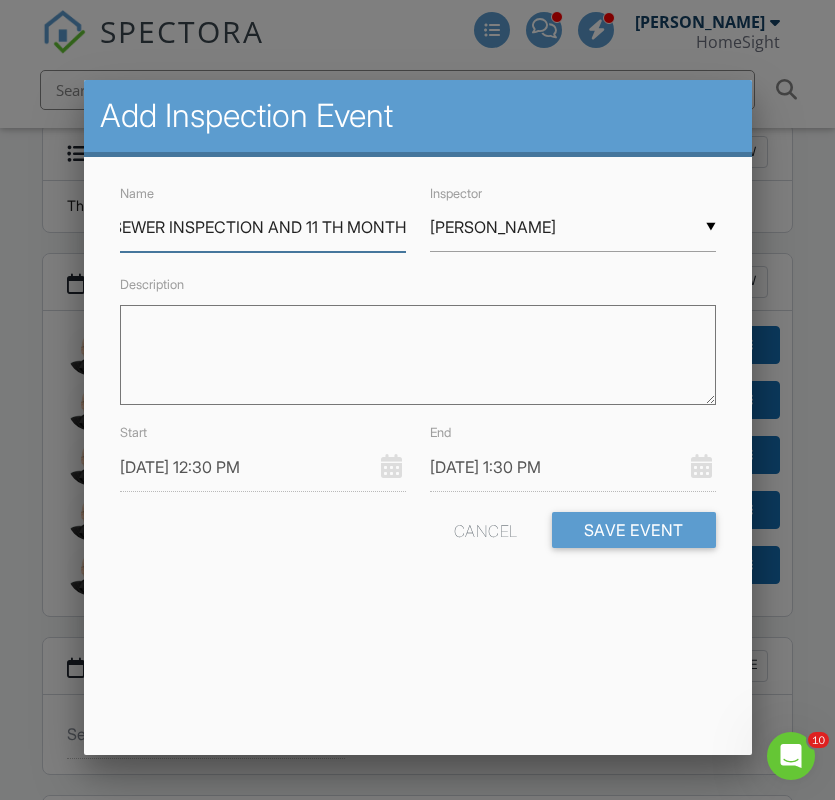 click on "SEWER INSPECTION AND 11 TH MONTH" at bounding box center [263, 227] 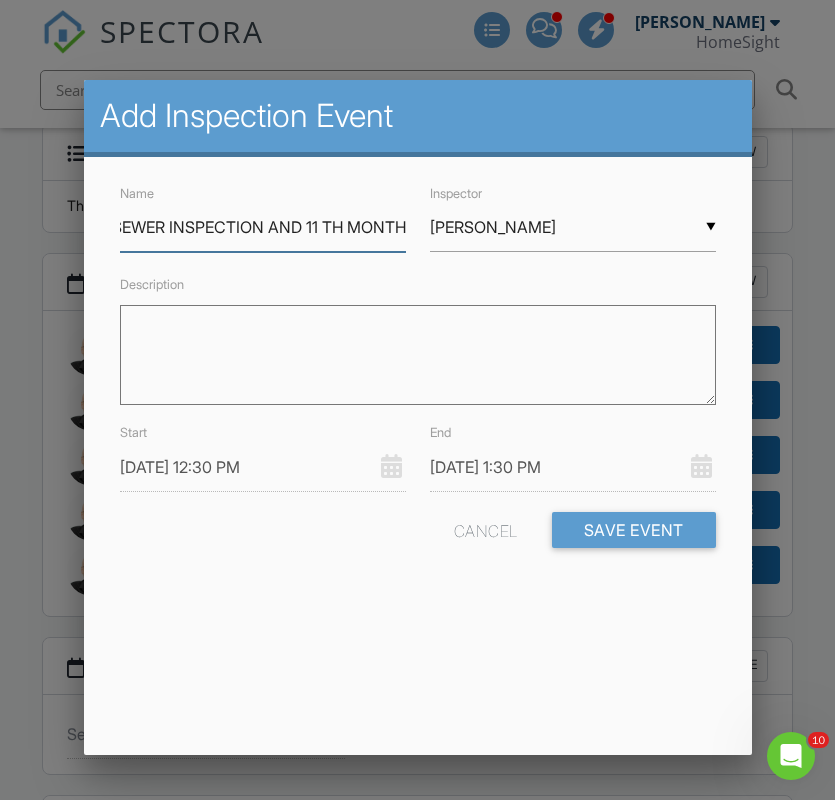 click on "SEWER INSPECTION AND 11 TH MONTH" at bounding box center [263, 227] 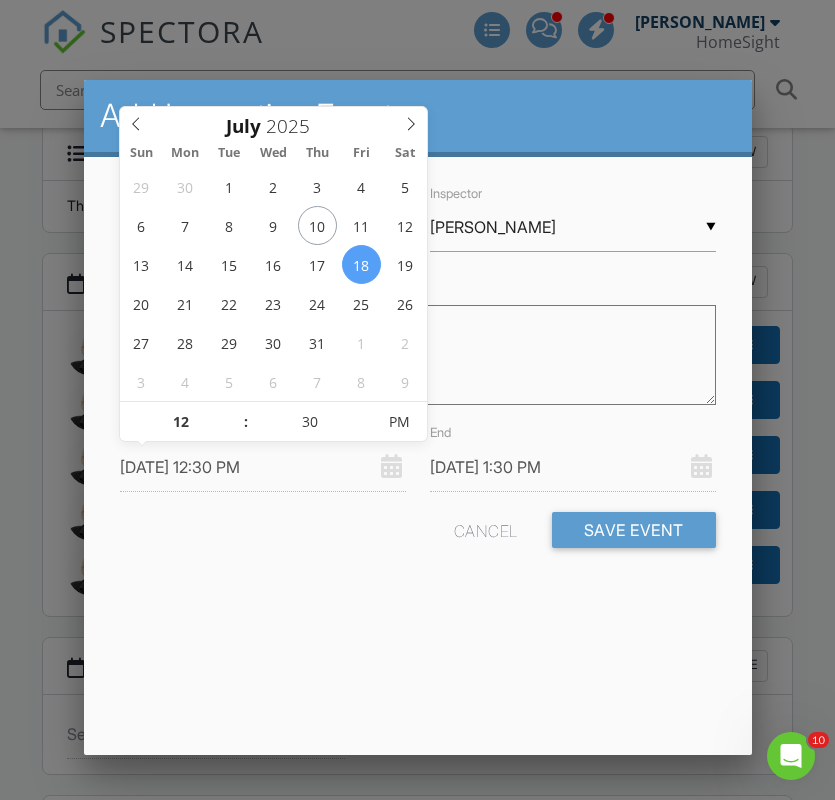 scroll, scrollTop: 0, scrollLeft: 0, axis: both 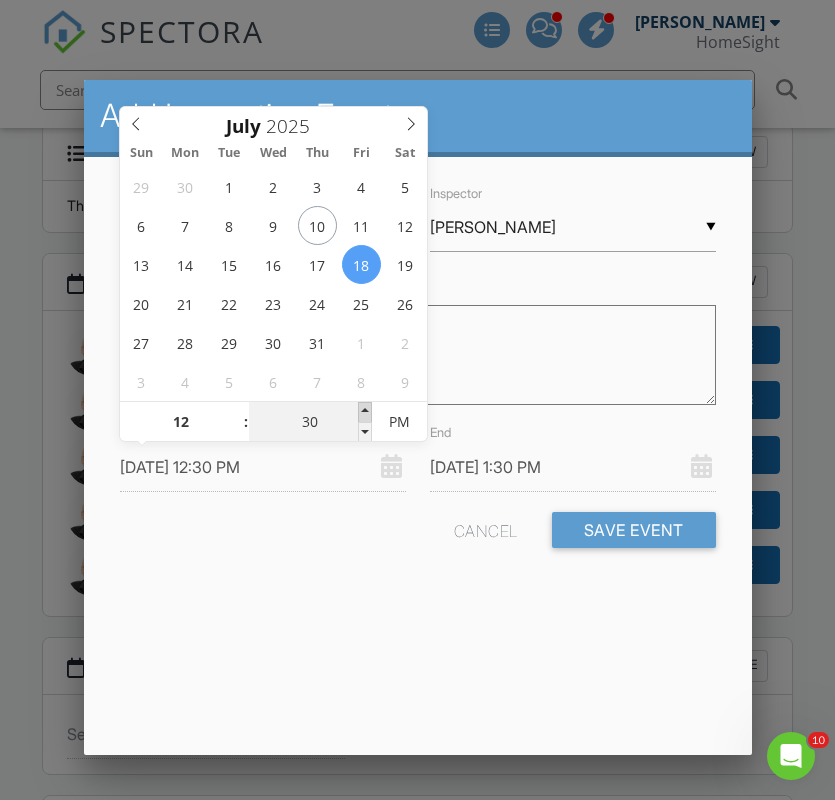 type on "35" 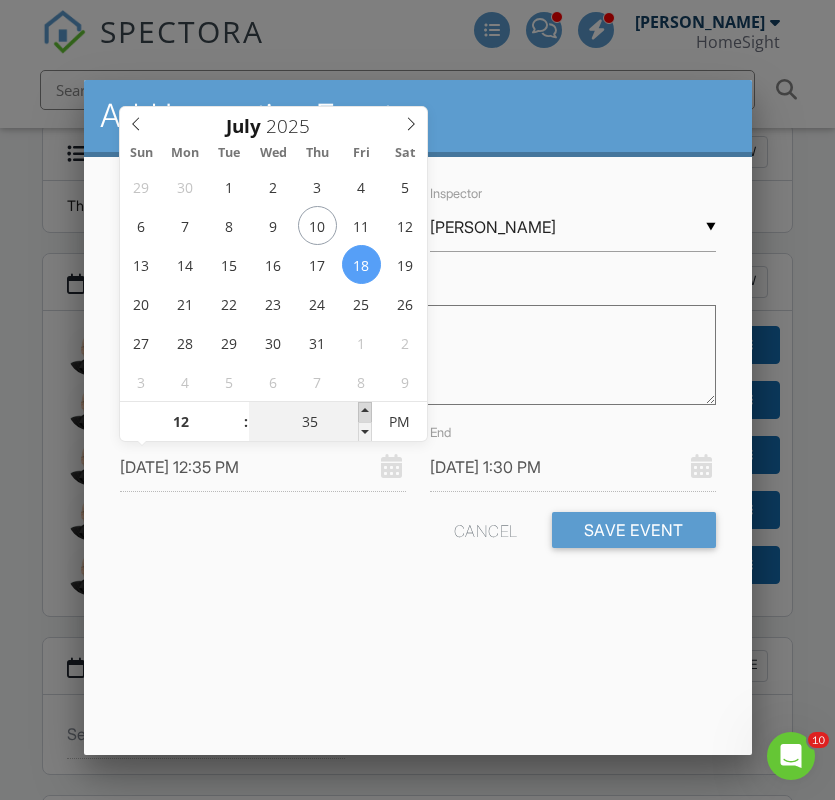 click at bounding box center (365, 412) 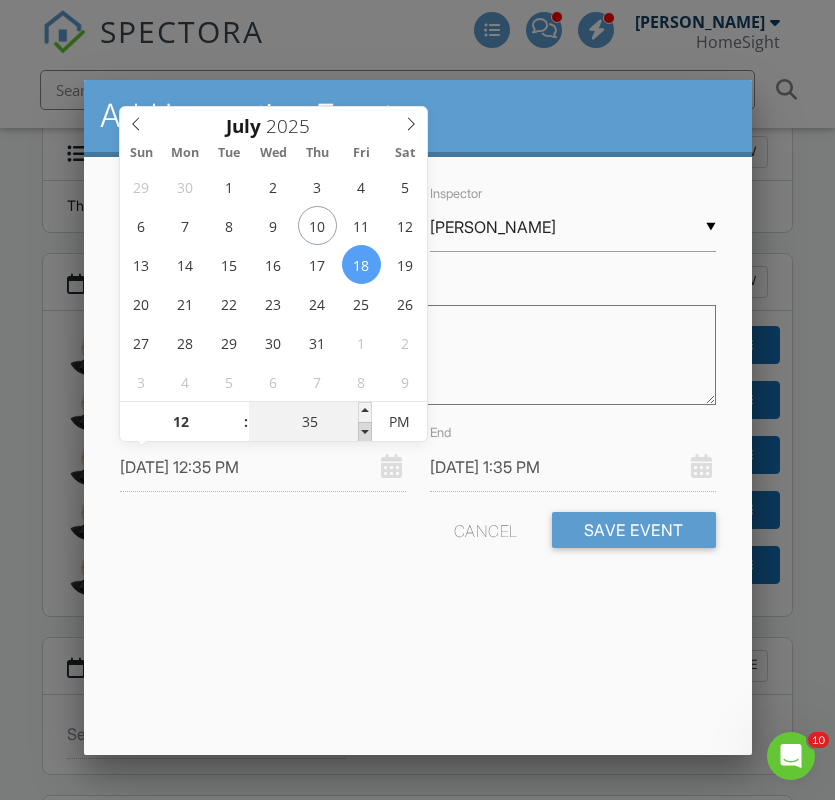 type on "30" 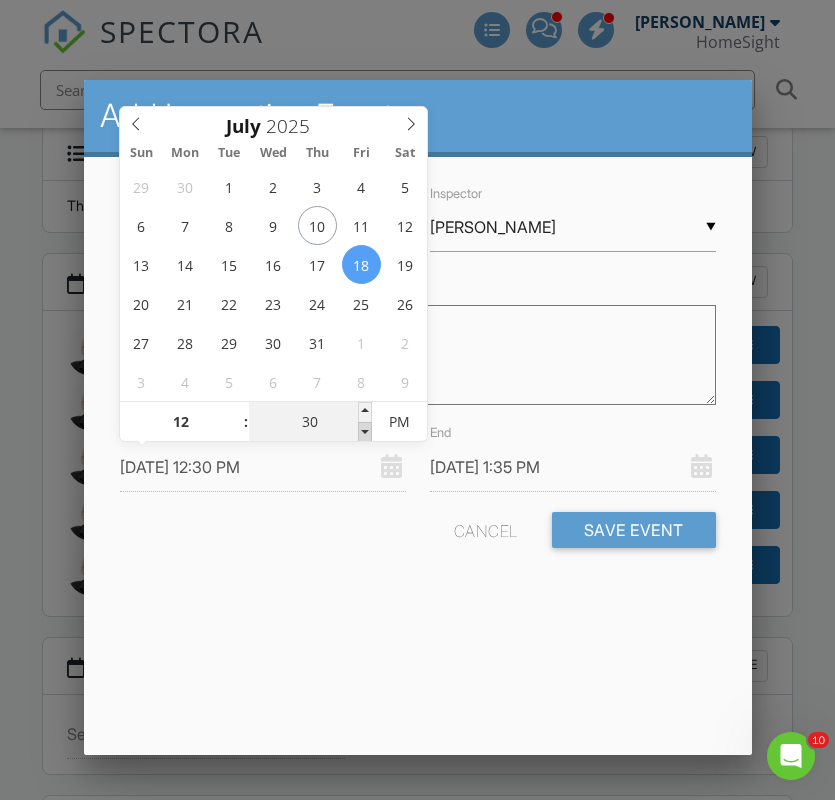 click at bounding box center (365, 432) 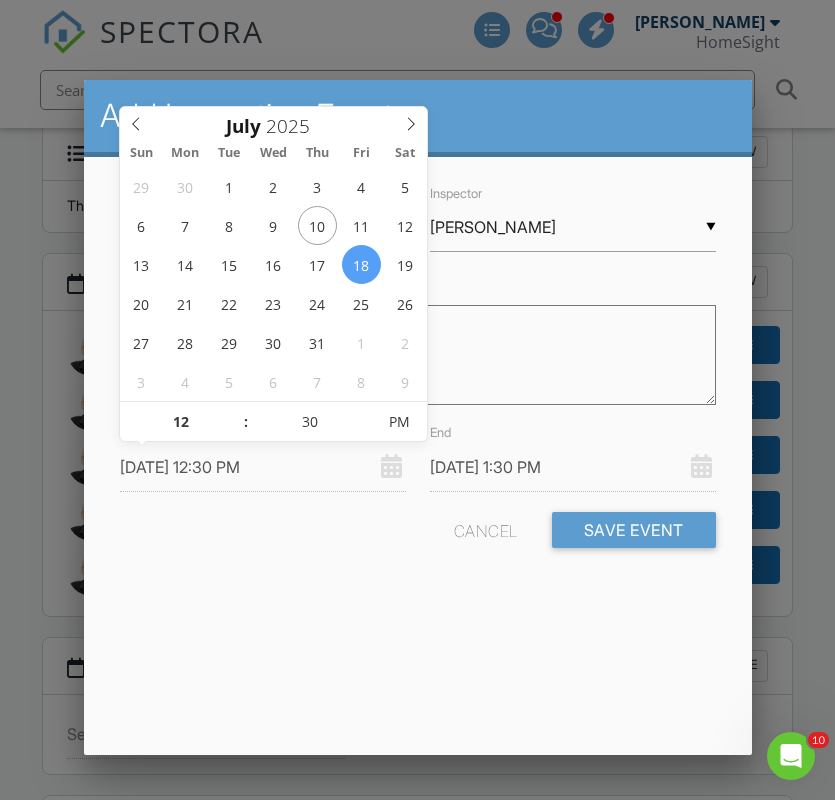 click on "07/18/2025 1:30 PM" at bounding box center [573, 467] 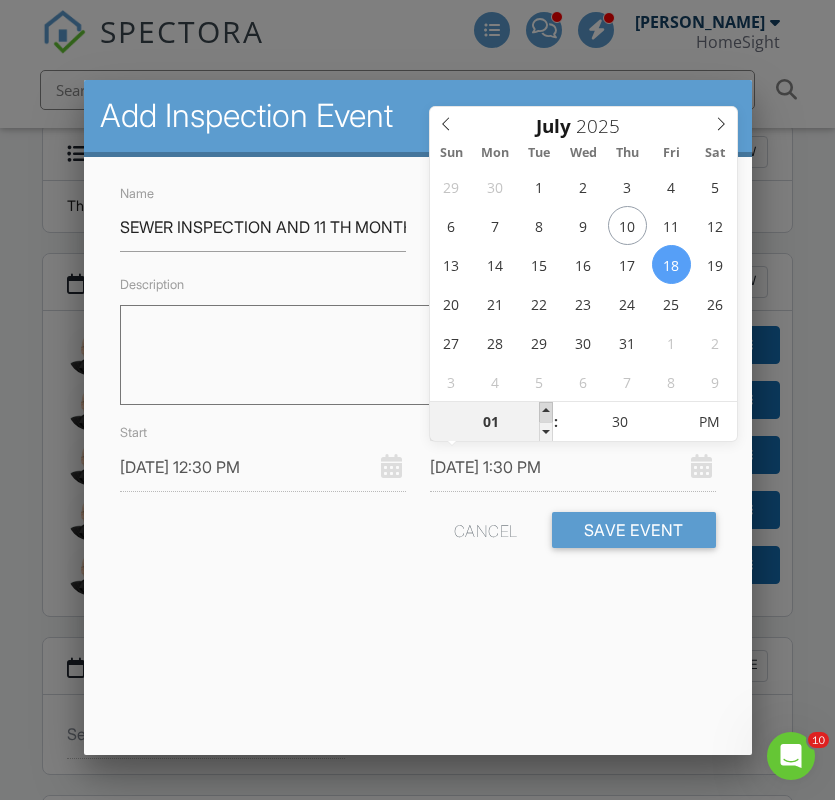 type on "02" 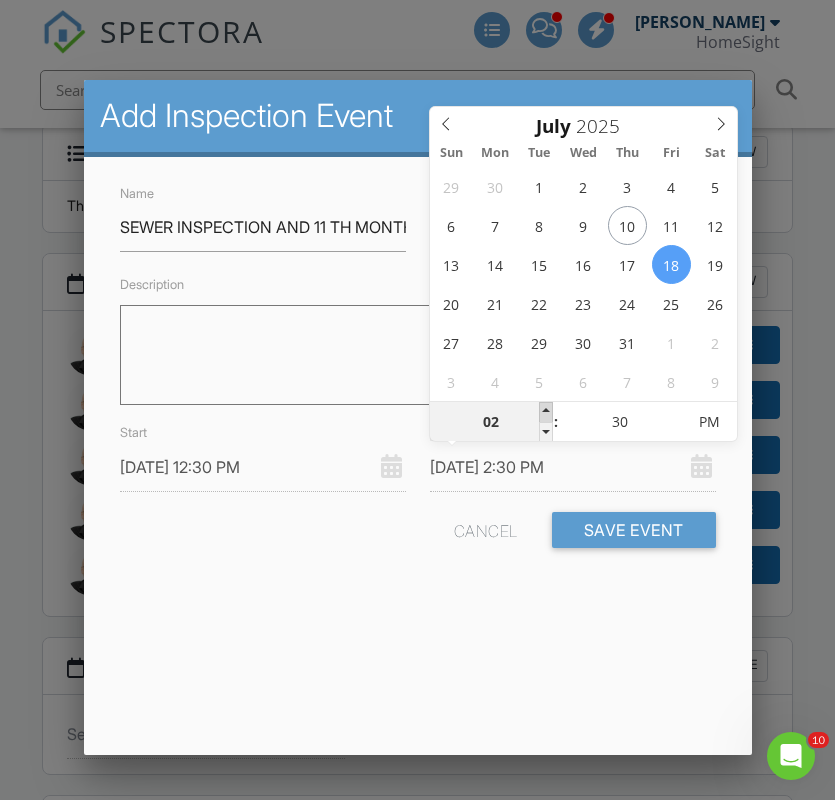 click at bounding box center [546, 412] 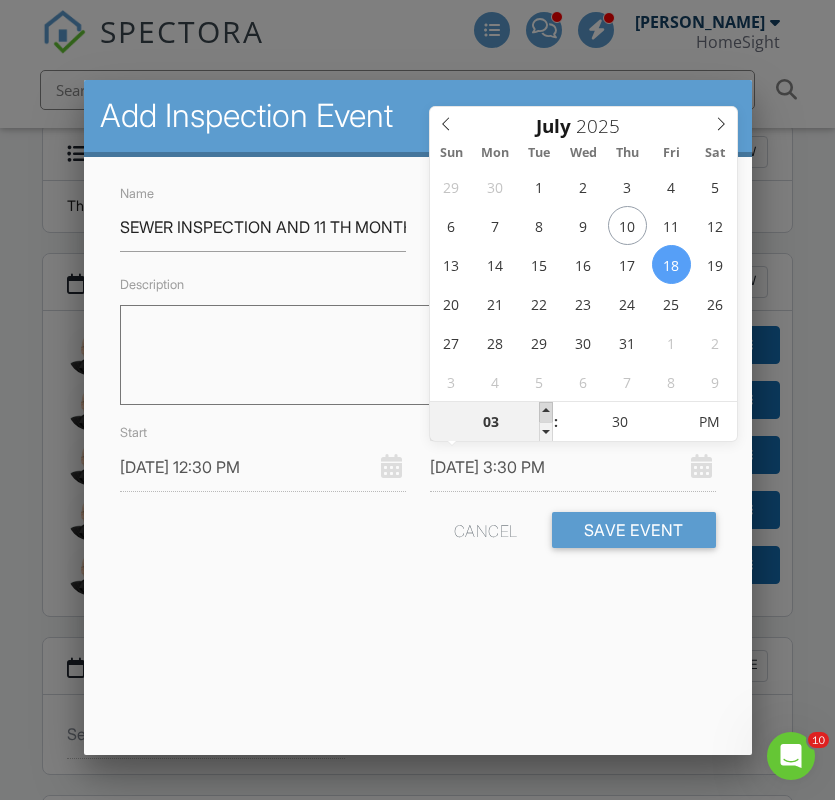 click at bounding box center (546, 412) 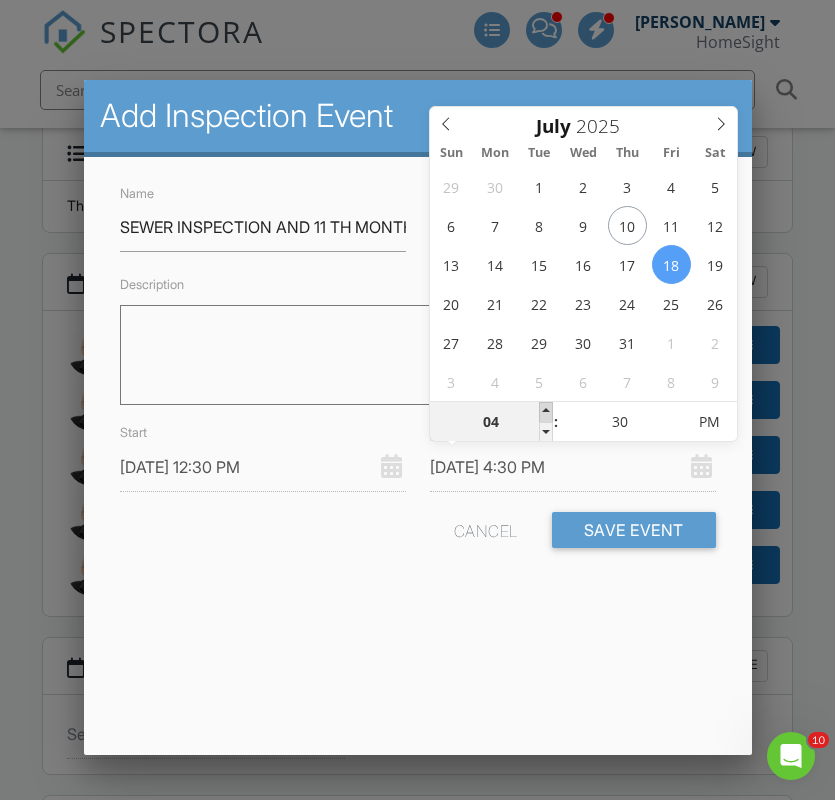 click at bounding box center [546, 412] 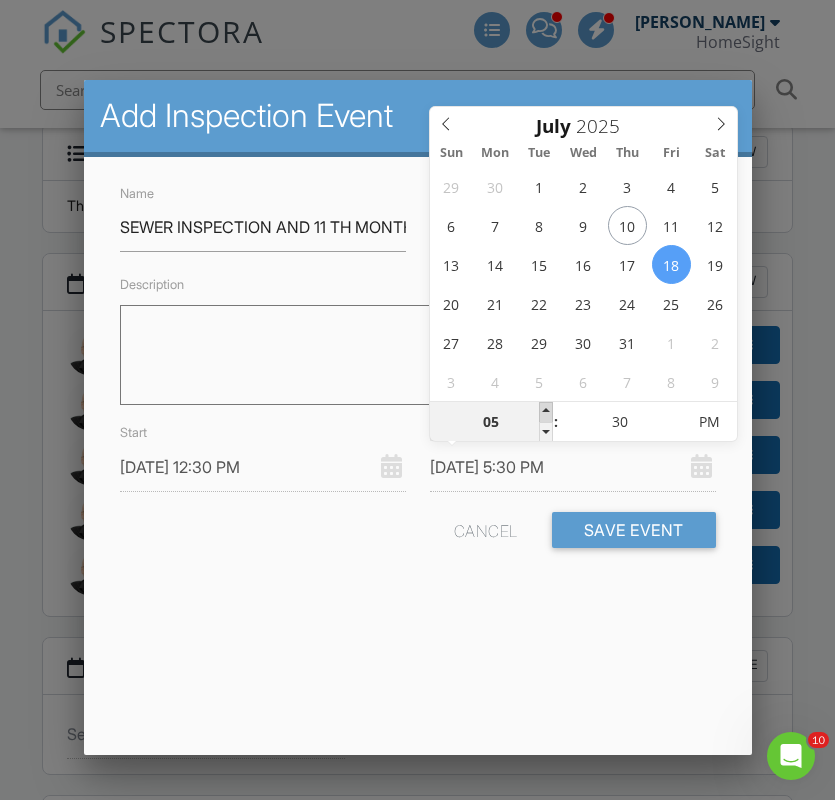 click at bounding box center (546, 412) 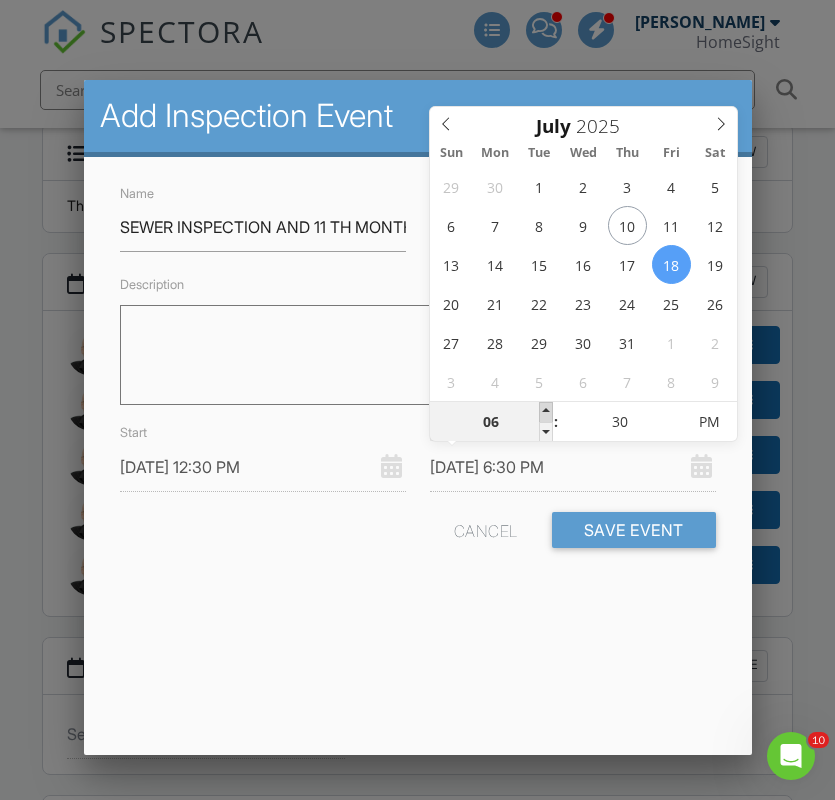 click at bounding box center (546, 412) 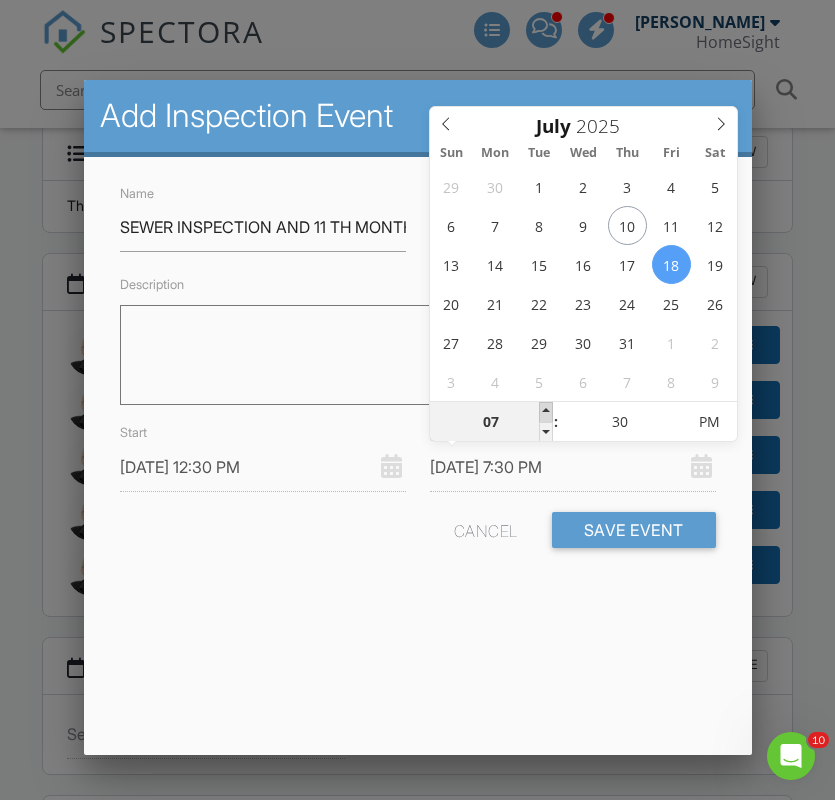click at bounding box center (546, 412) 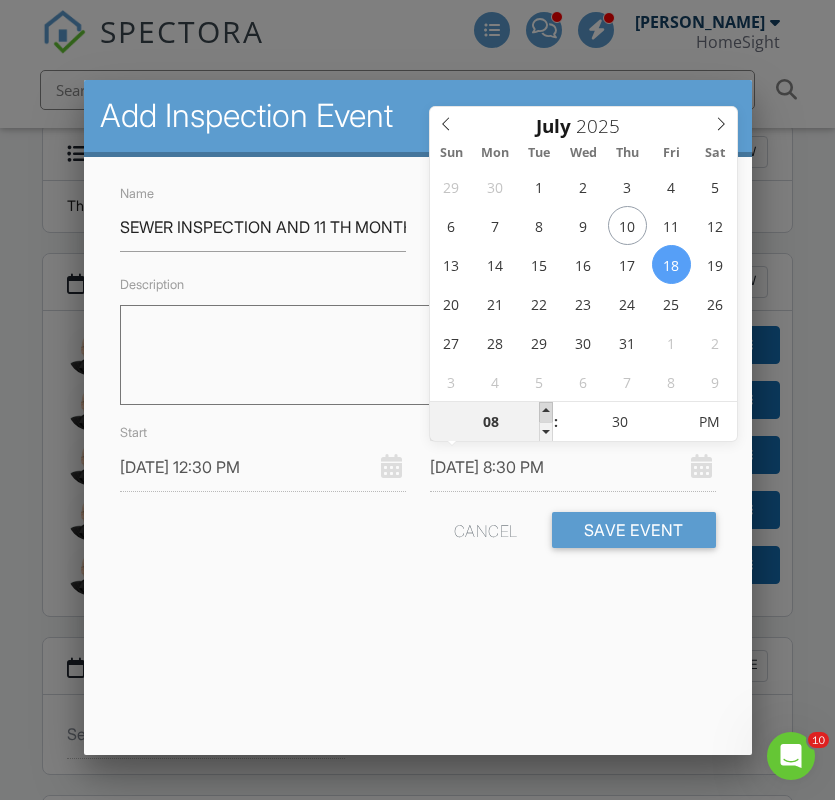 click at bounding box center (546, 412) 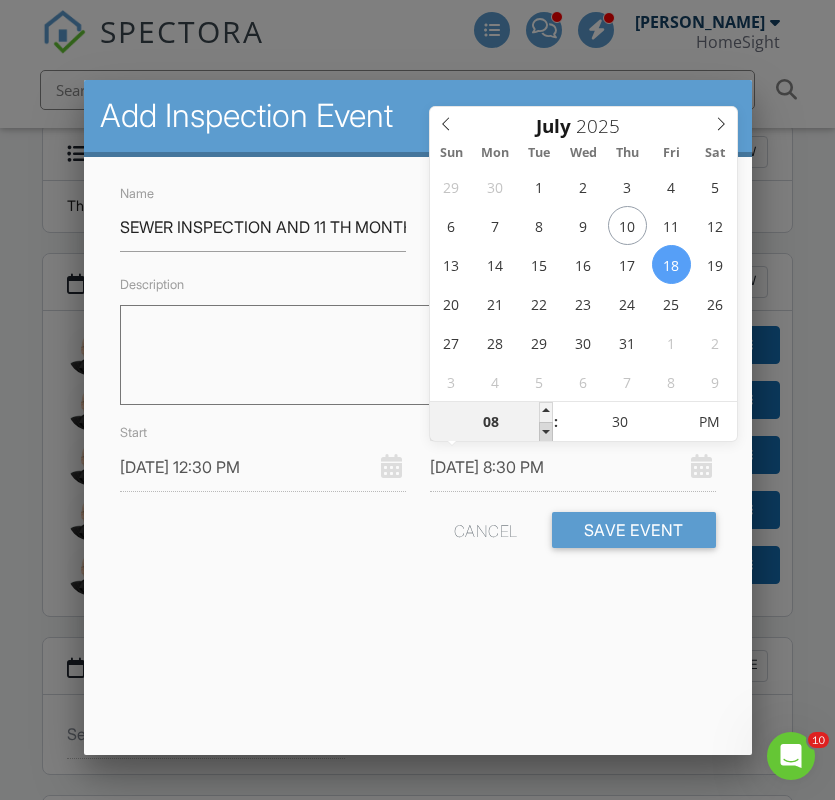 type on "07" 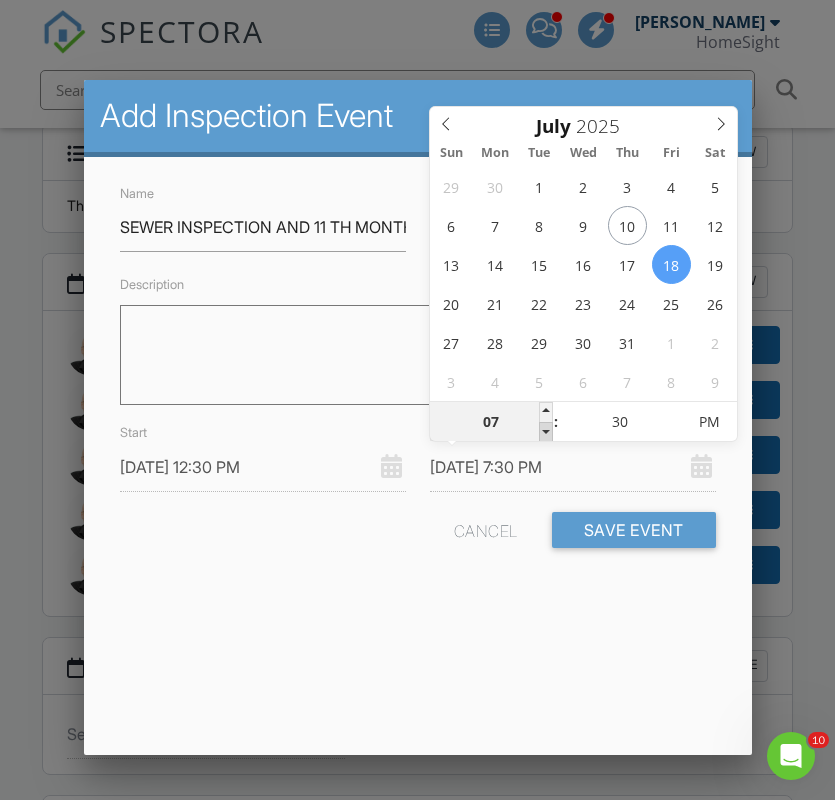 click at bounding box center (546, 432) 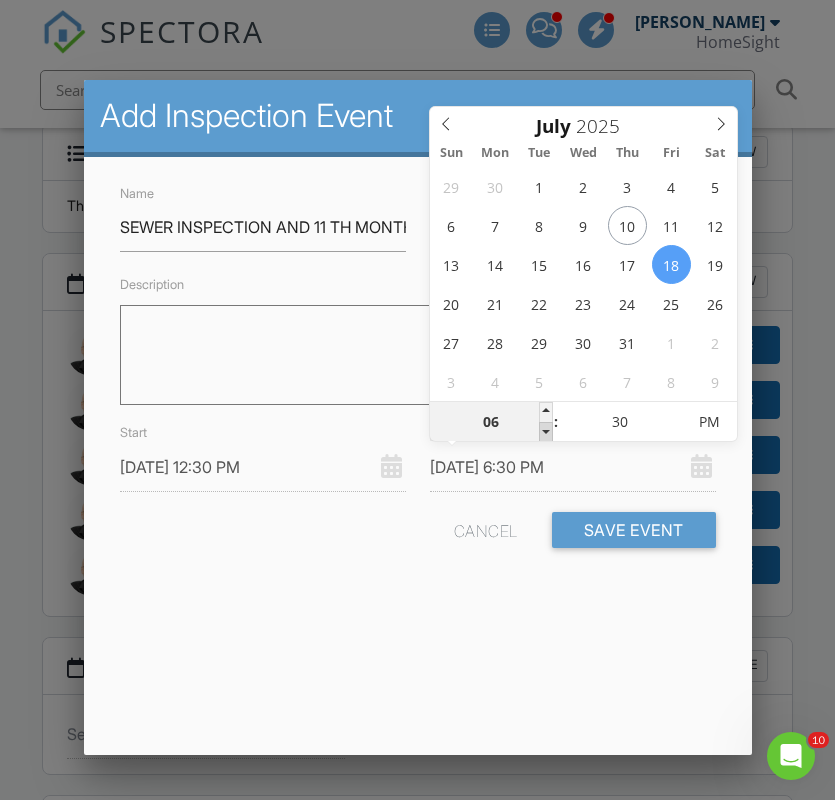click at bounding box center (546, 432) 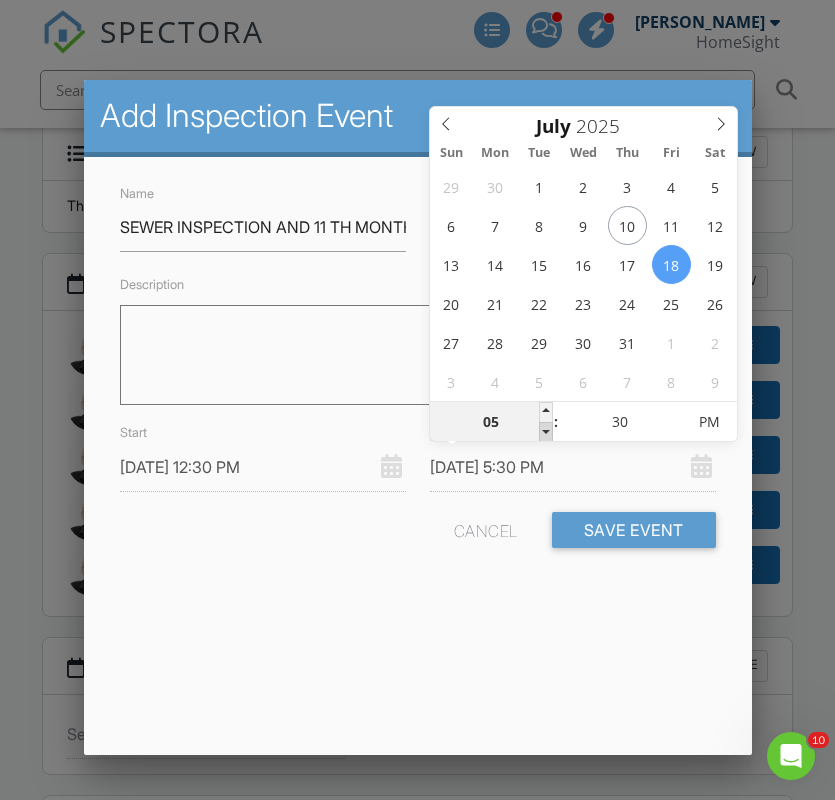 click at bounding box center [546, 432] 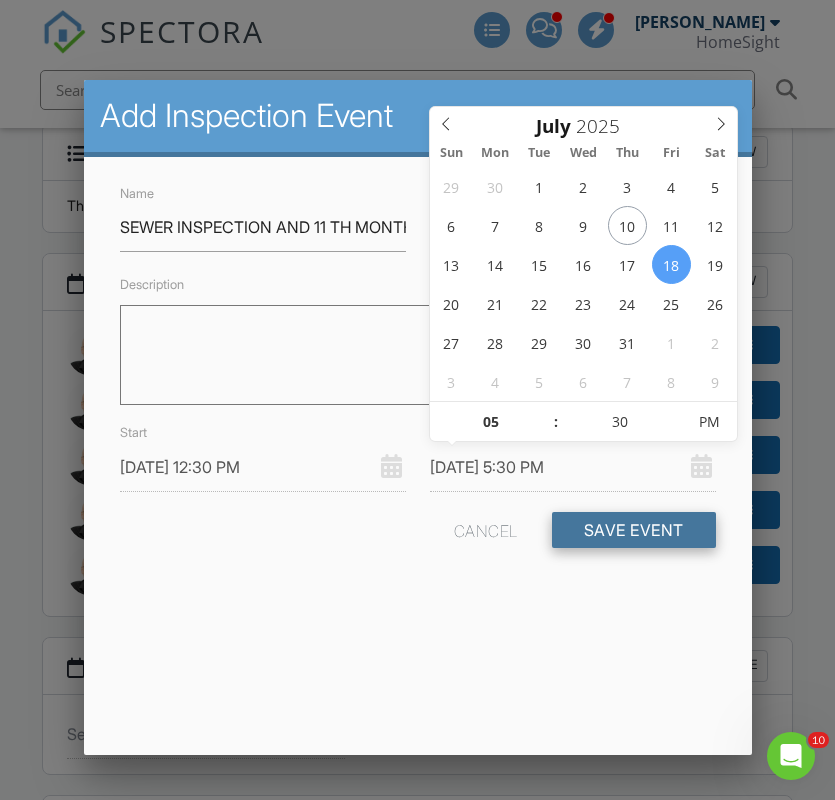 click on "Save Event" at bounding box center [634, 530] 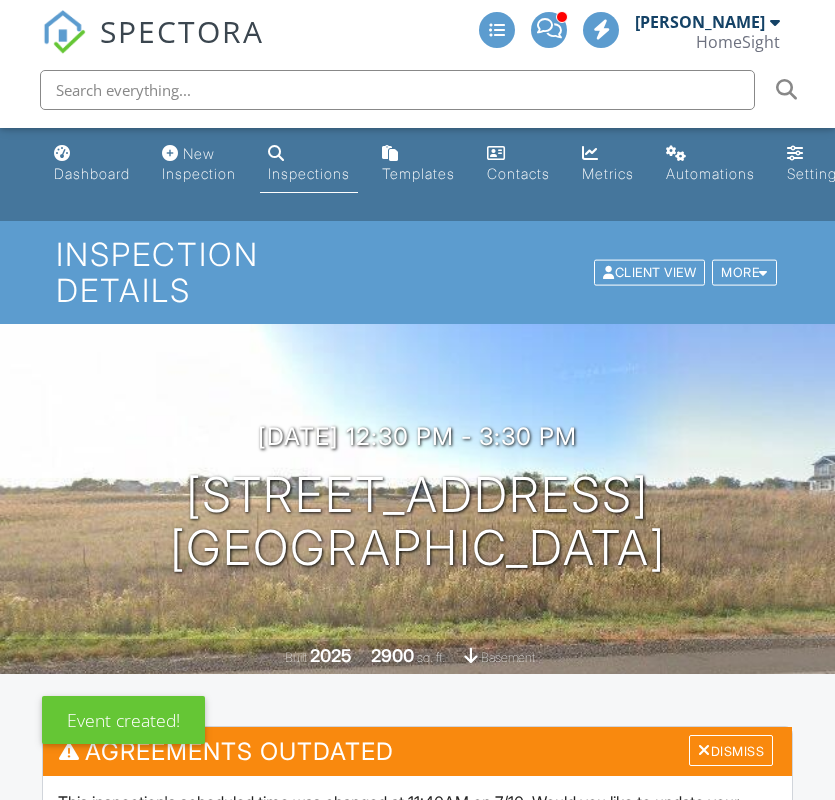scroll, scrollTop: 0, scrollLeft: 0, axis: both 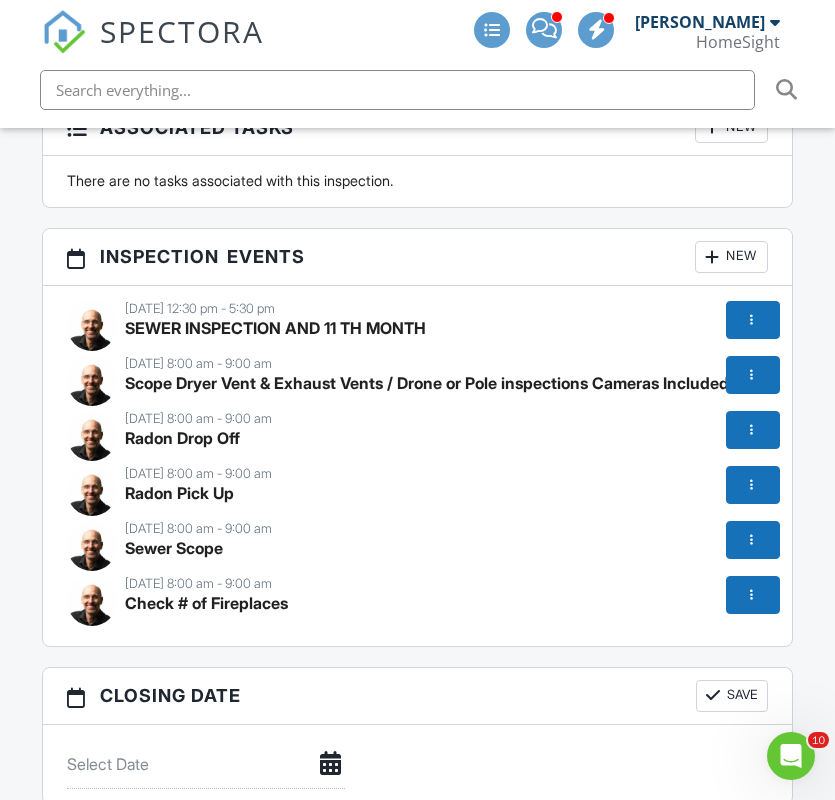 click at bounding box center [751, 320] 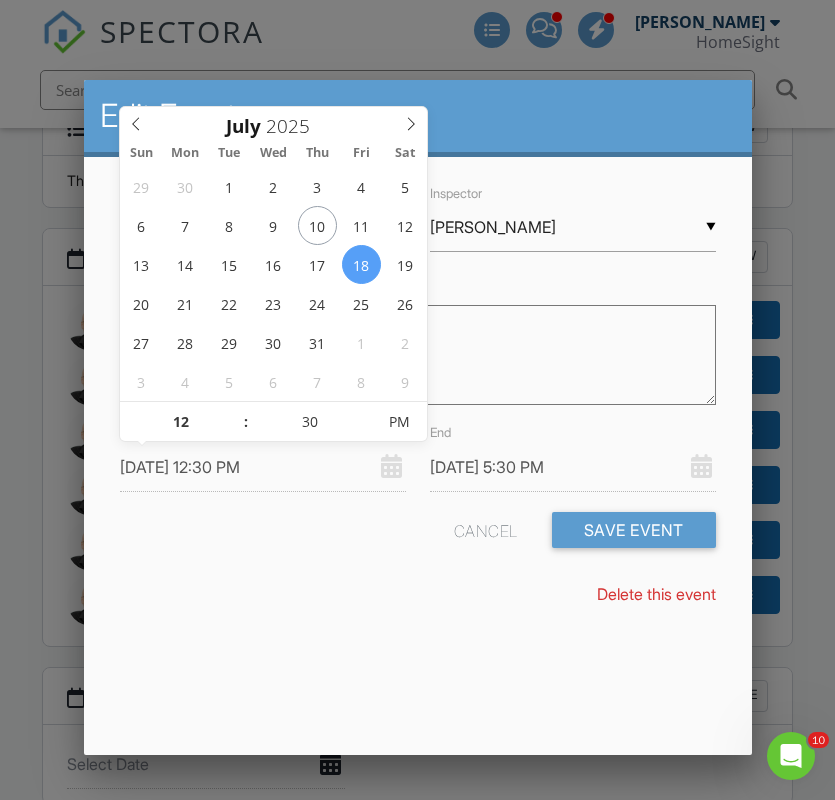 click on "07/18/2025 12:30 PM" at bounding box center [263, 467] 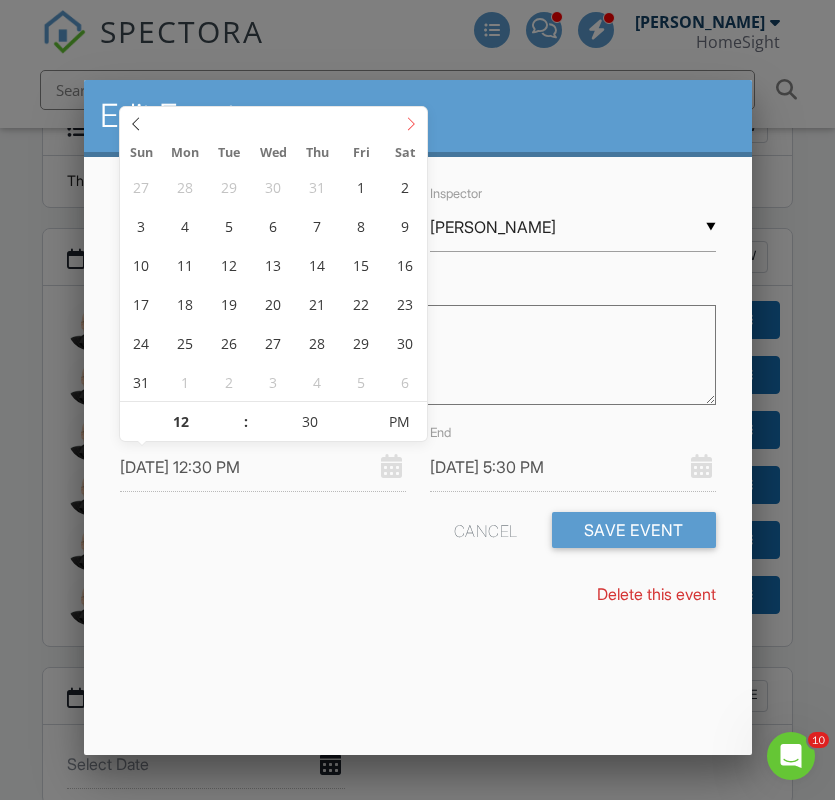 click 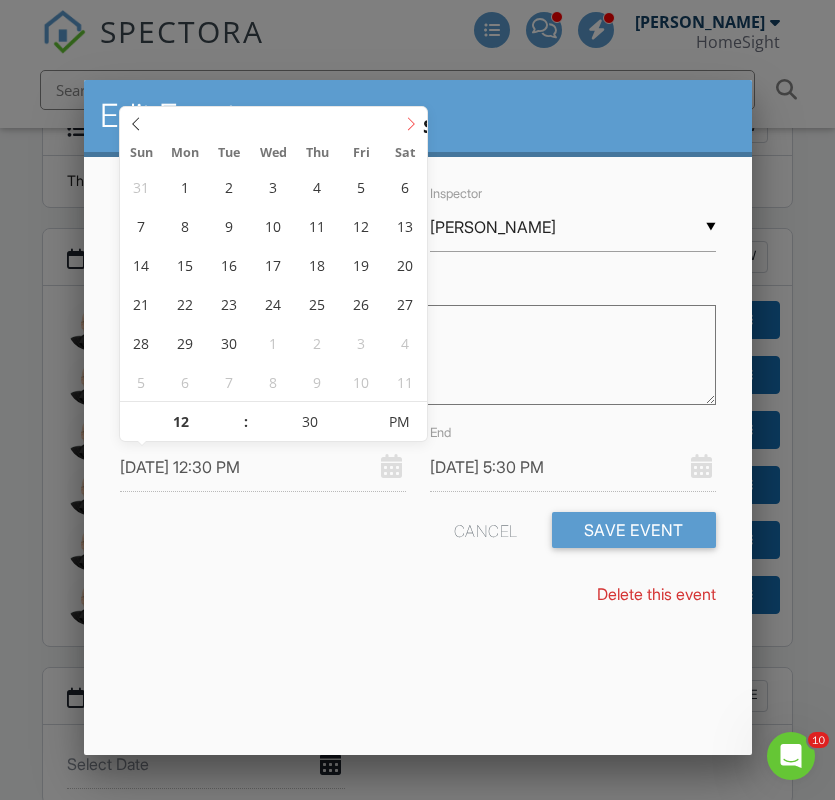 click 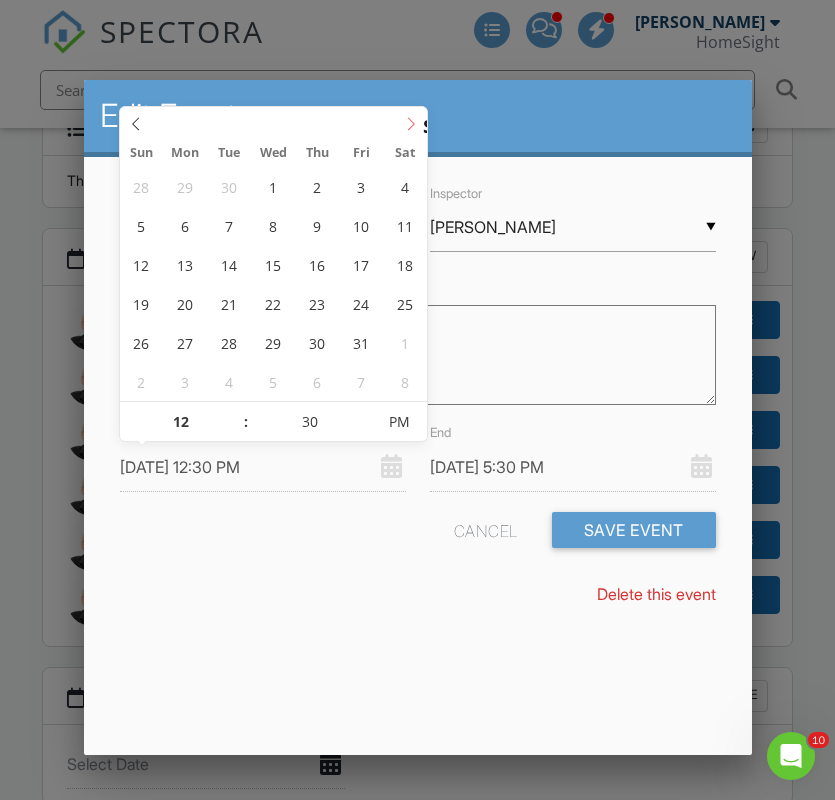 click 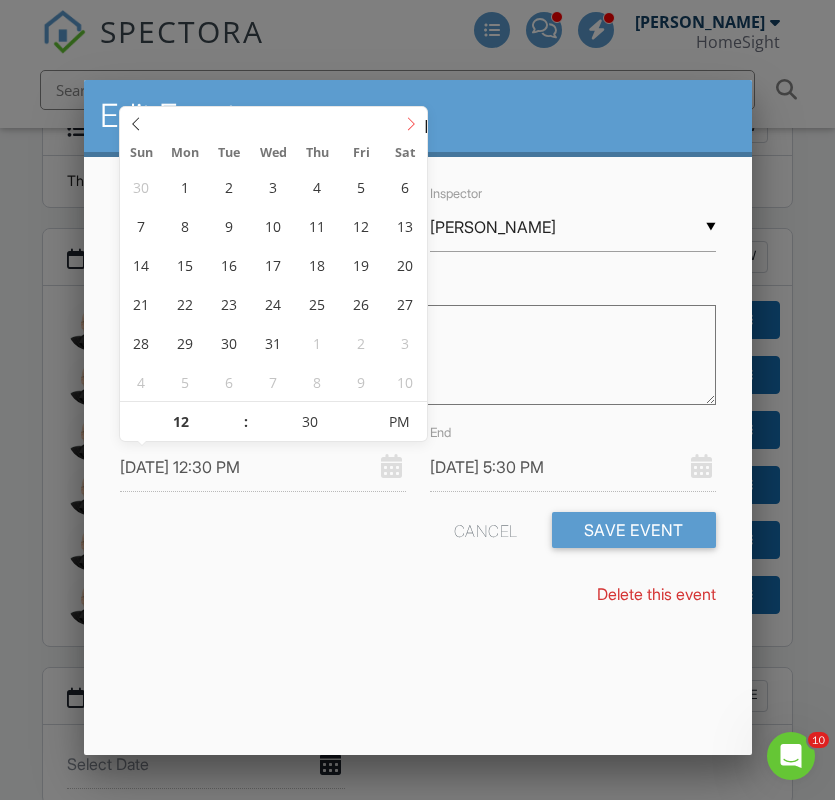 click 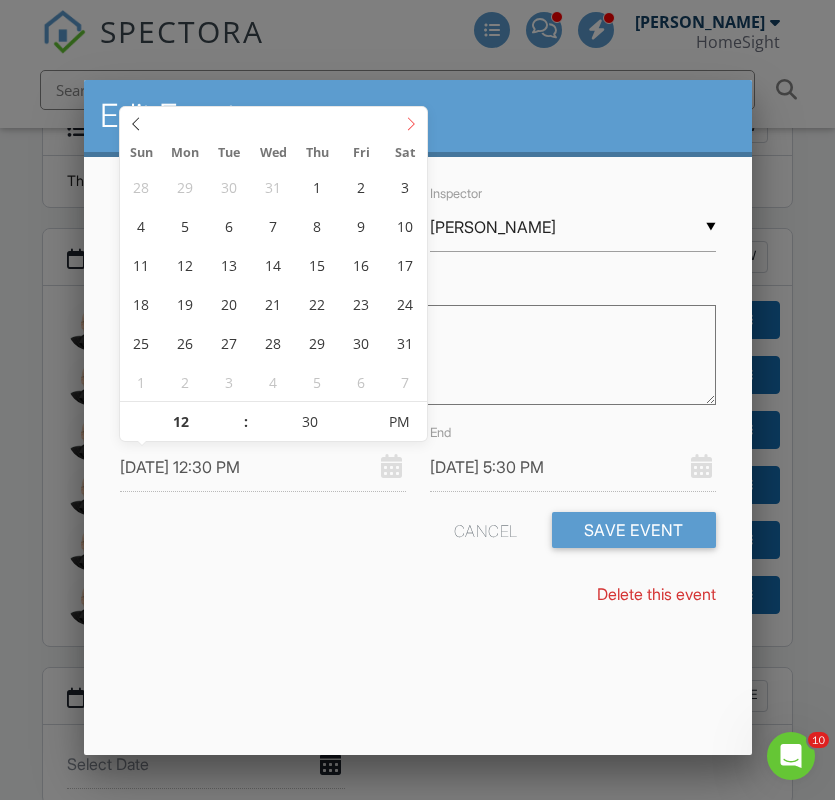 click 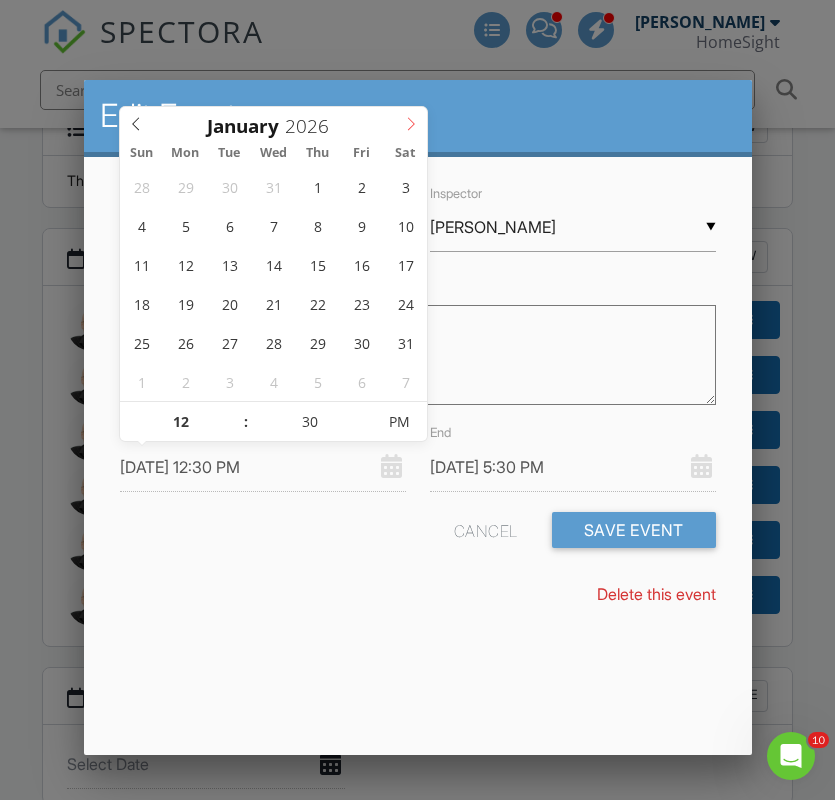 click 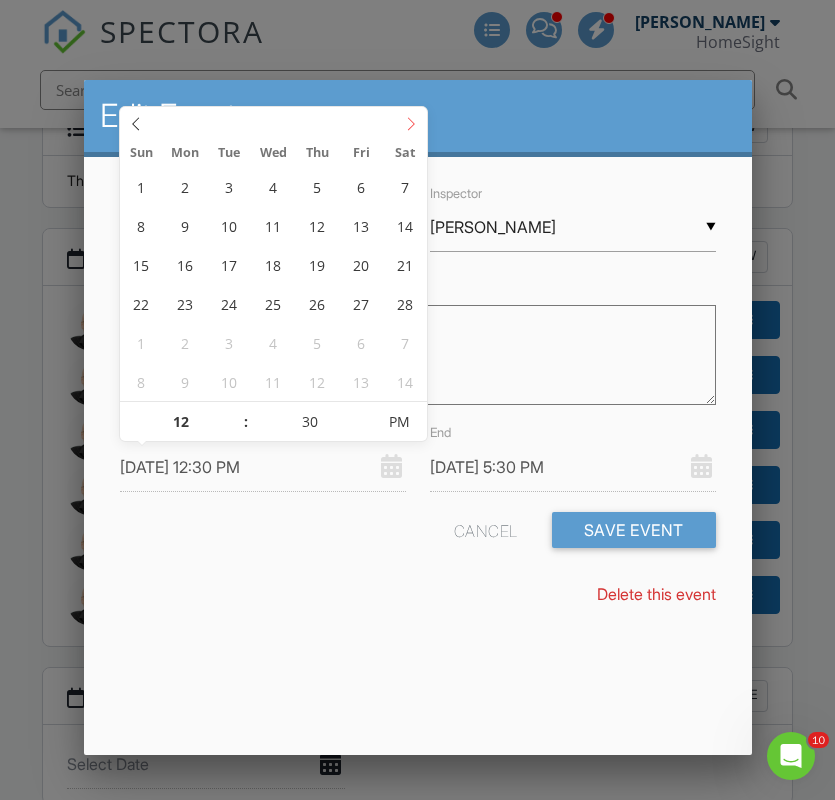 click 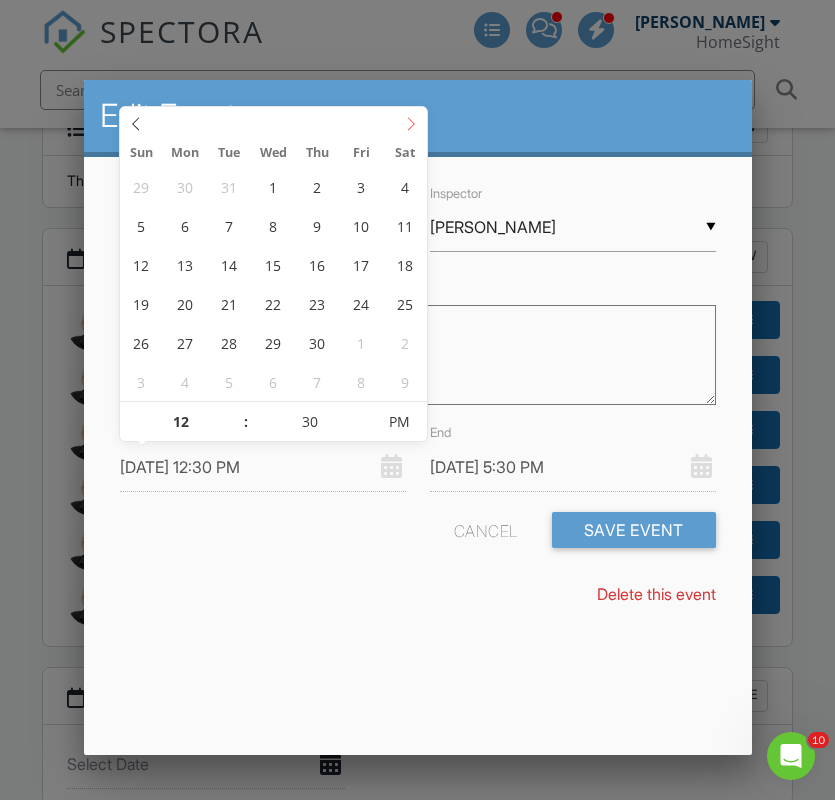 click 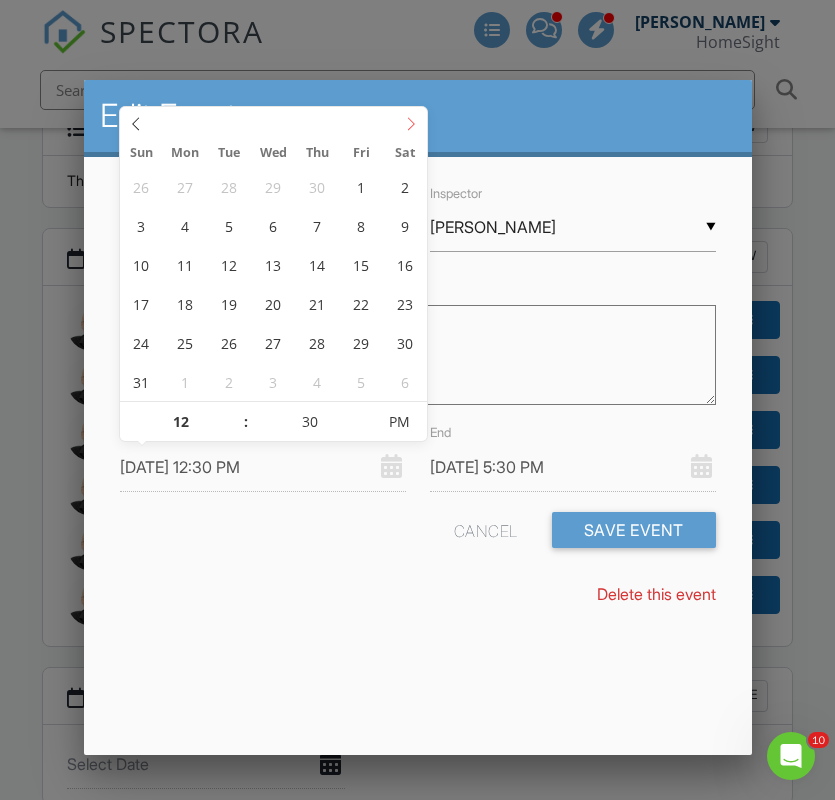 click 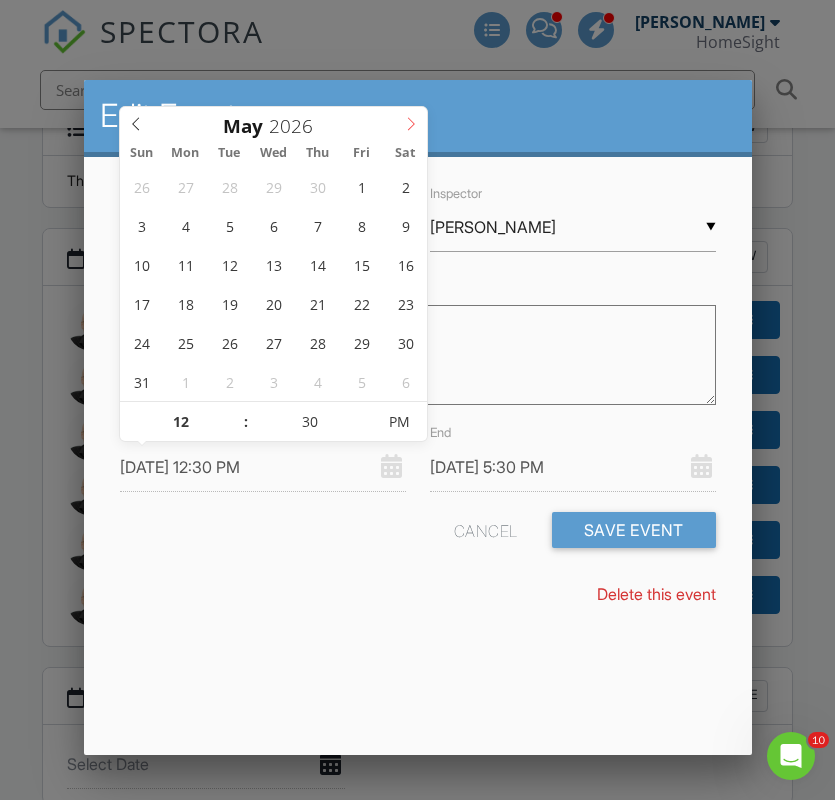 click 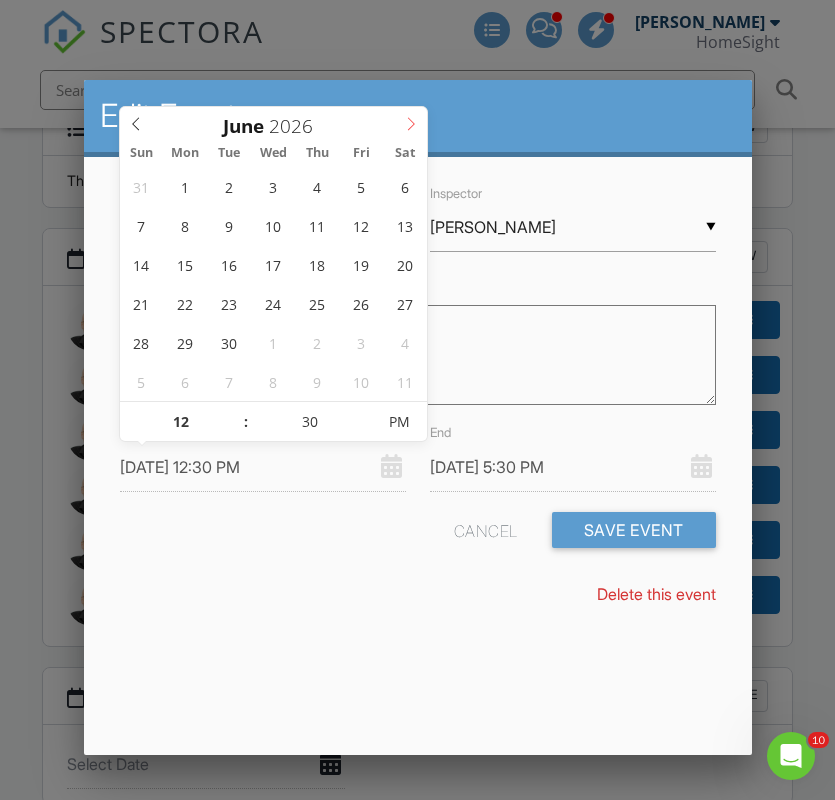 click 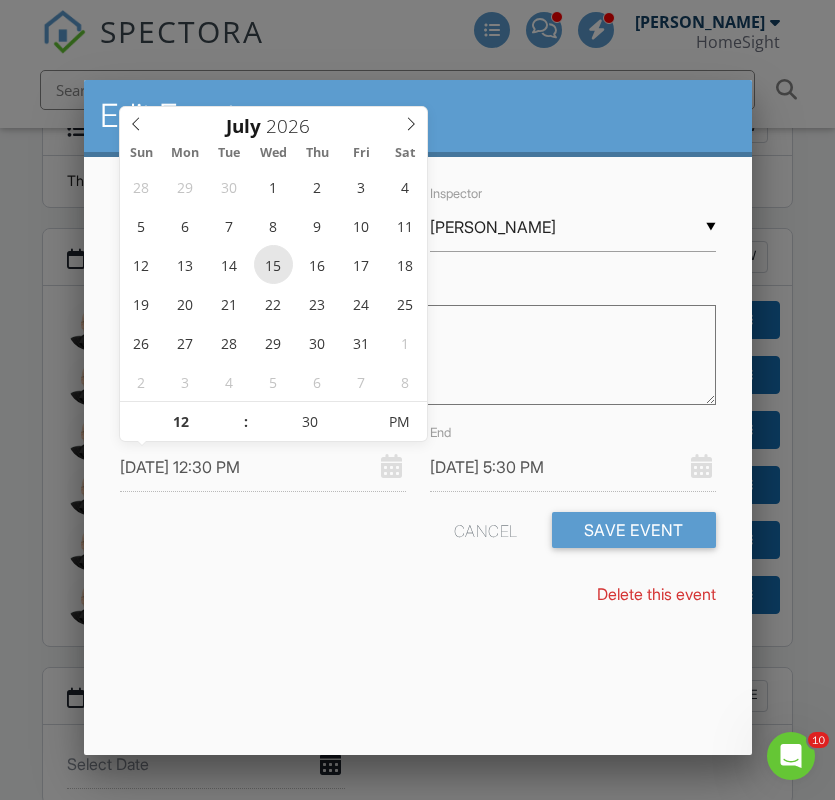 type on "07/15/2026 12:30 PM" 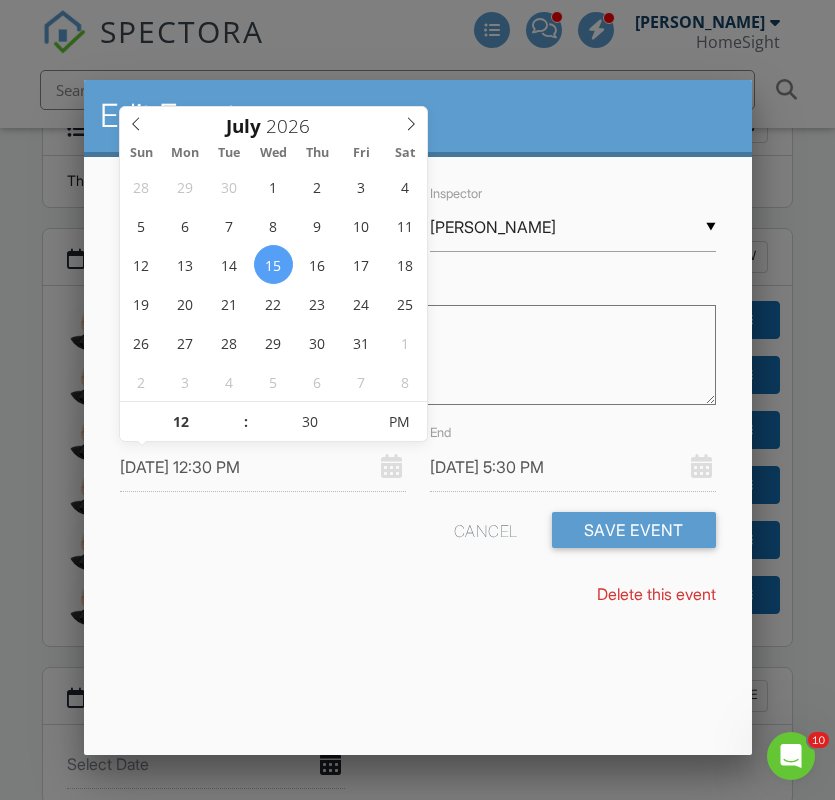 click on "Description" at bounding box center (418, 355) 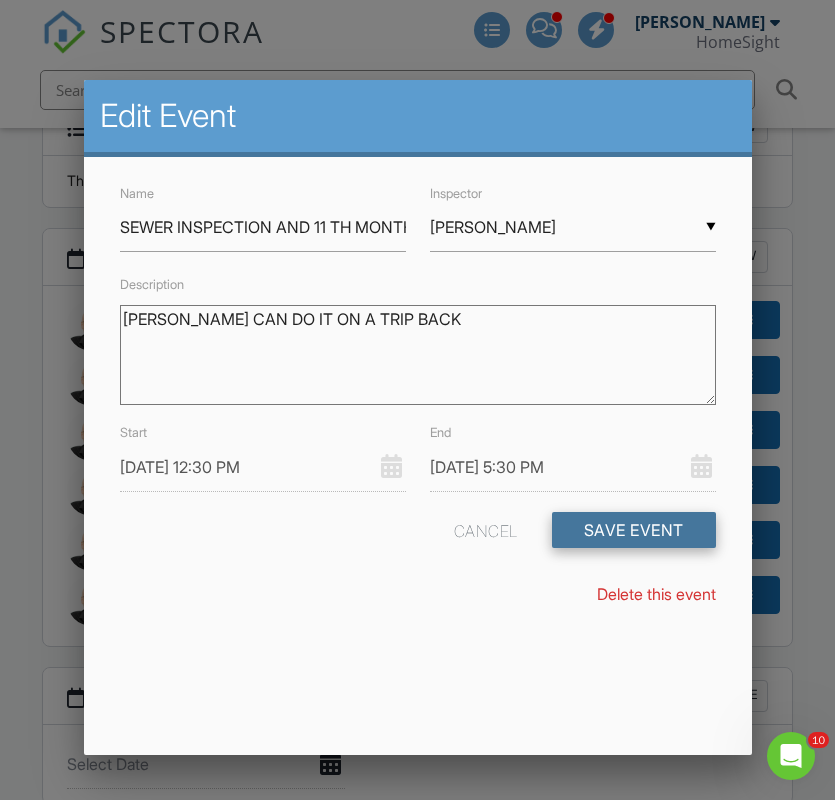 type on "MATT CAN DO IT ON A TRIP BACK" 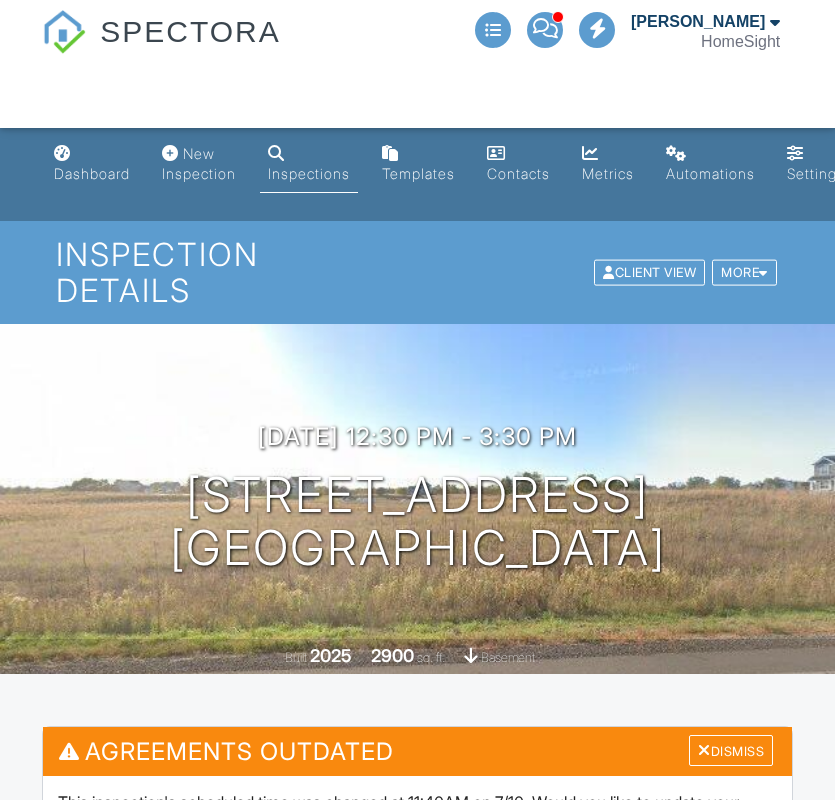 scroll, scrollTop: 0, scrollLeft: 0, axis: both 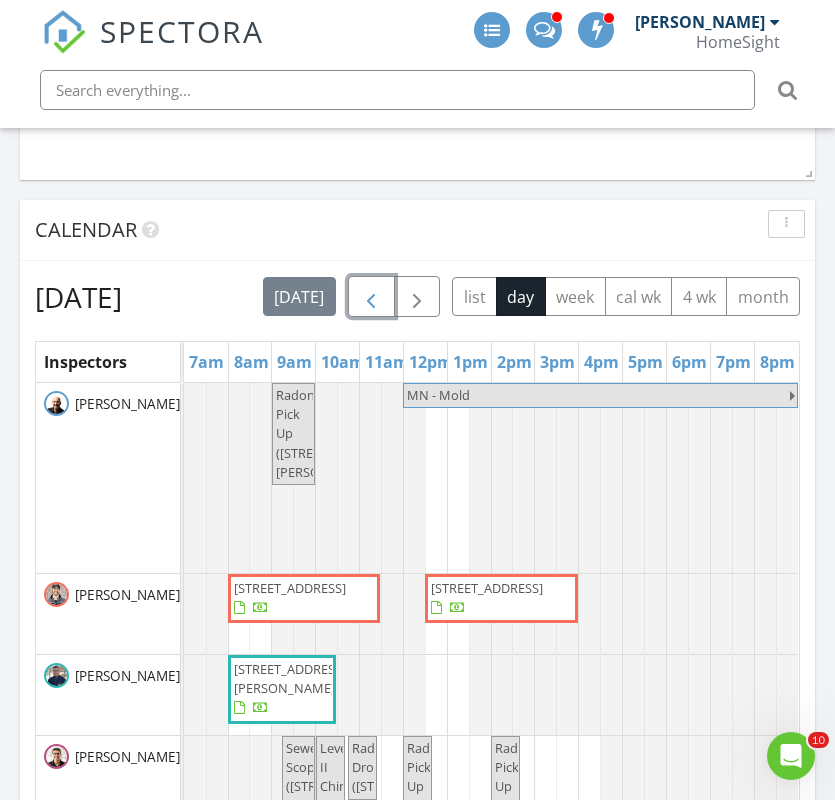 click at bounding box center (371, 298) 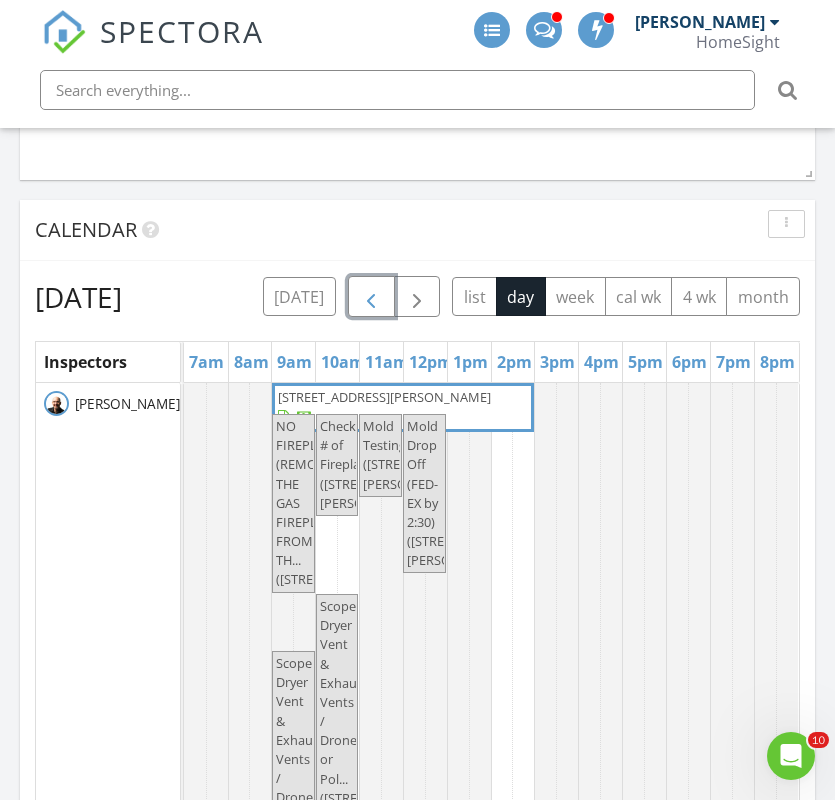 click on "6744 E Greta Ave, Post Falls 83854" at bounding box center (384, 397) 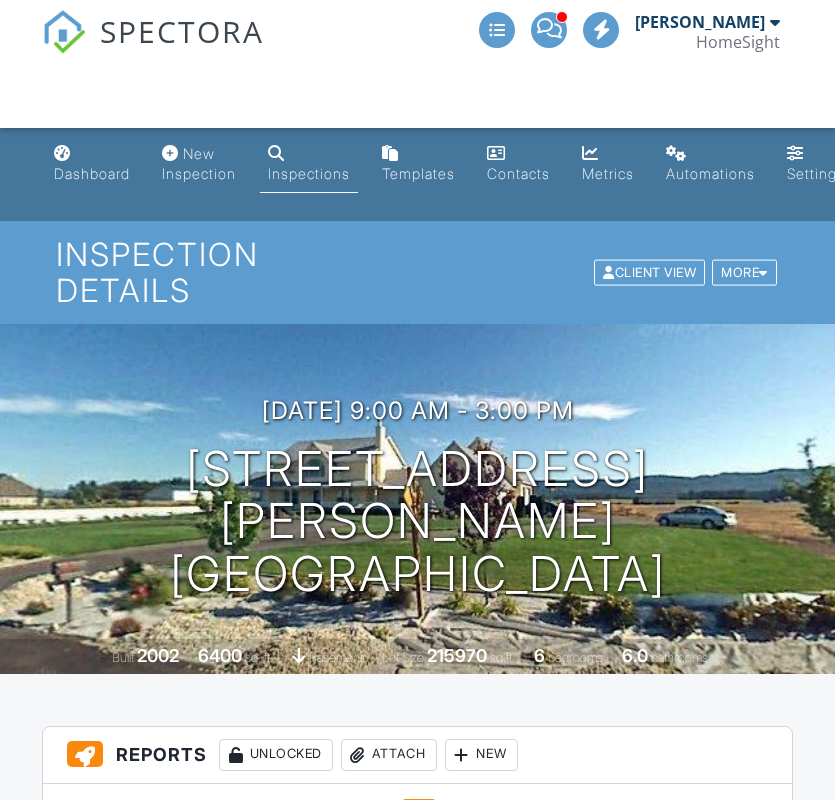 scroll, scrollTop: 29, scrollLeft: 0, axis: vertical 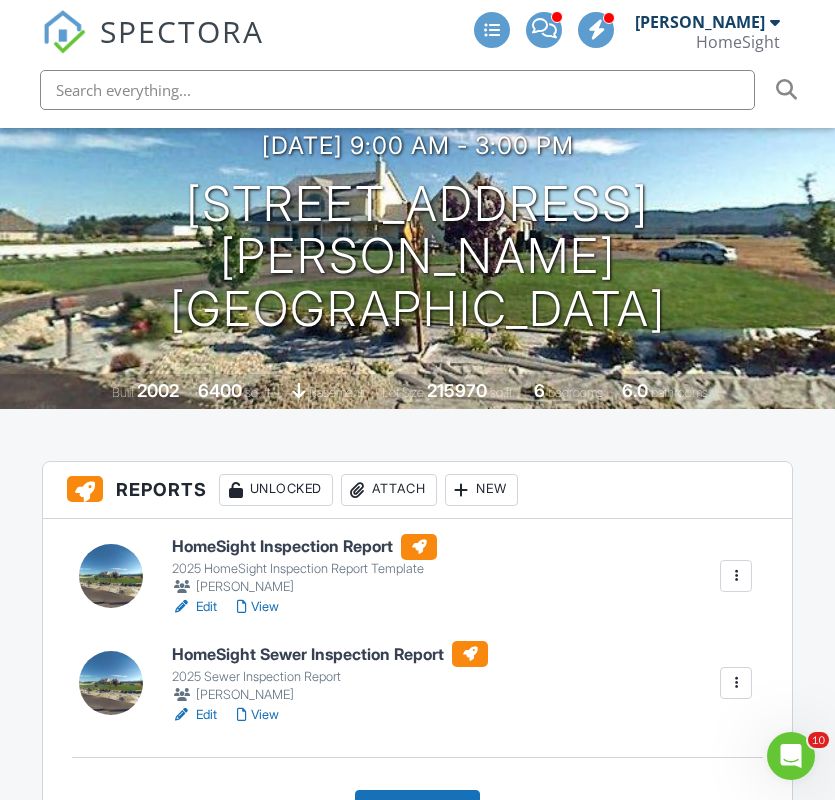 click on "Edit" at bounding box center (194, 715) 